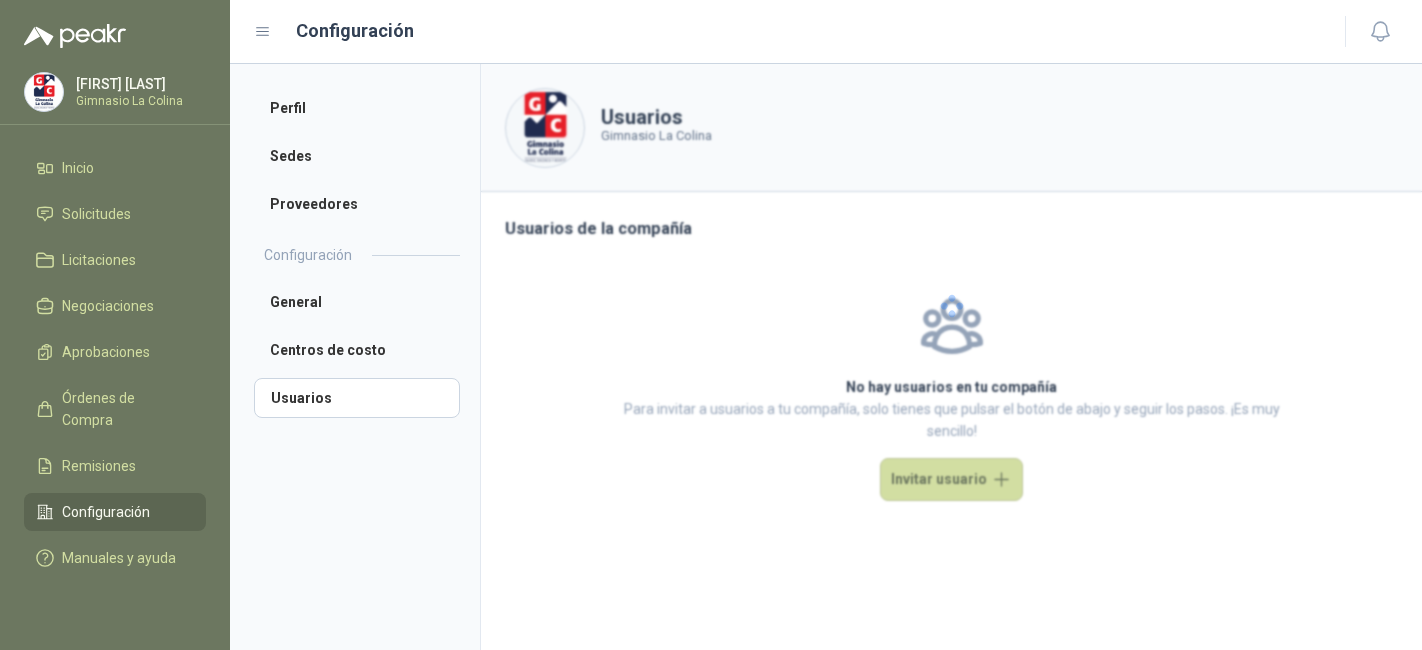 scroll, scrollTop: 0, scrollLeft: 0, axis: both 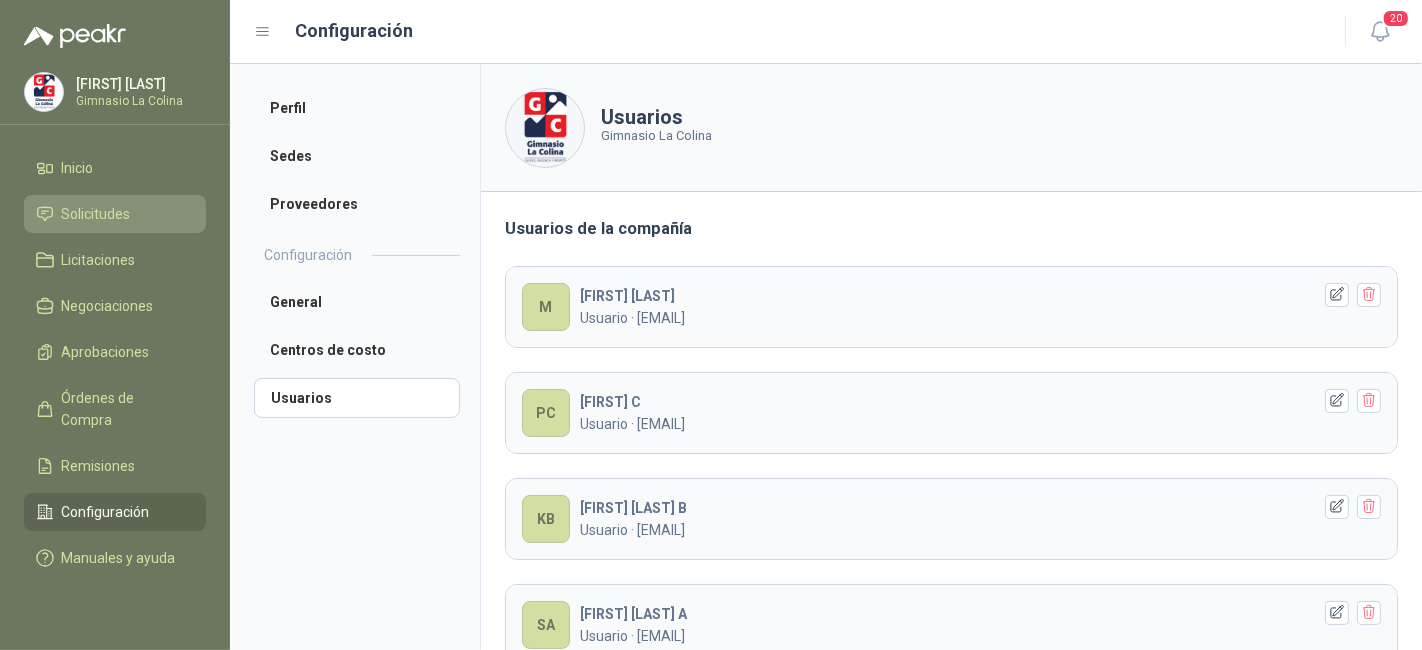 click on "Solicitudes" at bounding box center [96, 214] 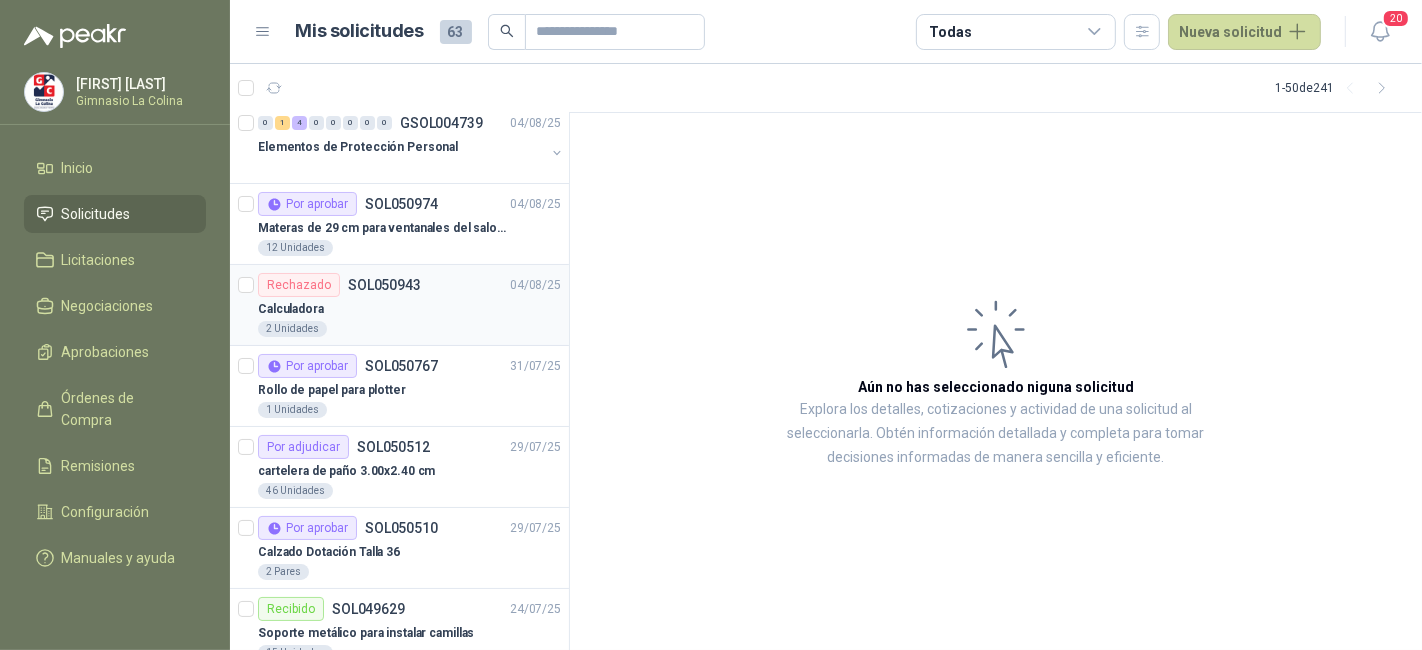 scroll, scrollTop: 0, scrollLeft: 0, axis: both 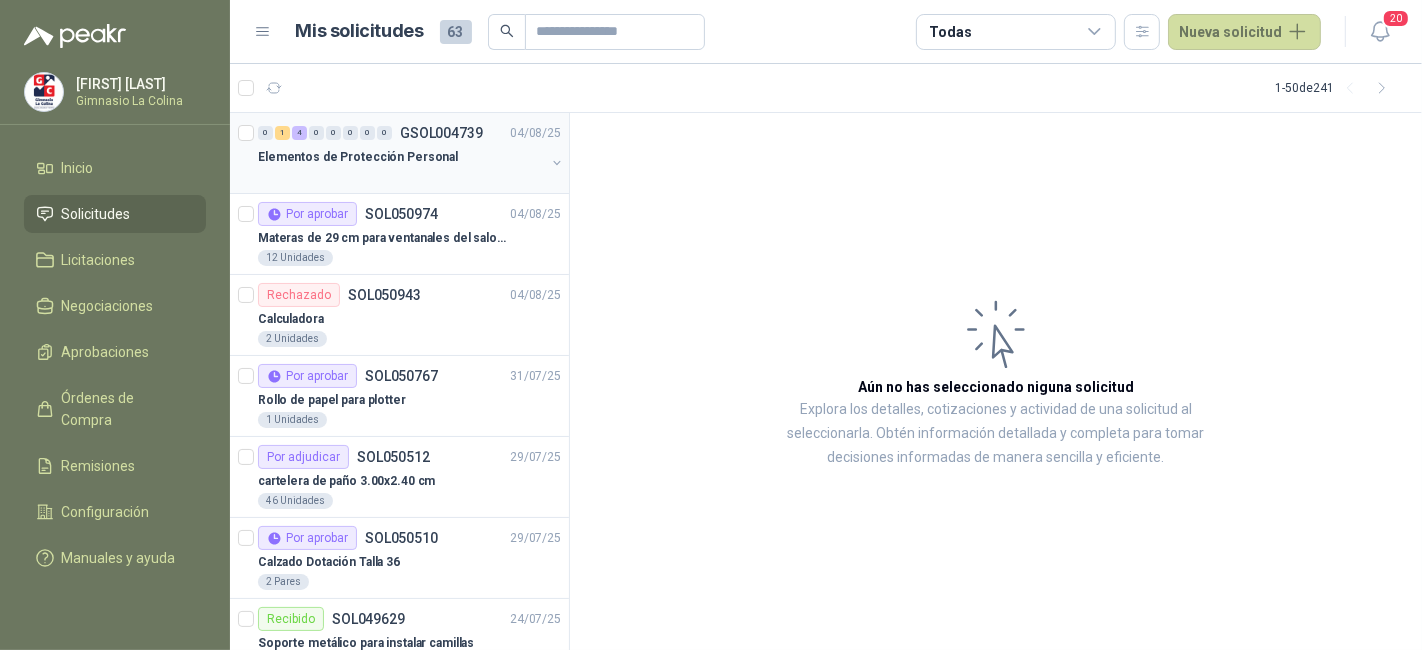 click on "GSOL004739" at bounding box center (441, 133) 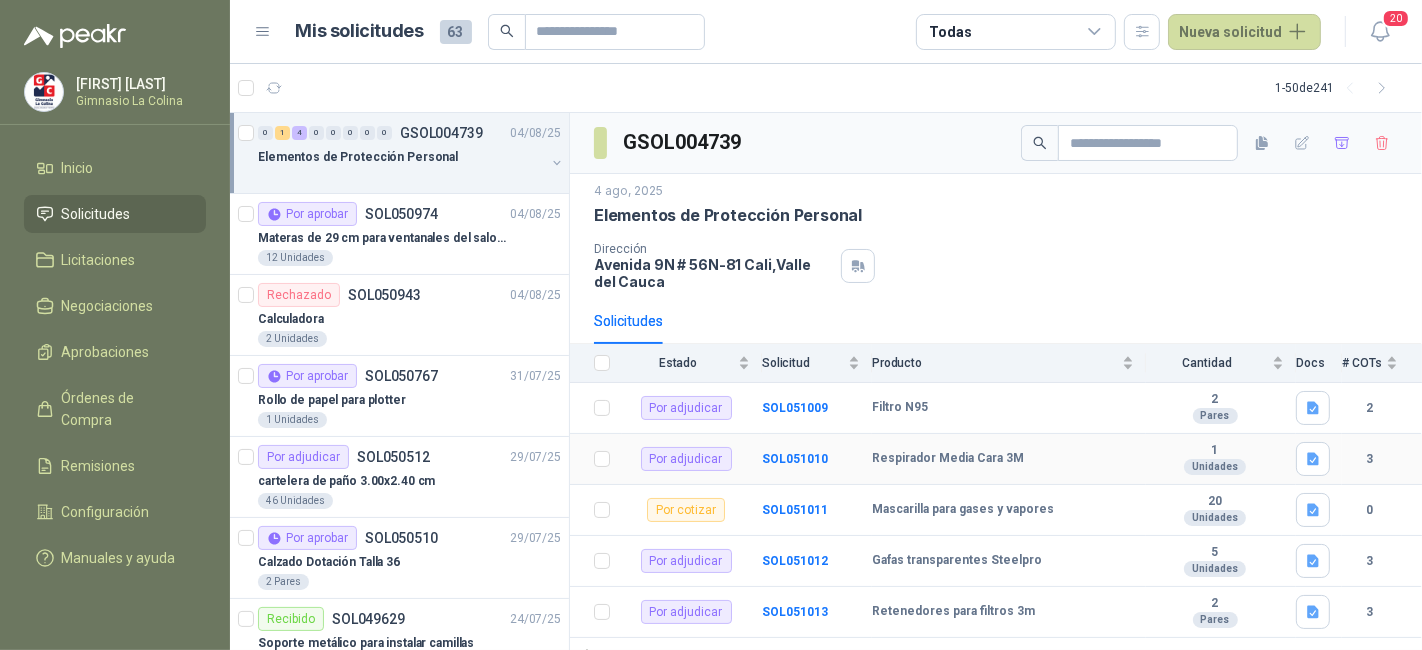 scroll, scrollTop: 15, scrollLeft: 0, axis: vertical 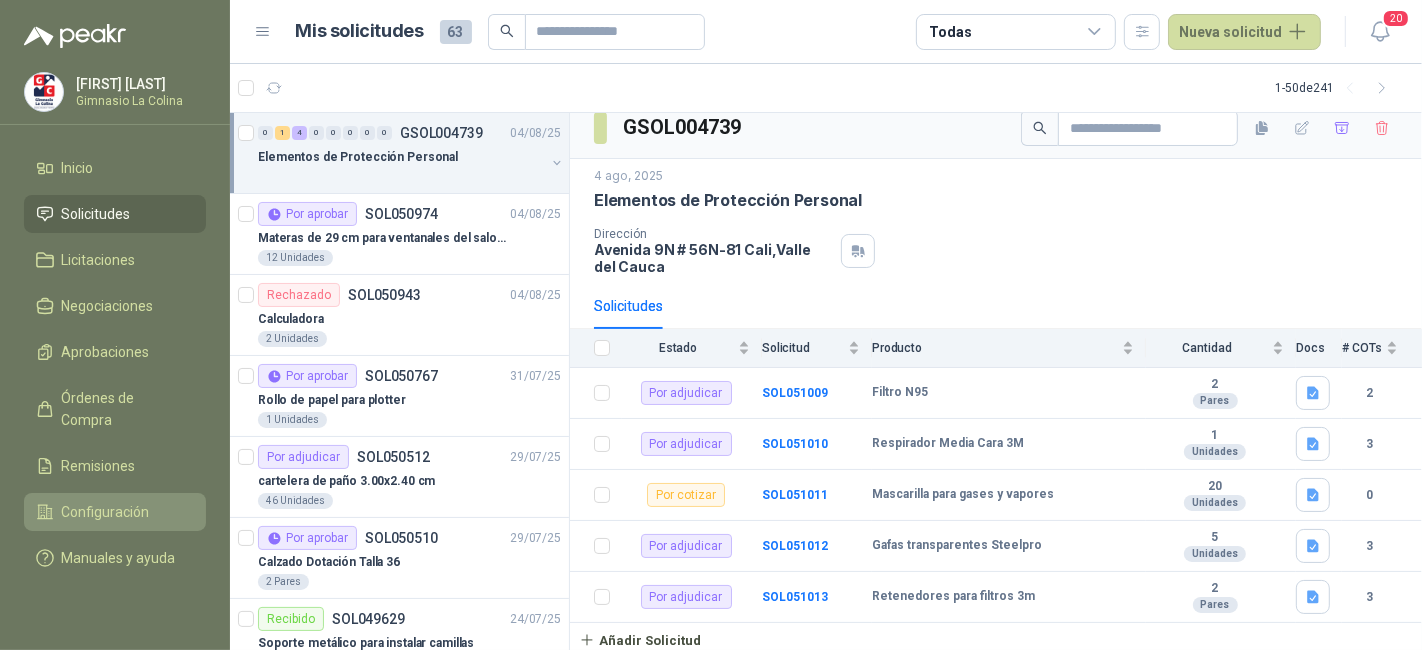 click on "Configuración" at bounding box center [115, 512] 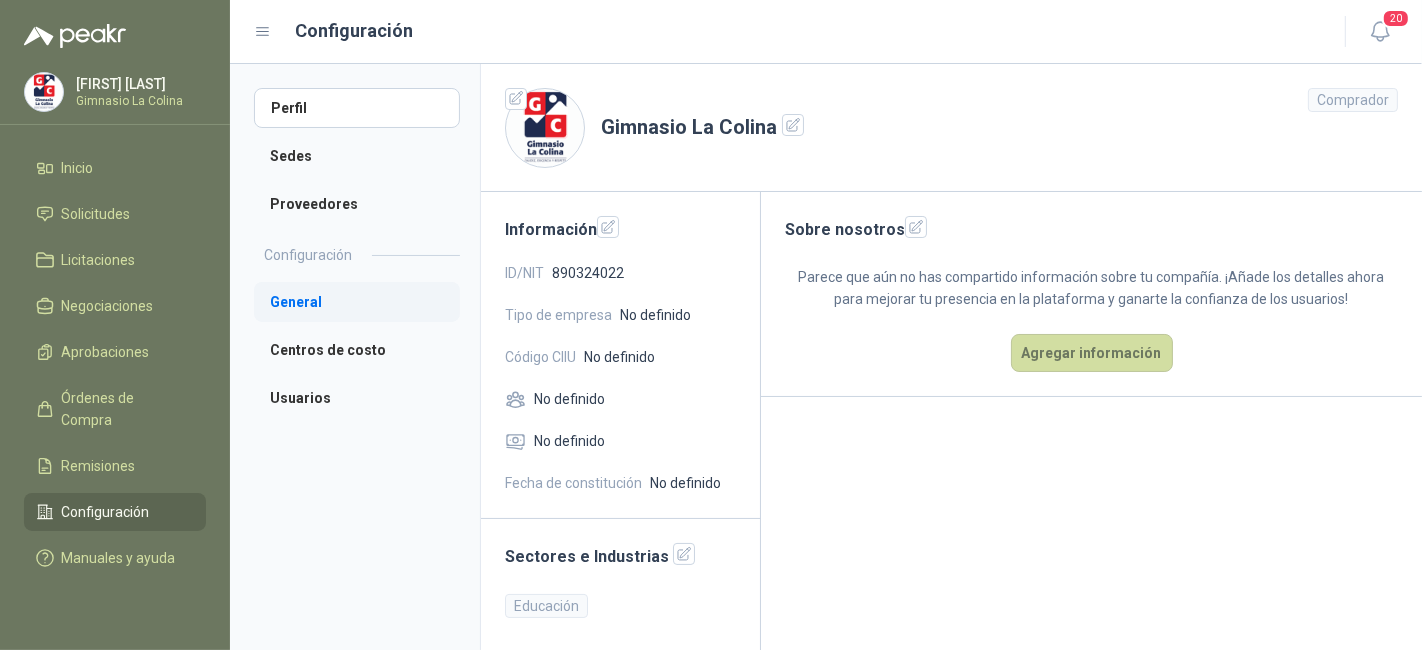 click on "General" at bounding box center [357, 302] 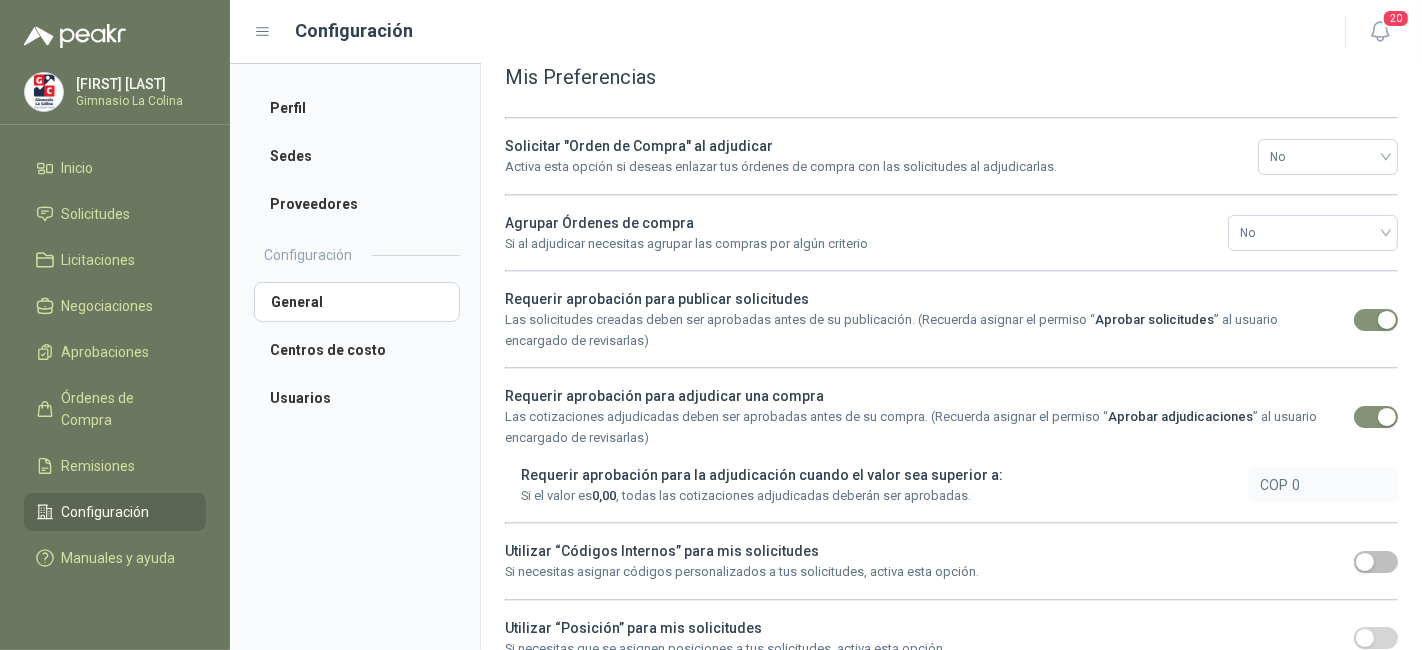 scroll, scrollTop: 141, scrollLeft: 0, axis: vertical 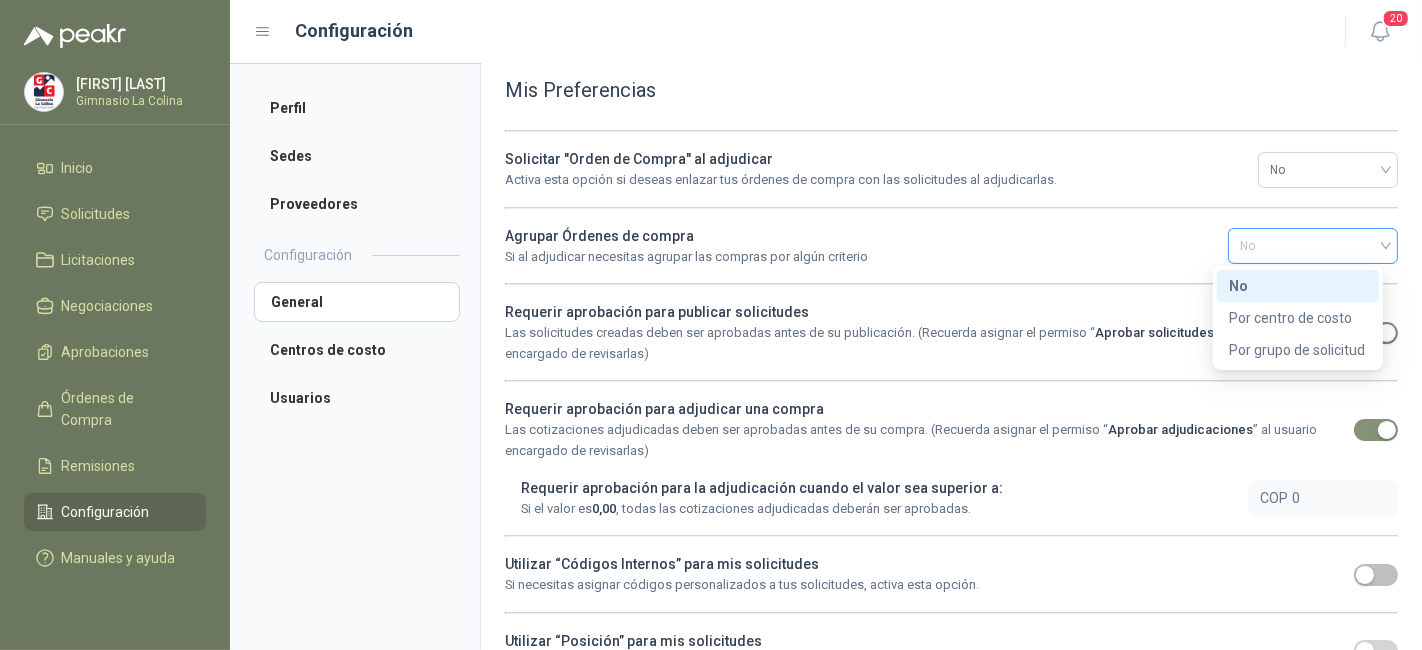 click on "No" at bounding box center (1313, 246) 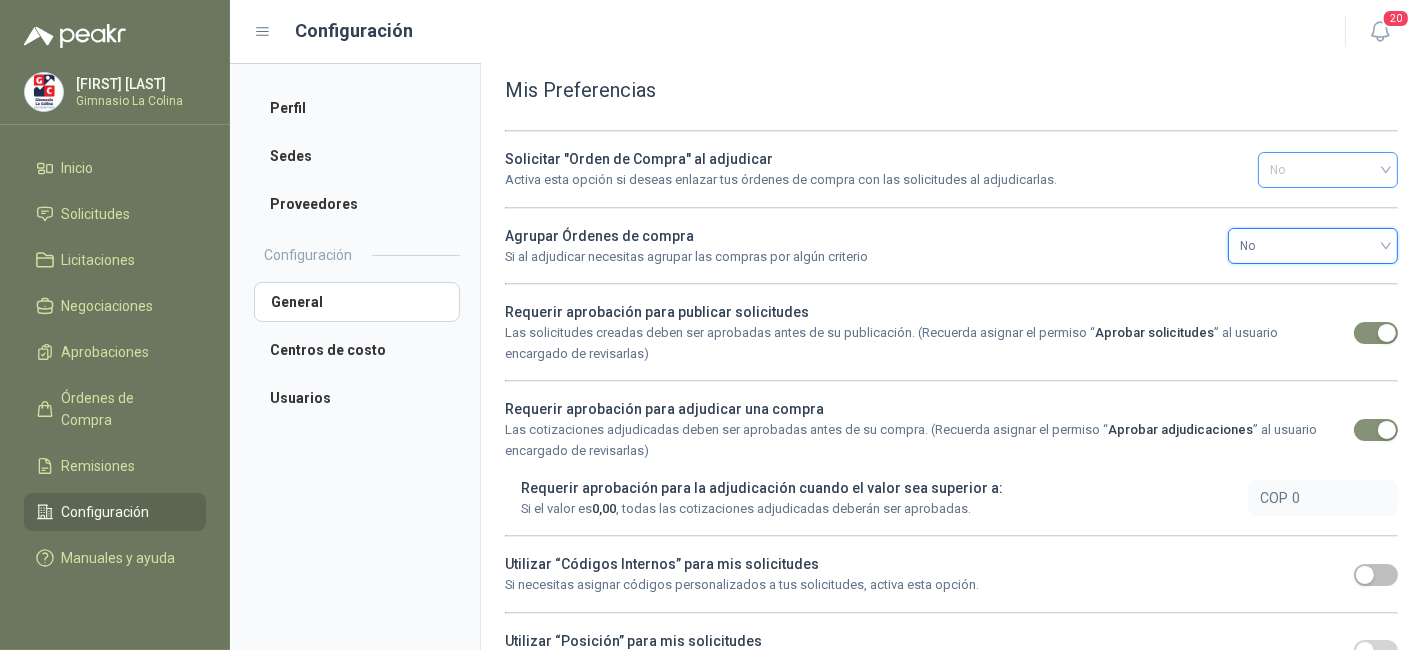 click on "No" at bounding box center (1328, 170) 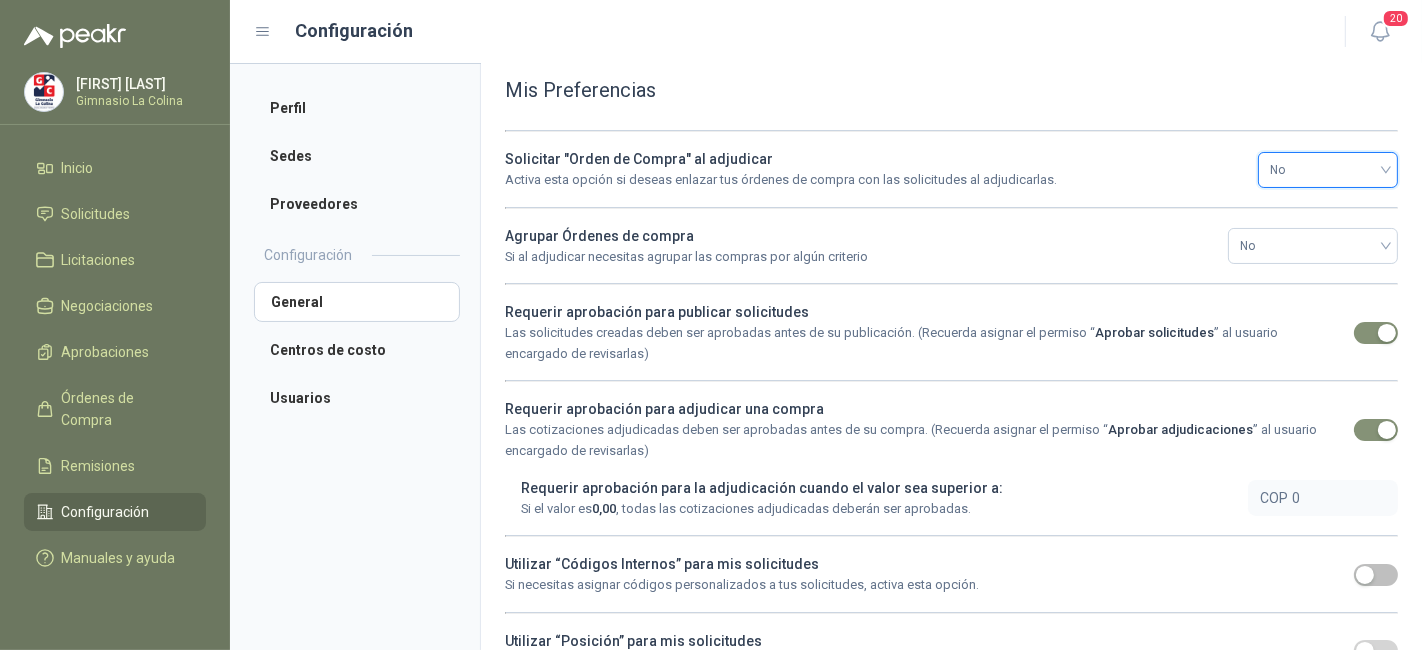 click on "No" at bounding box center [1328, 170] 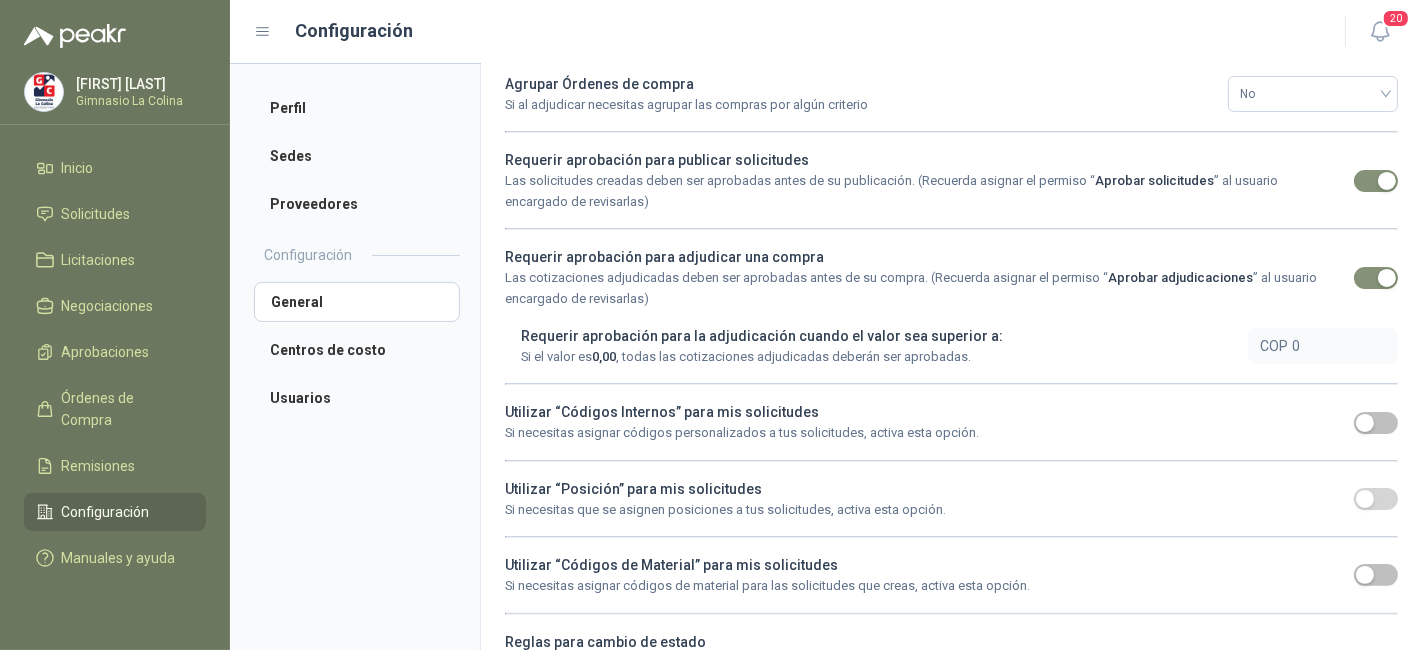 scroll, scrollTop: 297, scrollLeft: 0, axis: vertical 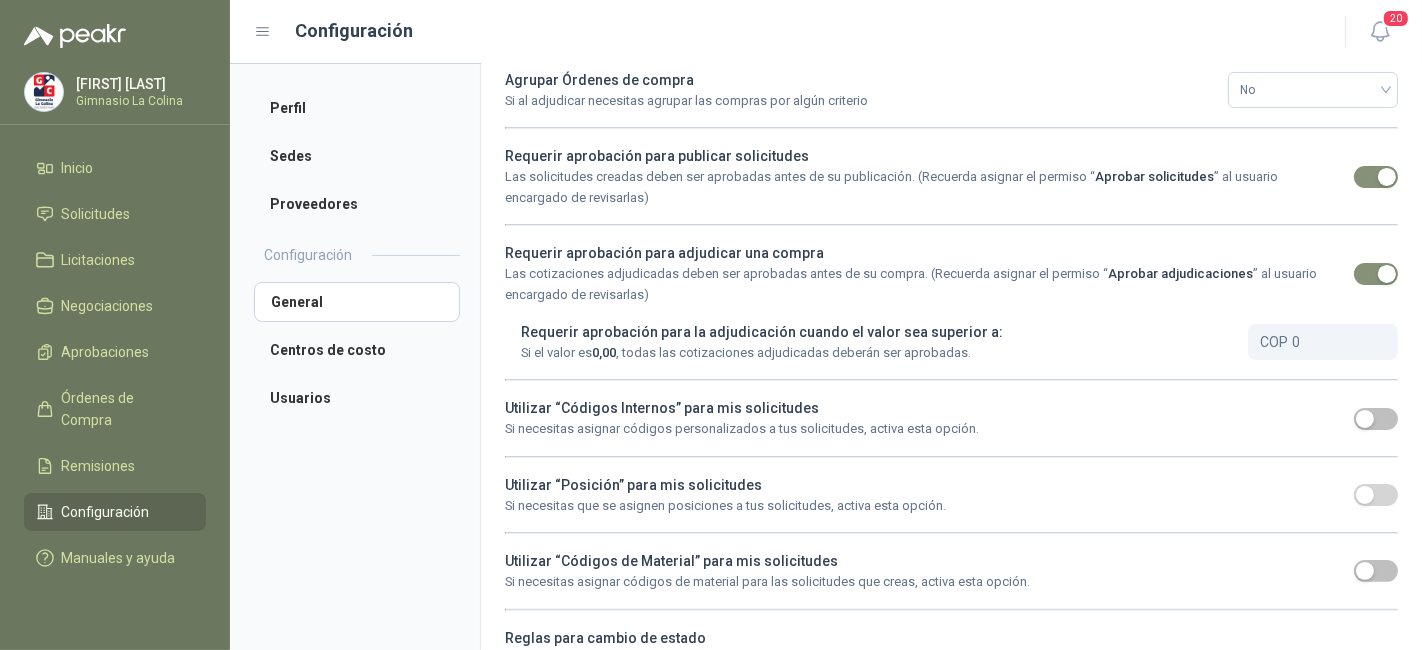 click on "0" at bounding box center [1337, 342] 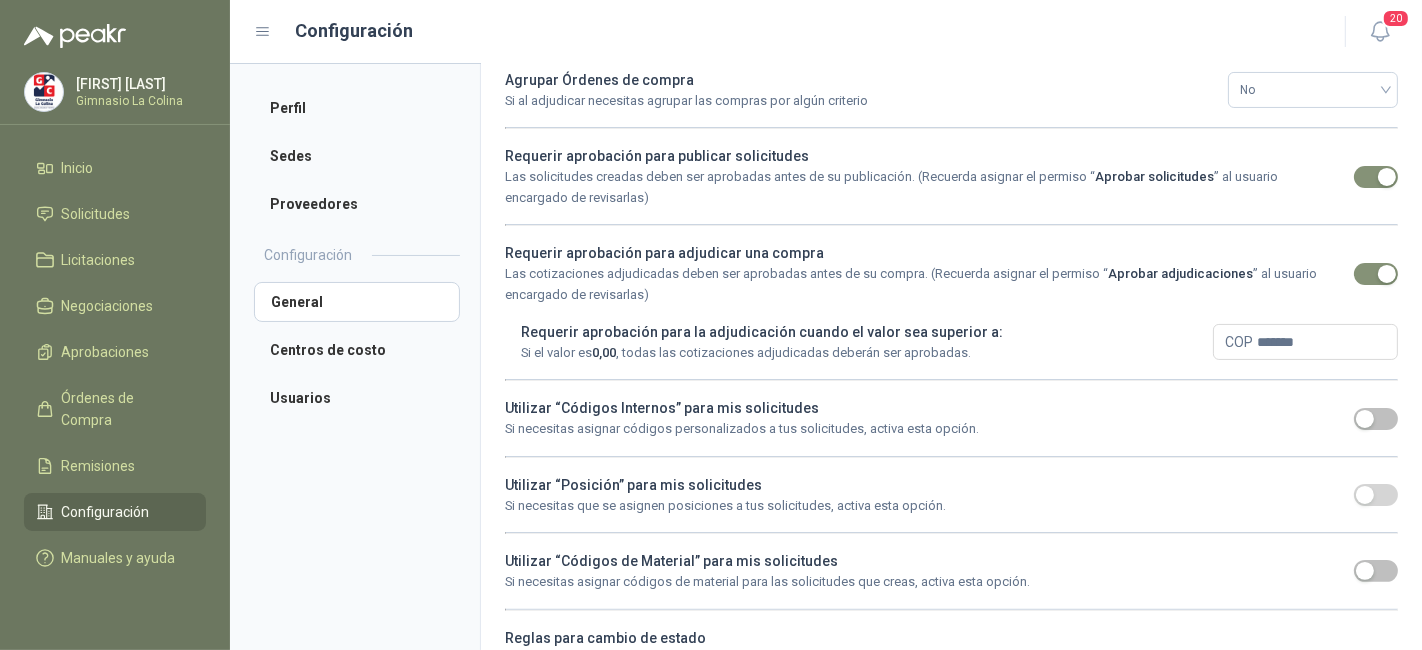 type on "*********" 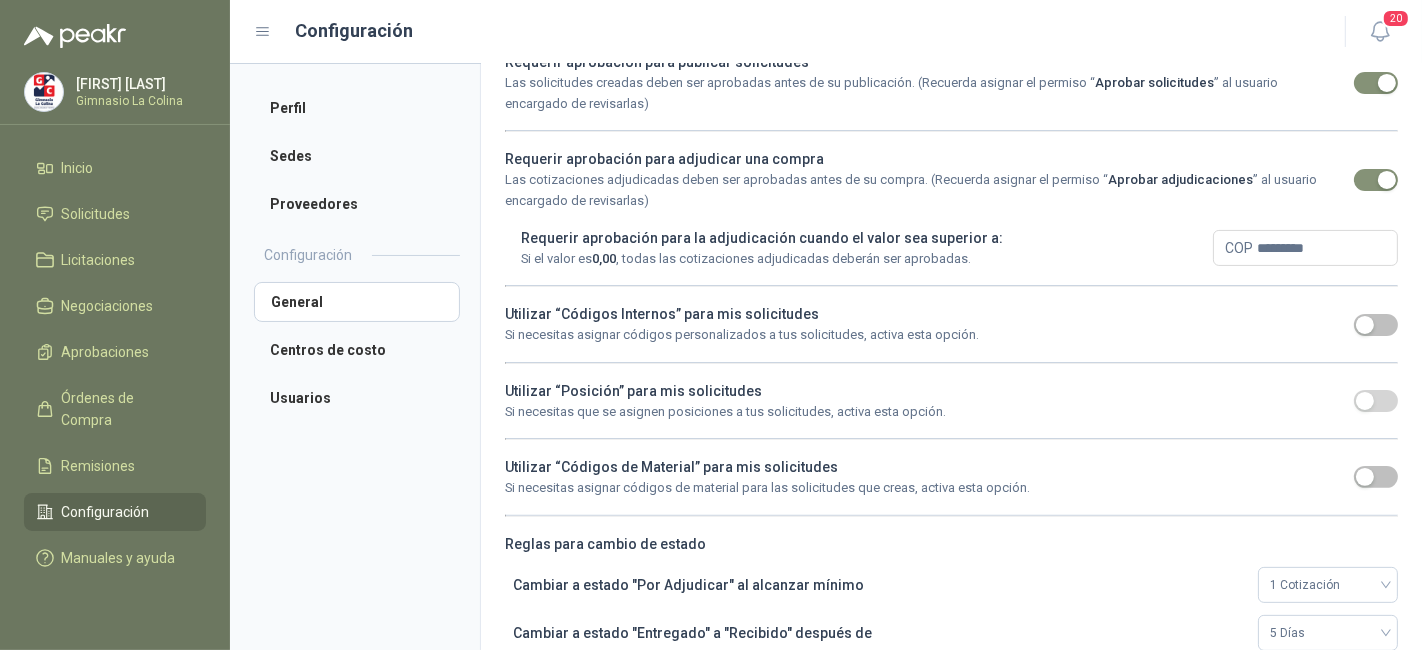 scroll, scrollTop: 410, scrollLeft: 0, axis: vertical 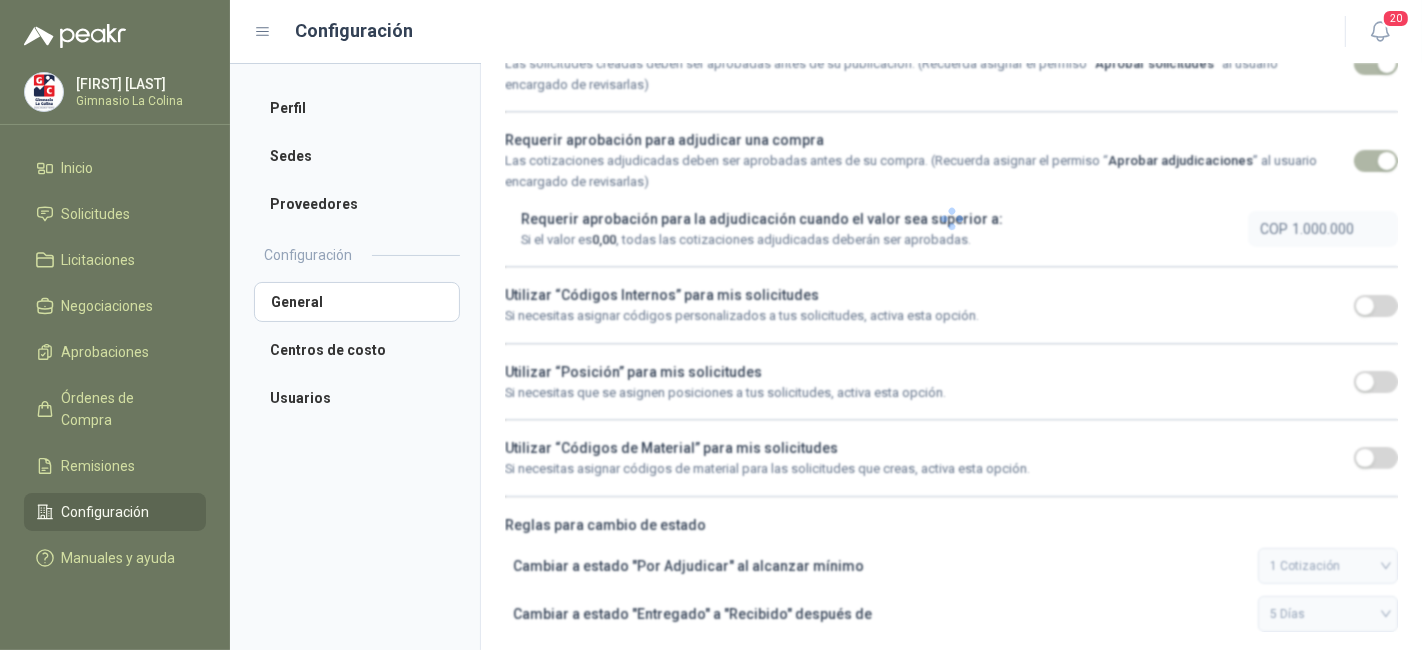 click on "Mis Preferencias Solicitar "Orden de Compra" al adjudicar Activa esta opción si deseas enlazar tus órdenes de compra con las solicitudes al adjudicarlas. No Agrupar Órdenes de compra Si al adjudicar necesitas agrupar las compras por algún criterio No Requerir aprobación para publicar solicitudes Las solicitudes creadas deben ser aprobadas antes de su publicación. (Recuerda asignar el permiso “ Aprobar solicitudes ” al usuario encargado de revisarlas) Requerir aprobación para adjudicar una compra Las cotizaciones adjudicadas deben ser aprobadas antes de su compra. (Recuerda asignar el permiso “ Aprobar adjudicaciones ” al usuario encargado de revisarlas) Requerir aprobación para la adjudicación cuando el valor sea superior a: Si el valor es  0,00 , todas las cotizaciones adjudicadas deberán ser aprobadas. COP 1.000.000 Utilizar “Códigos Internos” para mis solicitudes Si necesitas asignar códigos personalizados a tus solicitudes, activa esta opción. Reglas para cambio de estado 5 Días" at bounding box center (951, 219) 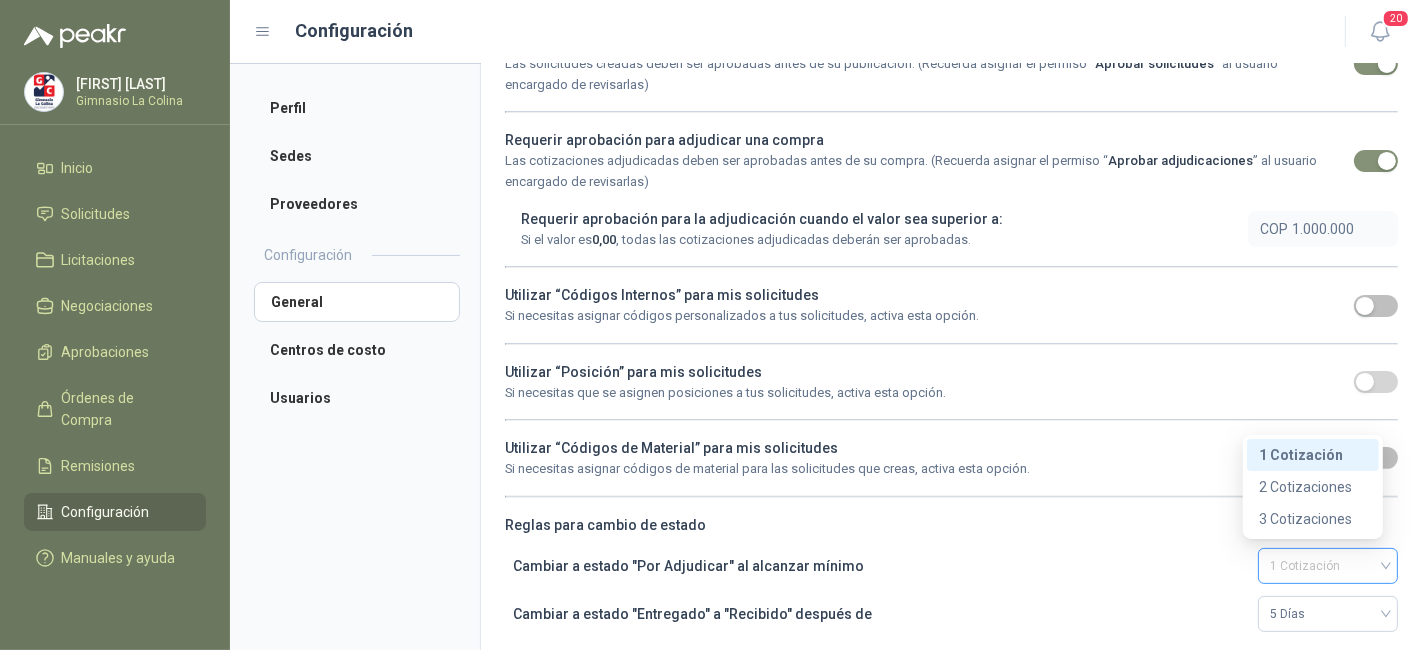 click on "1 Cotización" at bounding box center (1328, 566) 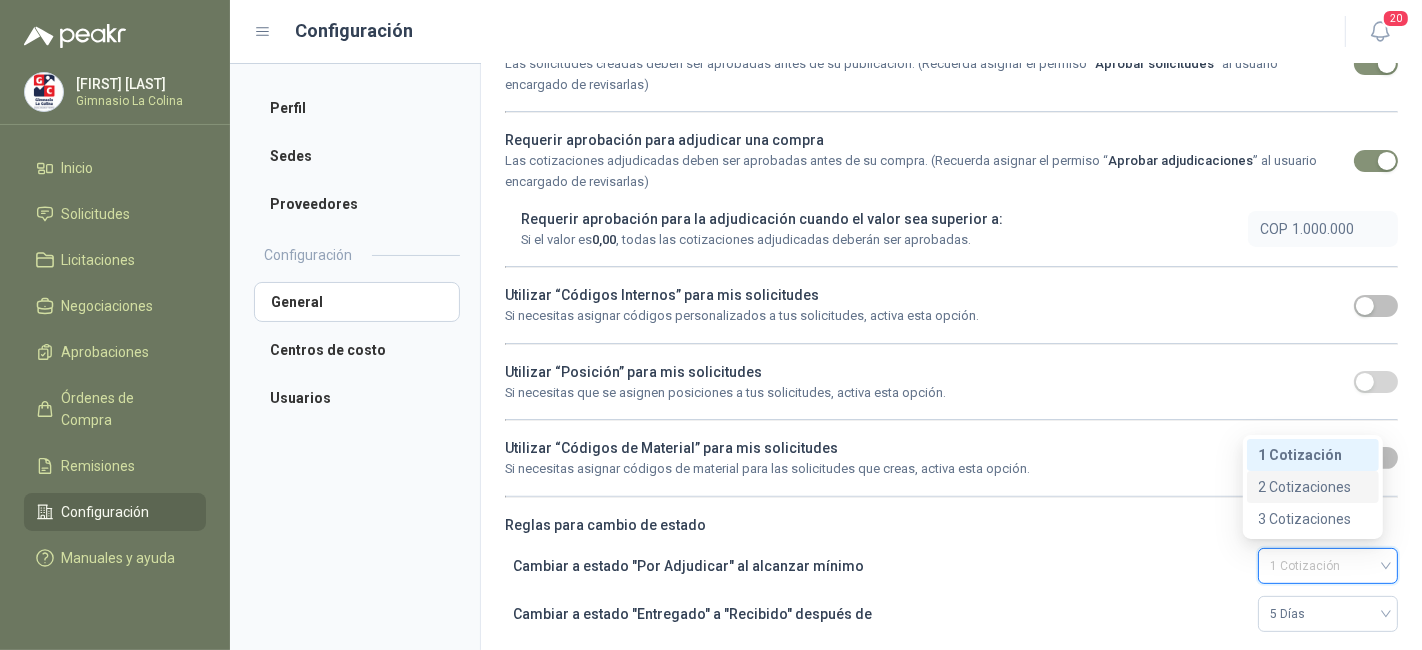 click on "2 Cotizaciones" at bounding box center (1313, 487) 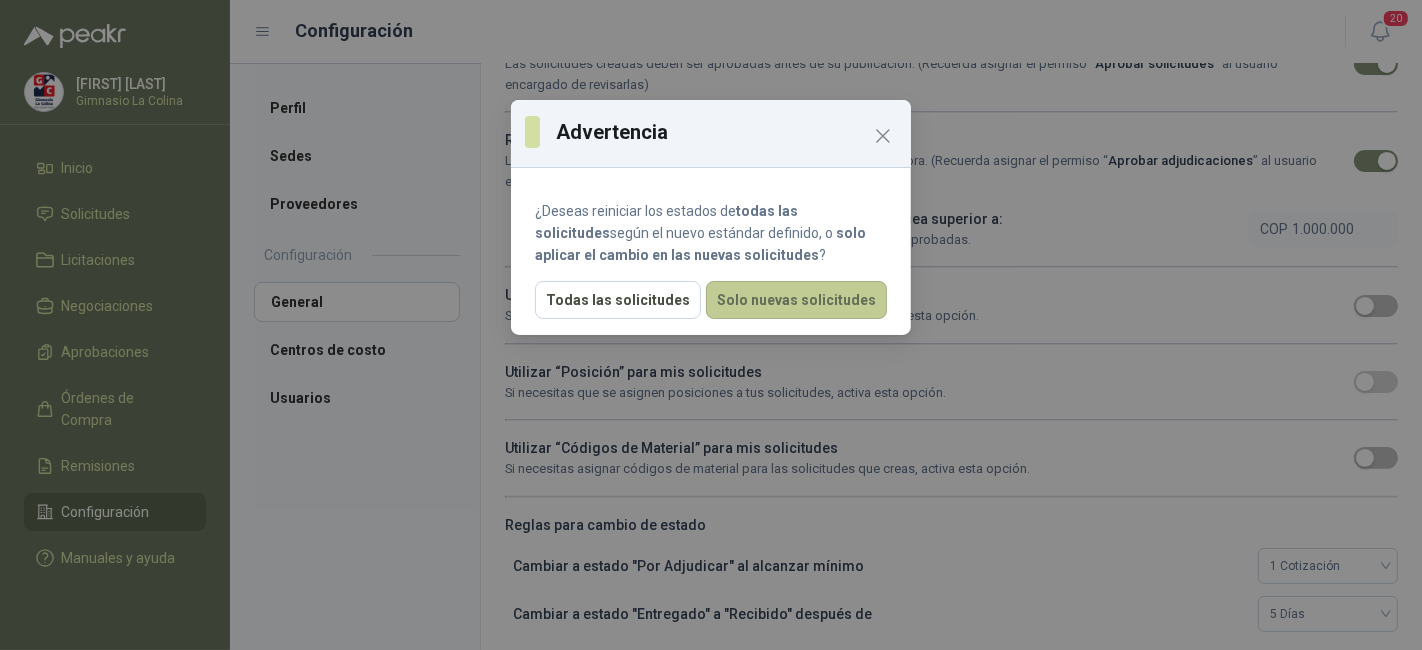 click on "Solo nuevas solicitudes" at bounding box center [796, 300] 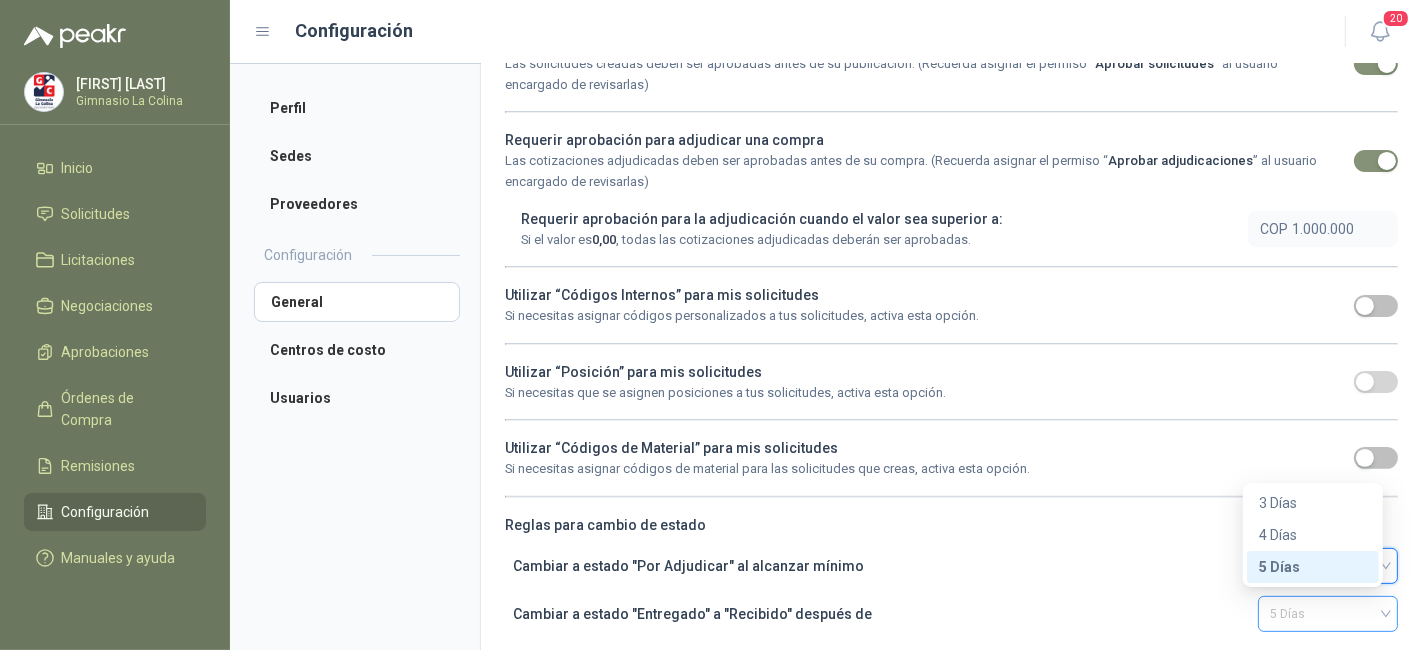 click on "5 Días" at bounding box center [1328, 614] 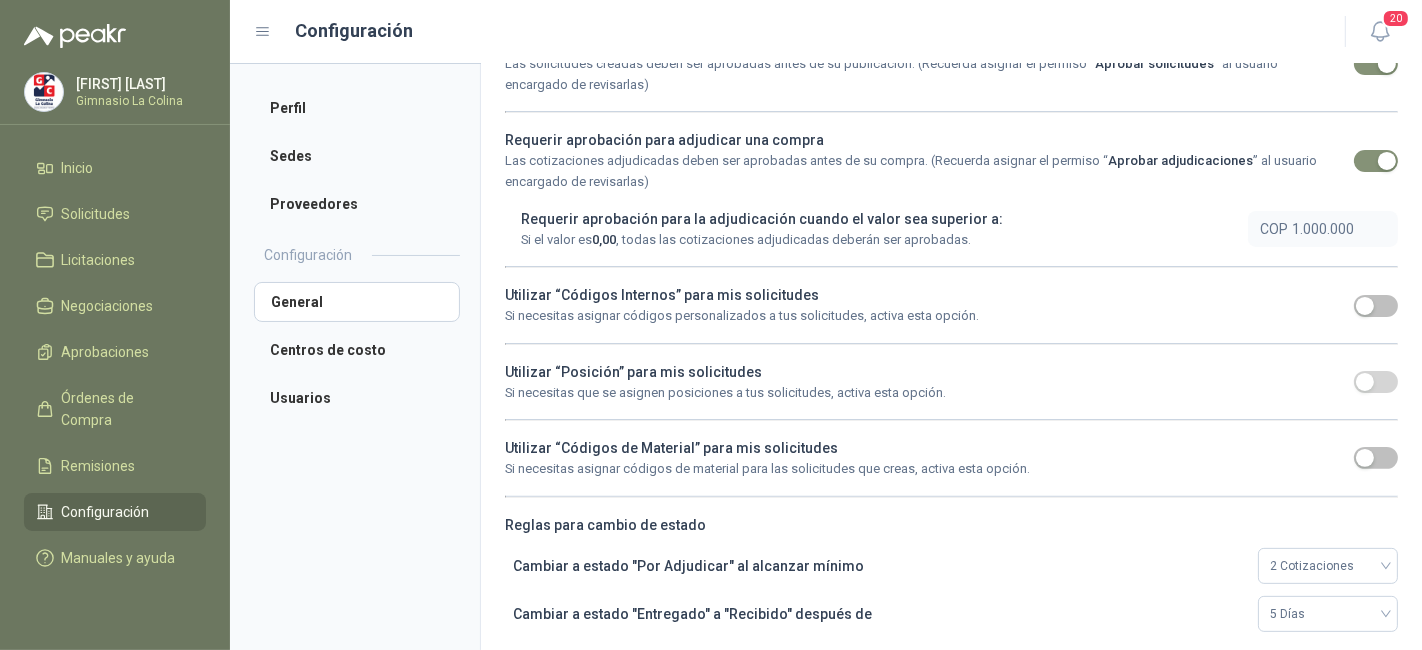 click on "Cambiar a estado "Entregado" a "Recibido" después de" at bounding box center [879, 614] 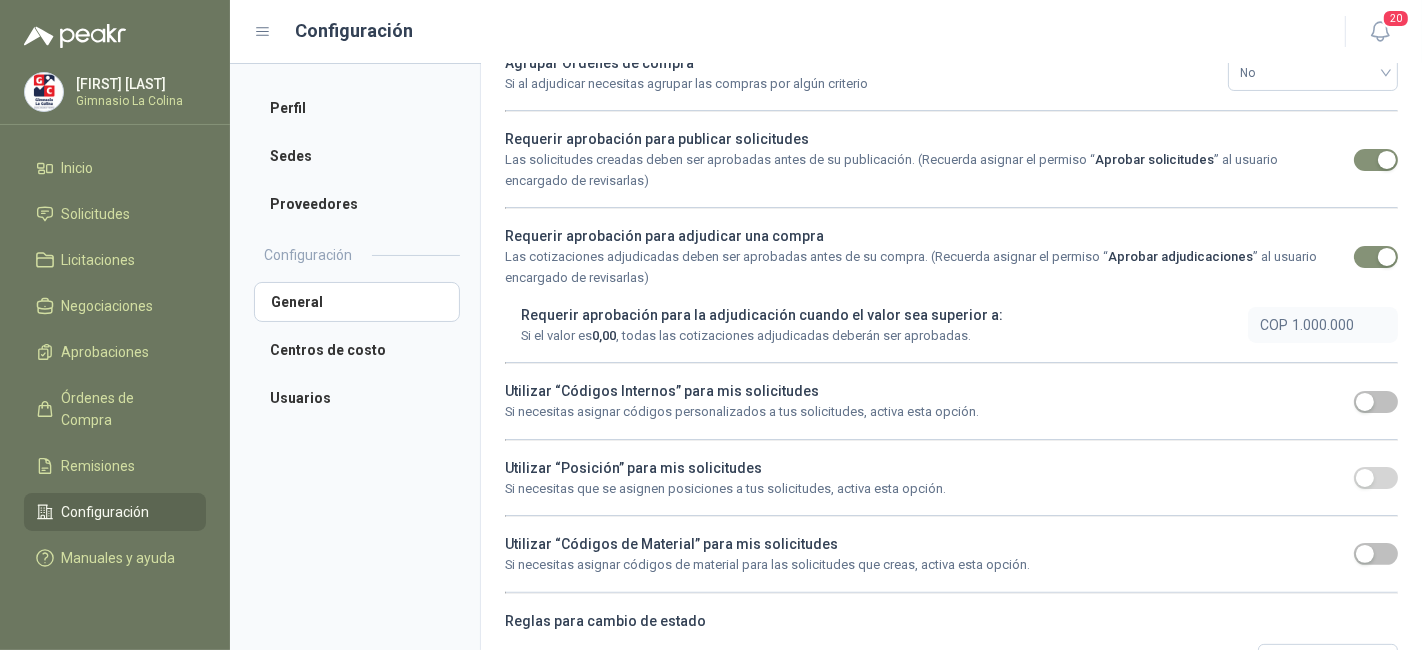 scroll, scrollTop: 0, scrollLeft: 0, axis: both 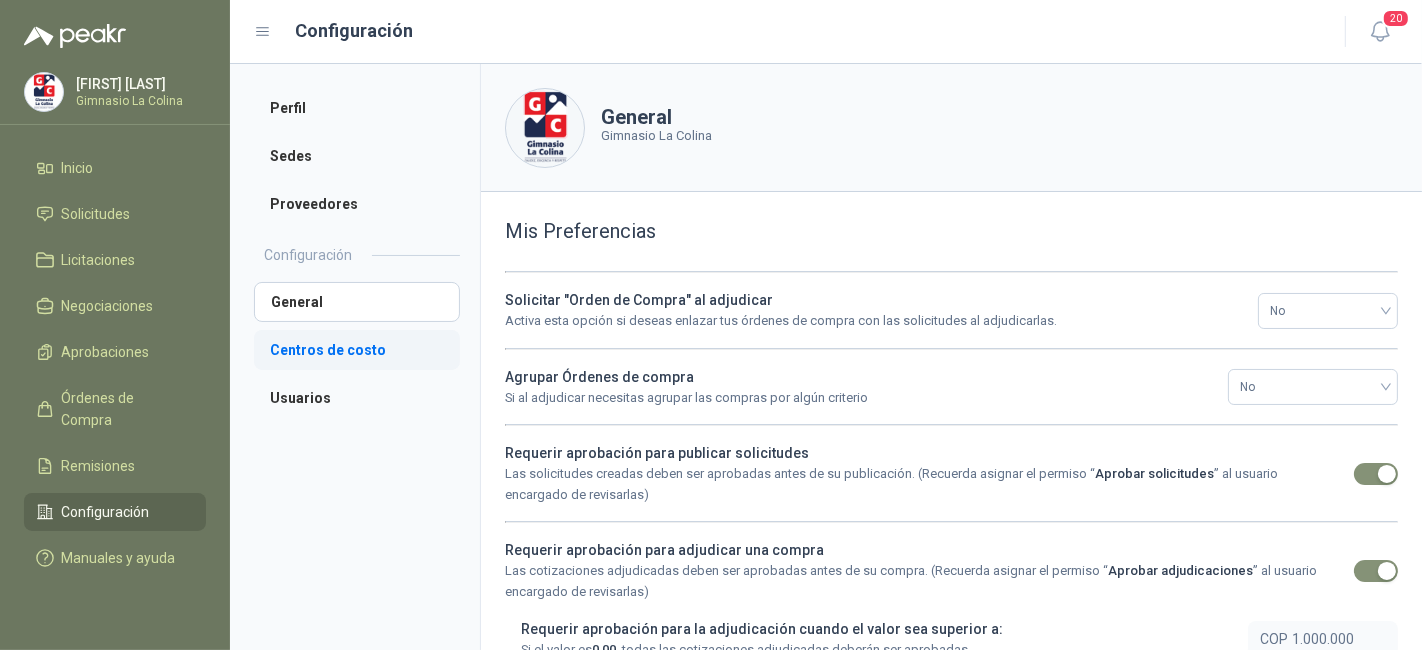 click on "Centros de costo" at bounding box center [357, 350] 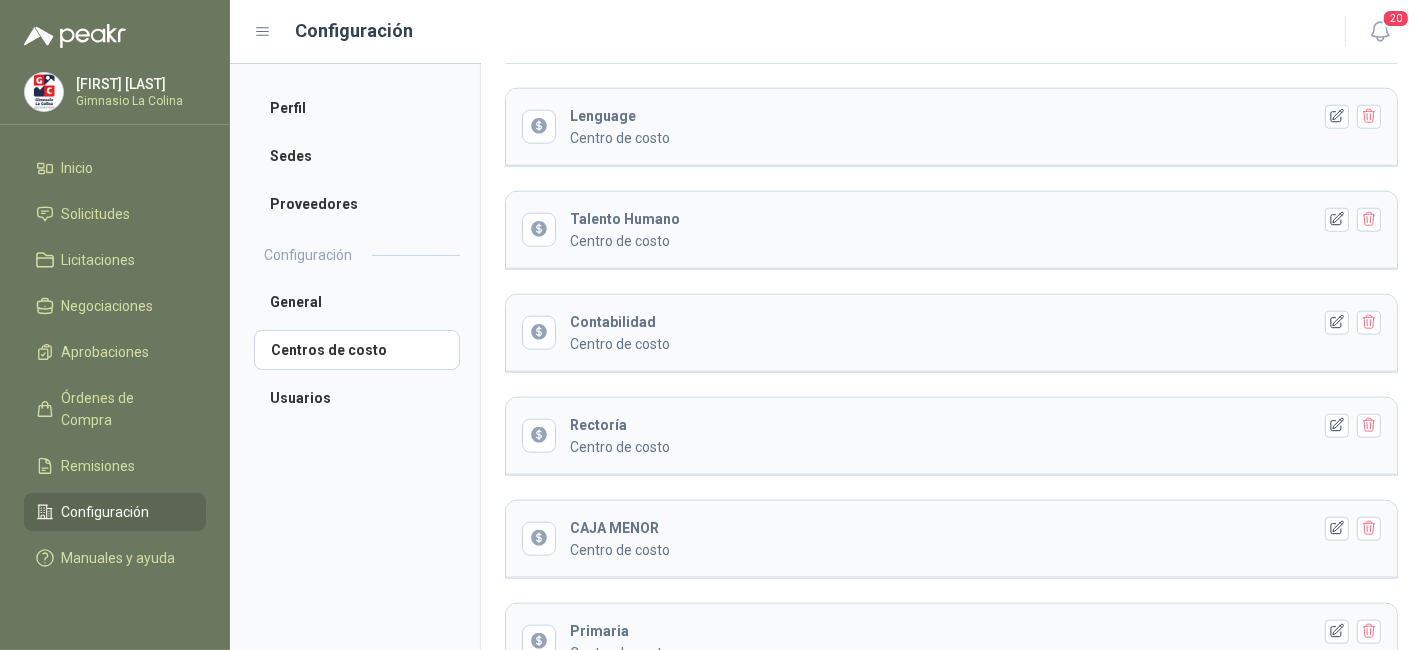 scroll, scrollTop: 1840, scrollLeft: 0, axis: vertical 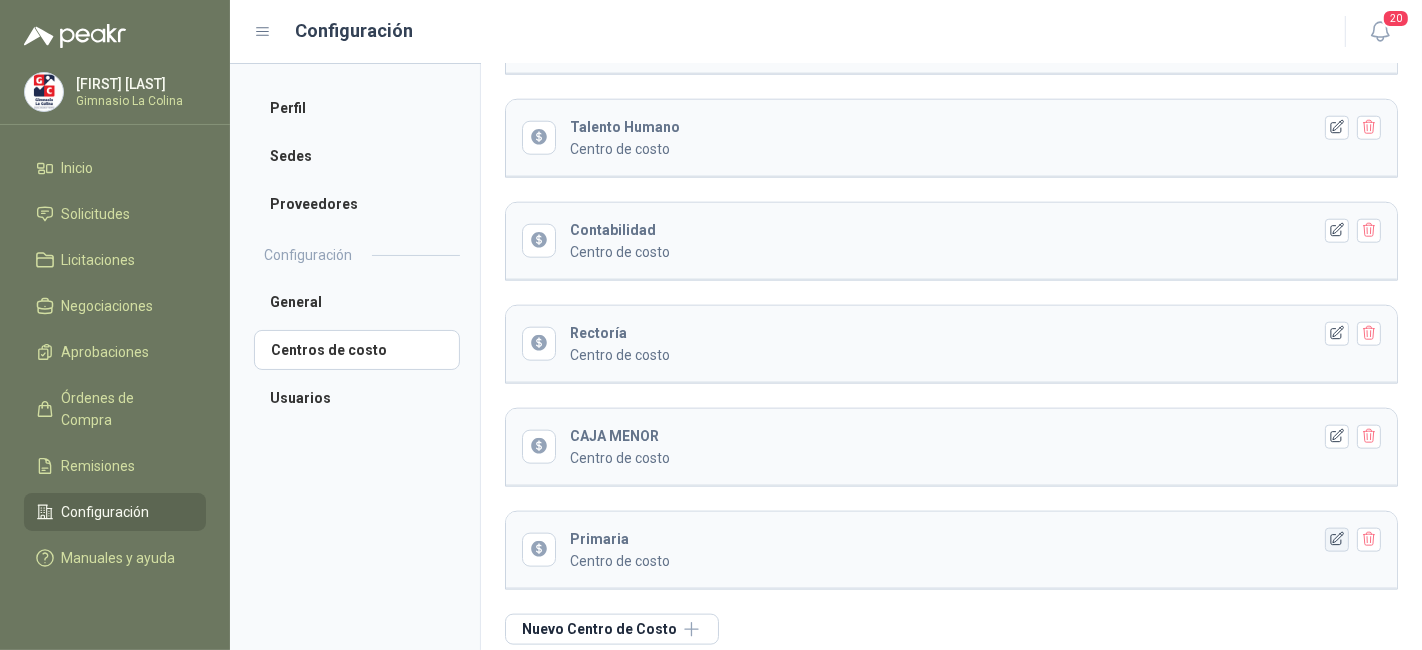 click 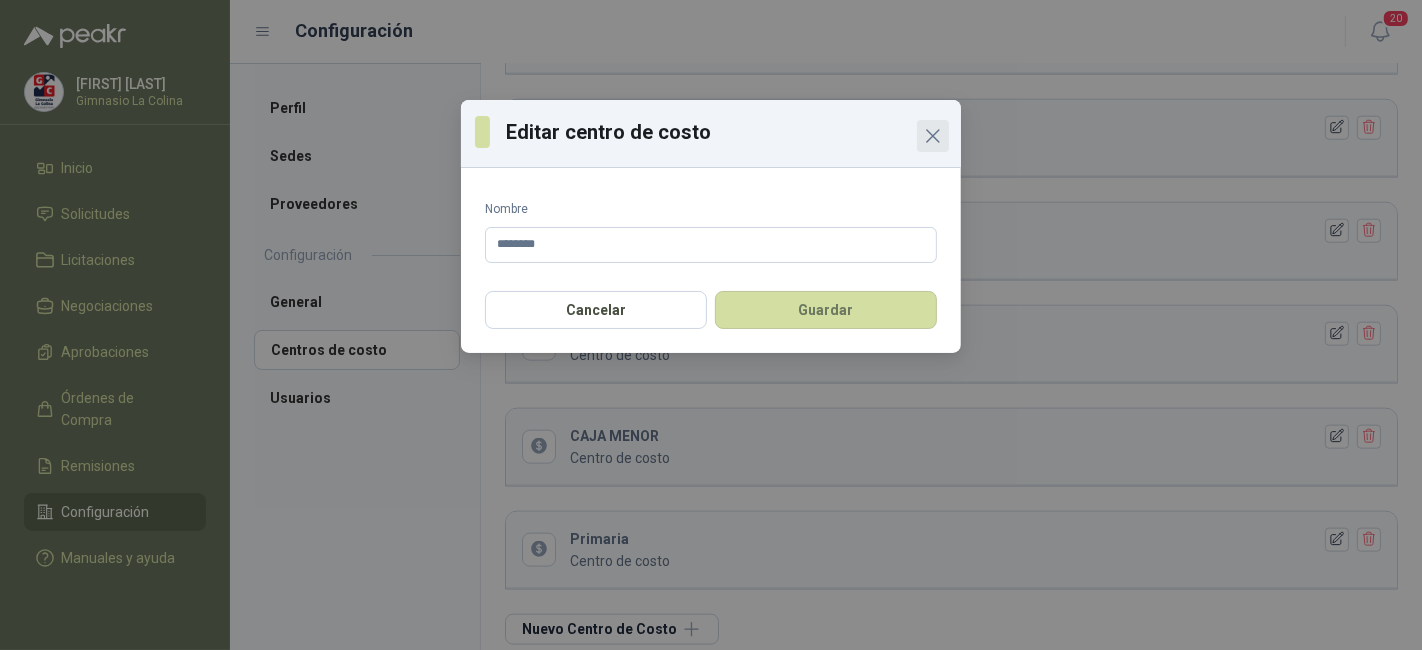 click 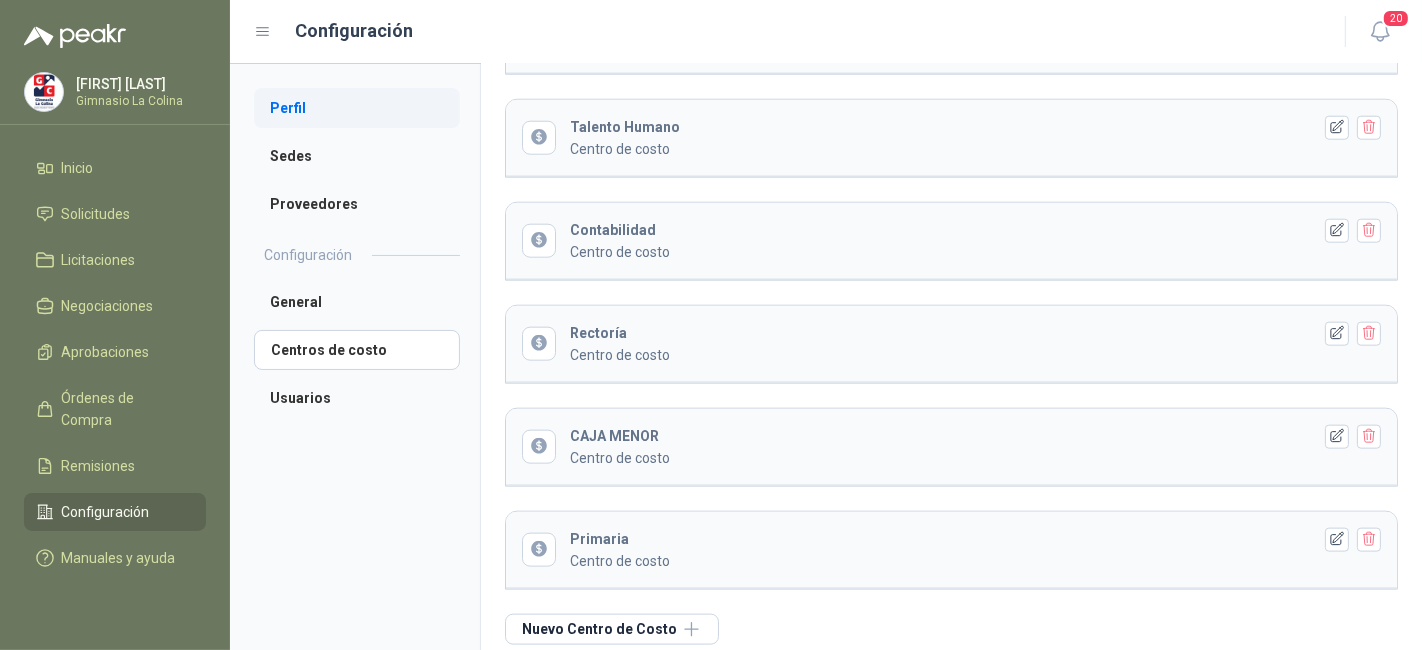click on "Perfil" at bounding box center [357, 108] 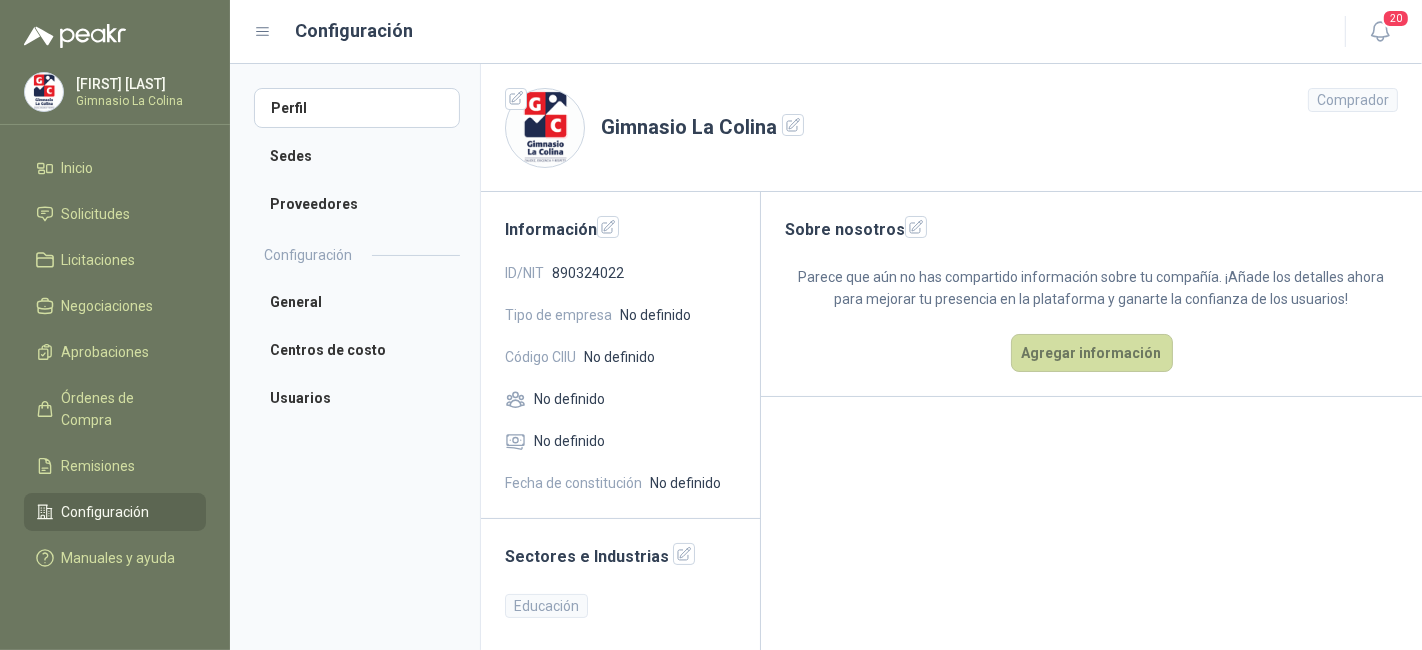 scroll, scrollTop: 2, scrollLeft: 0, axis: vertical 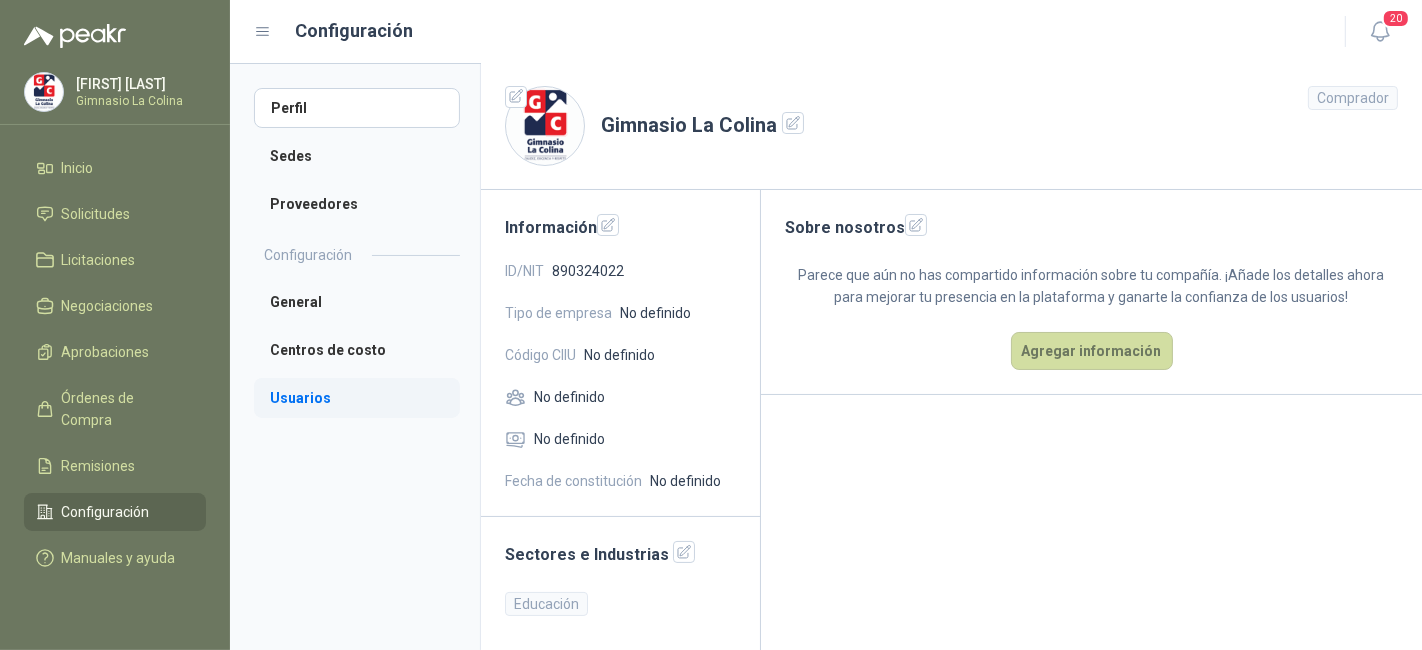 click on "Usuarios" at bounding box center (357, 398) 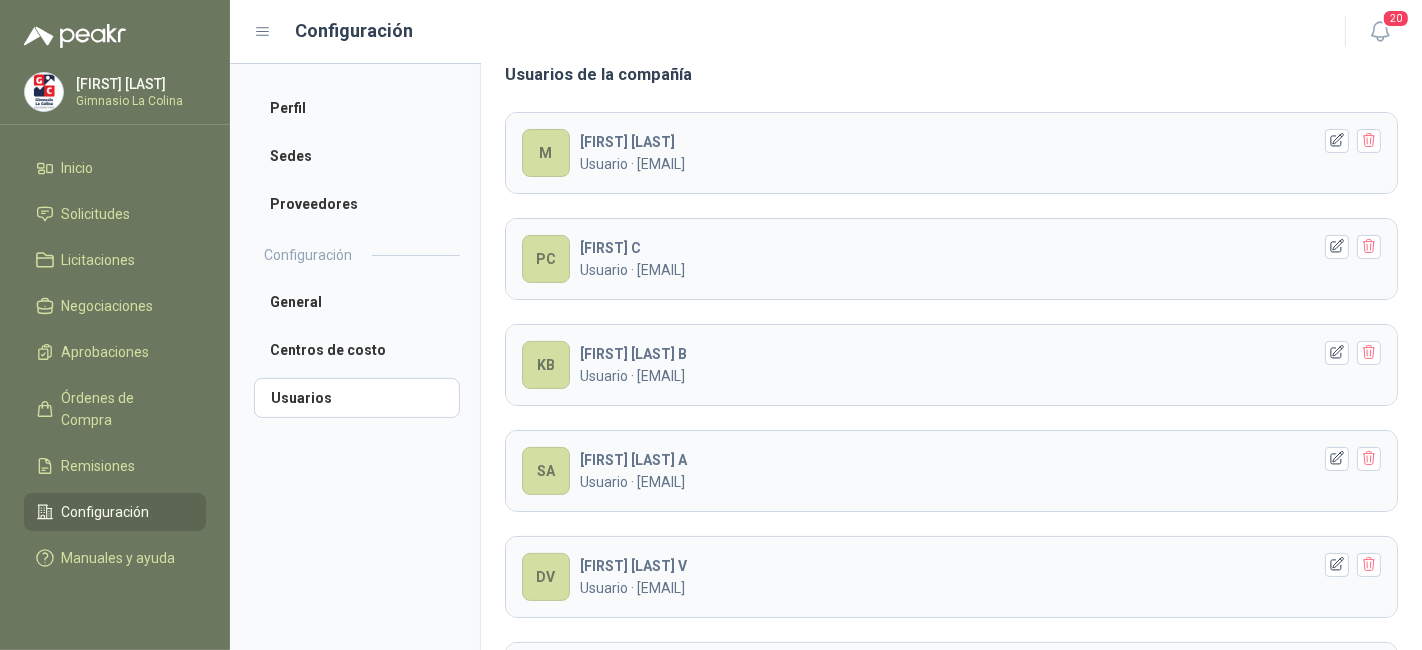 scroll, scrollTop: 0, scrollLeft: 0, axis: both 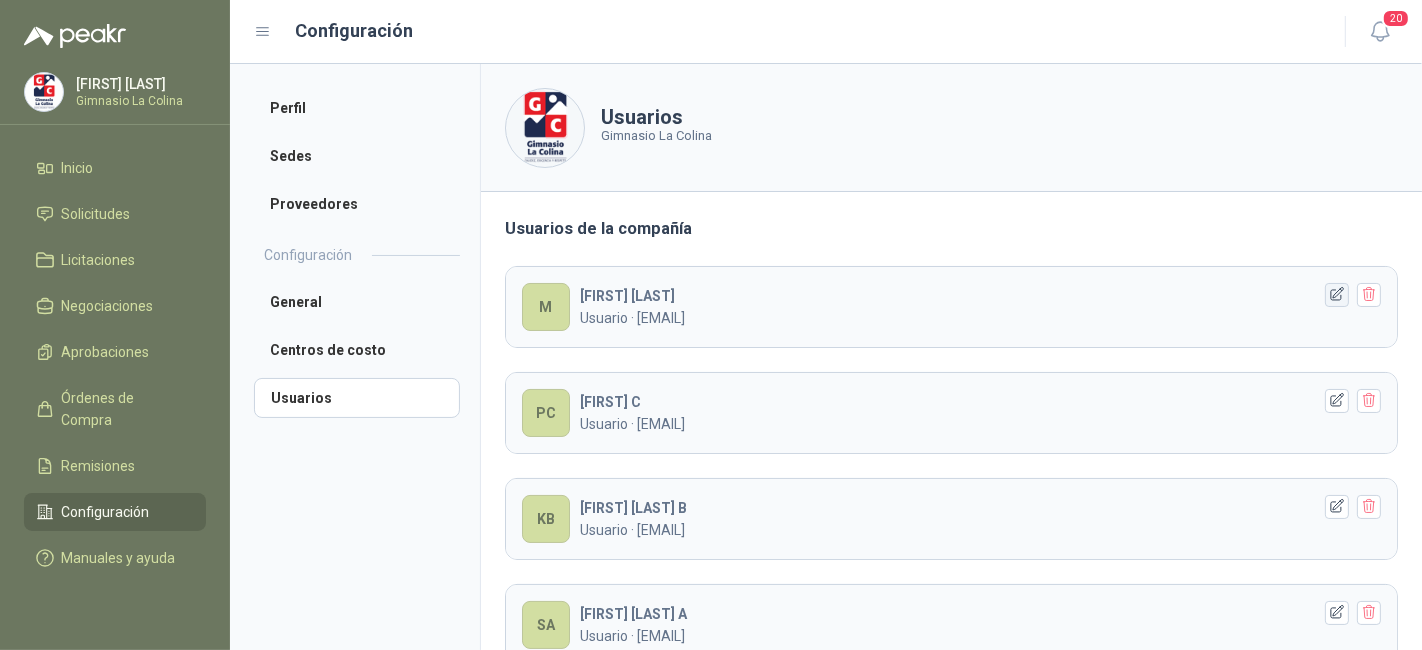 click 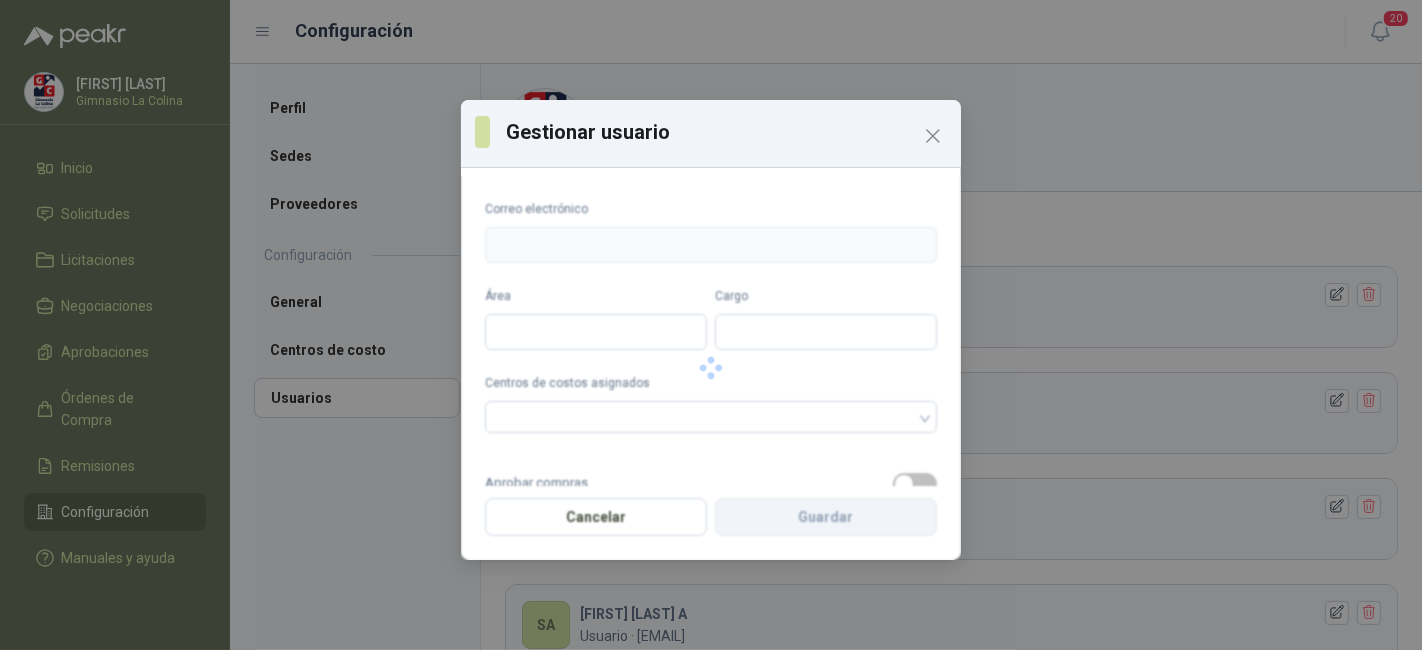 type on "**********" 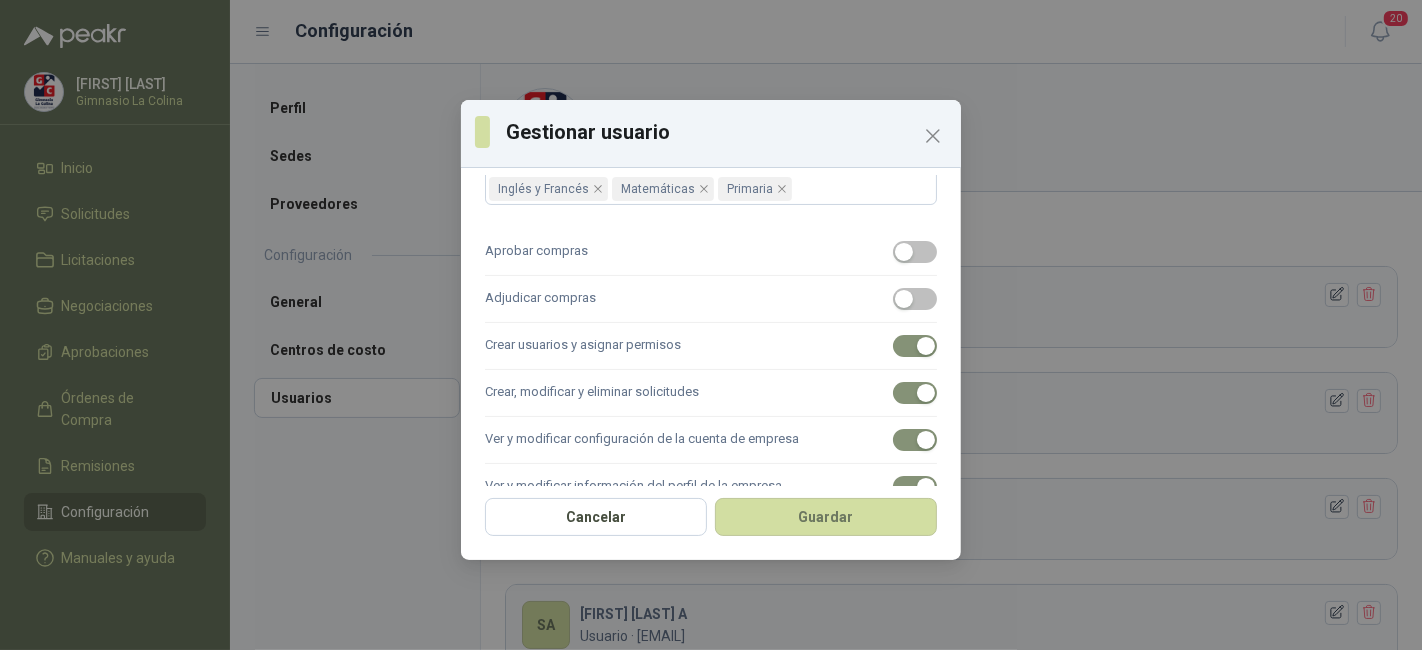 scroll, scrollTop: 368, scrollLeft: 0, axis: vertical 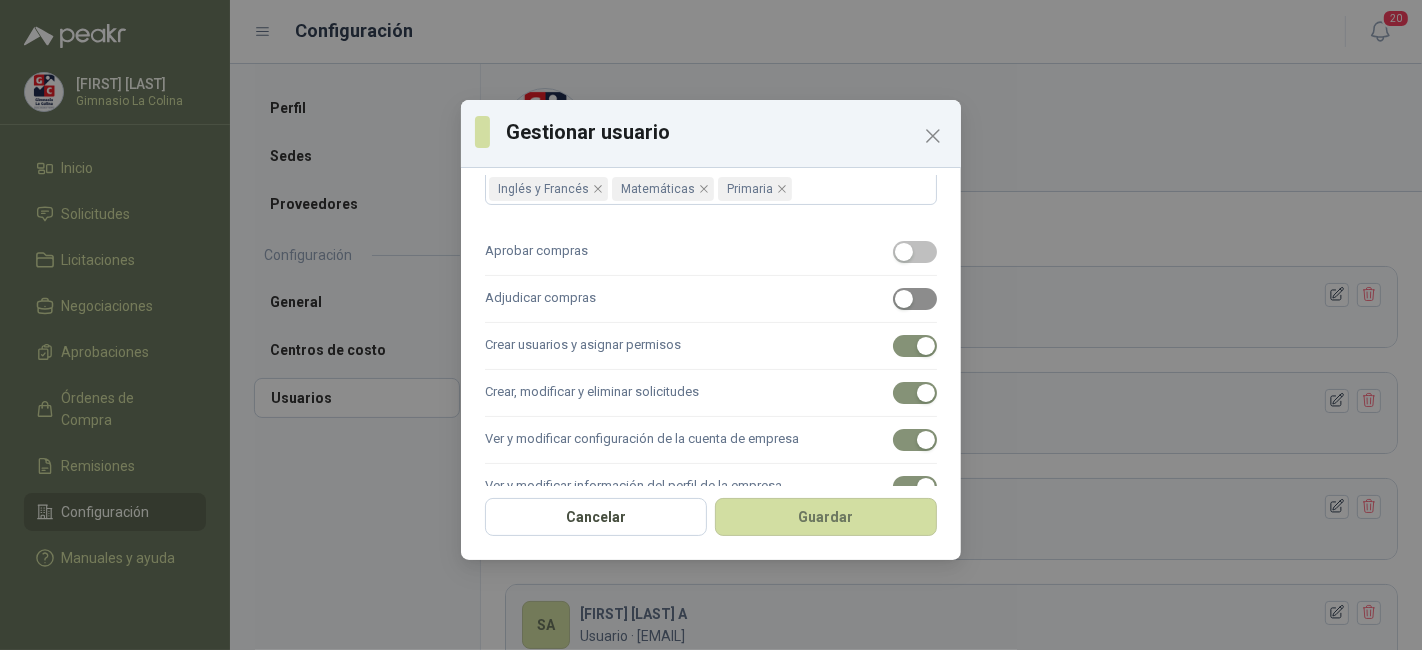 click at bounding box center (915, 299) 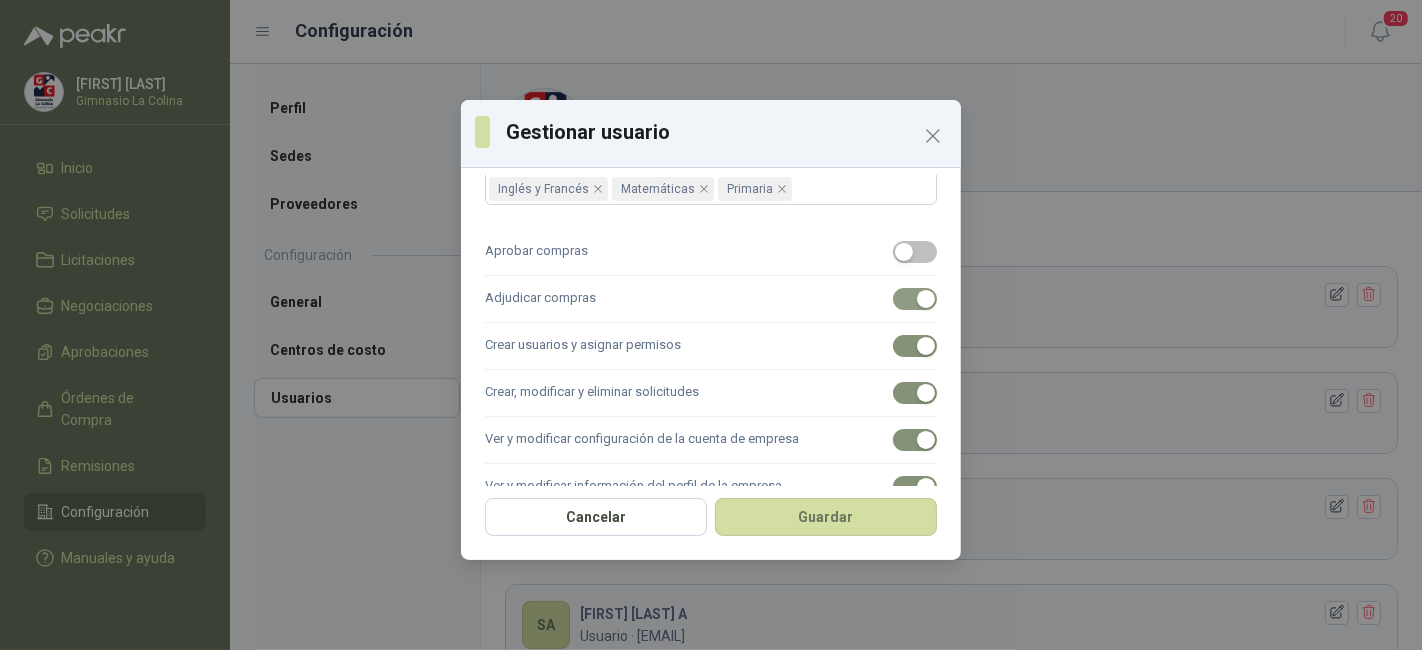 click at bounding box center [915, 299] 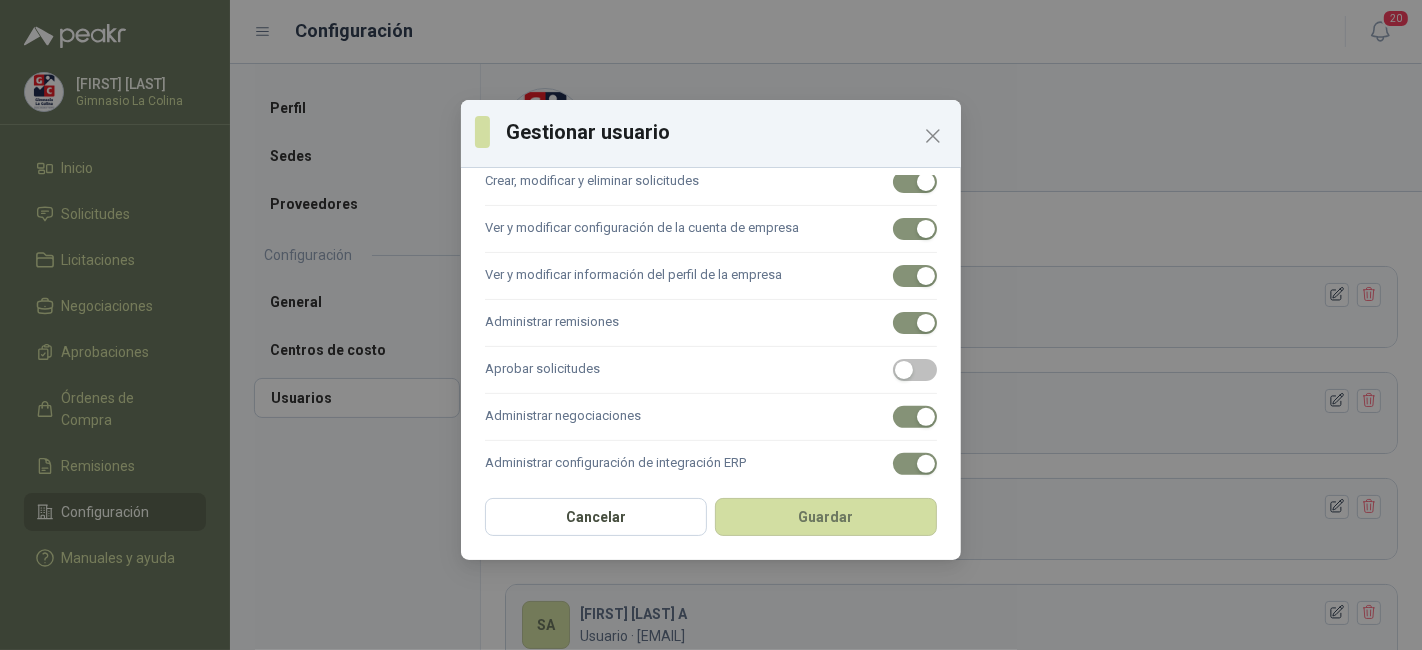 scroll, scrollTop: 639, scrollLeft: 0, axis: vertical 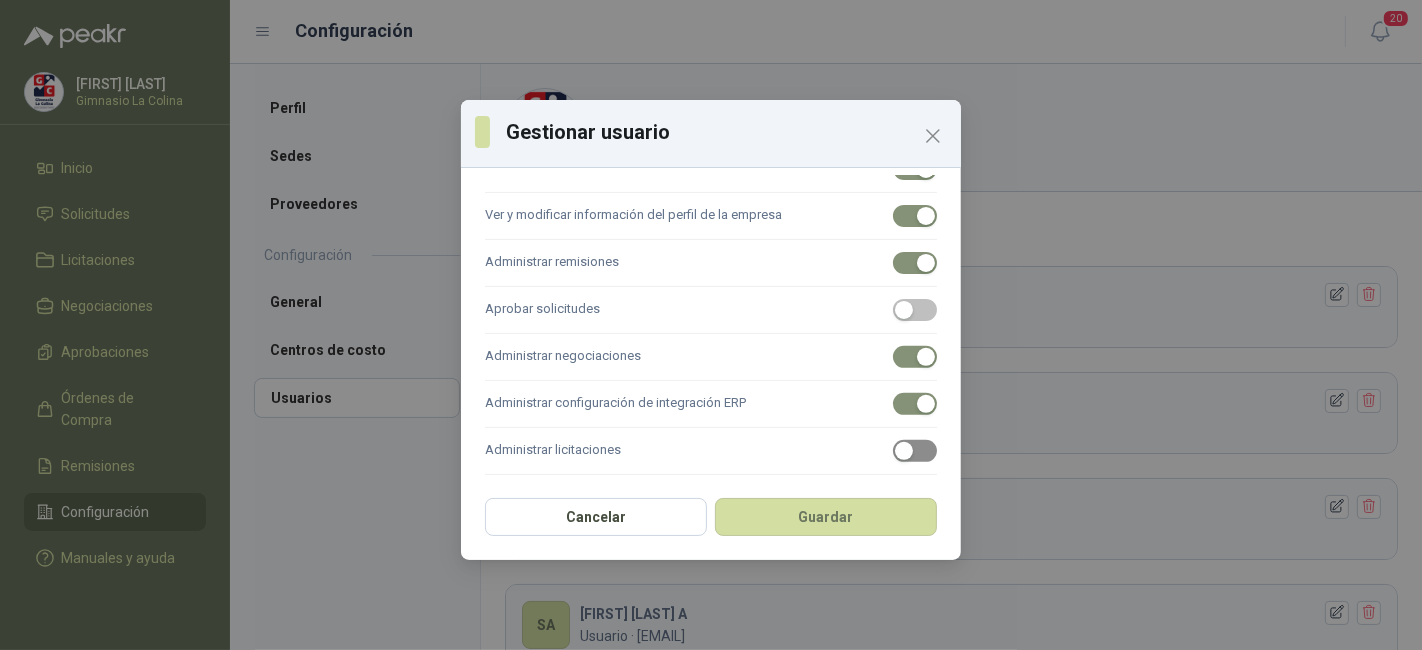click at bounding box center [915, 451] 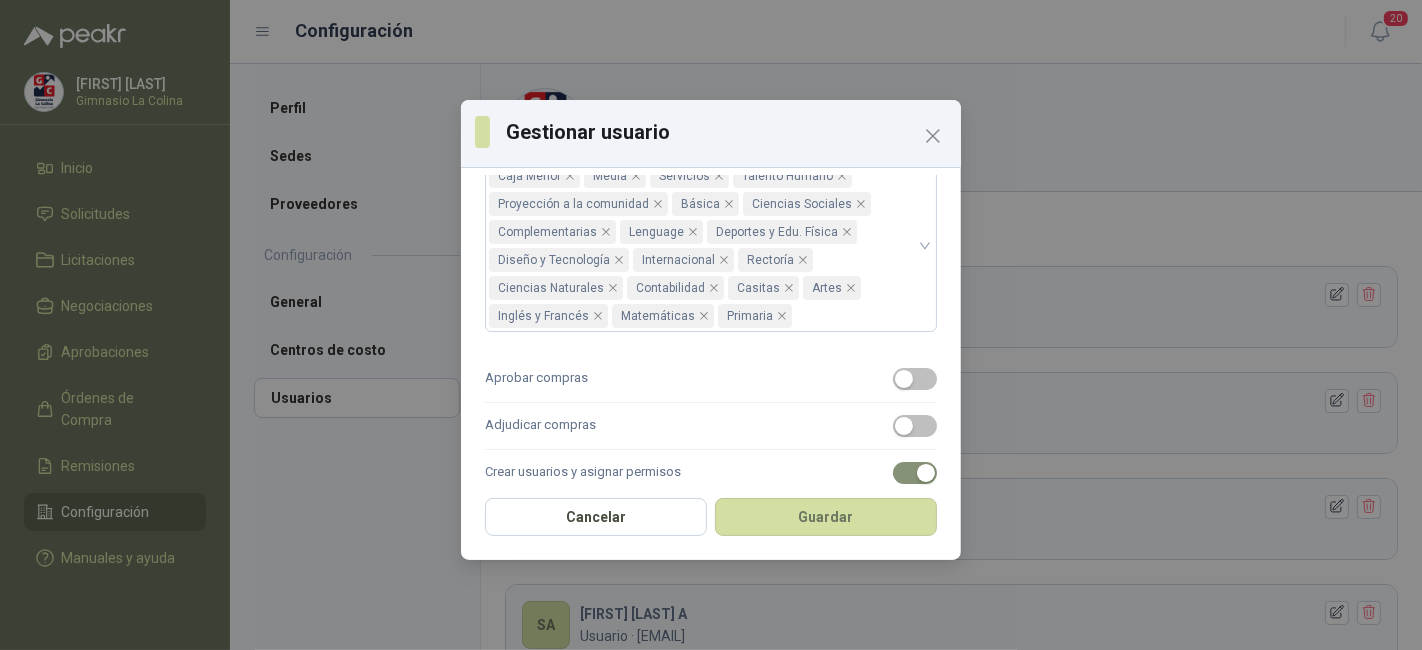 scroll, scrollTop: 238, scrollLeft: 0, axis: vertical 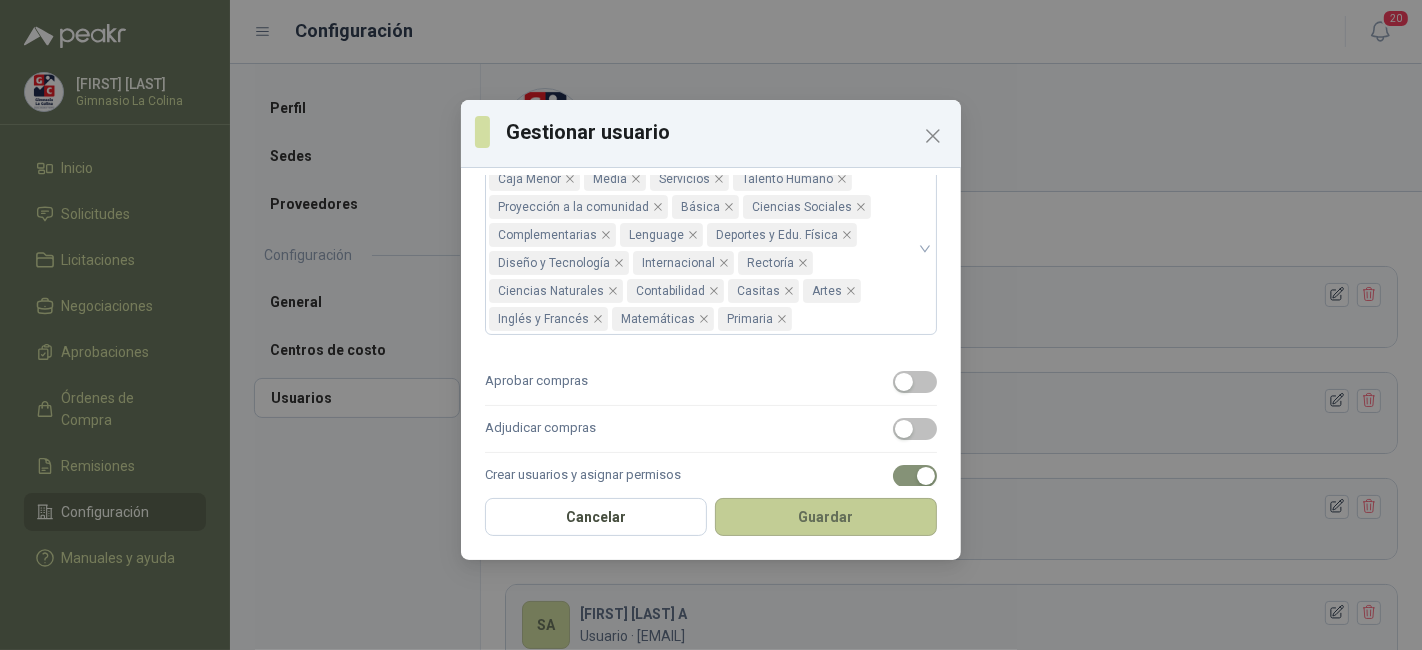 click on "Guardar" at bounding box center [826, 517] 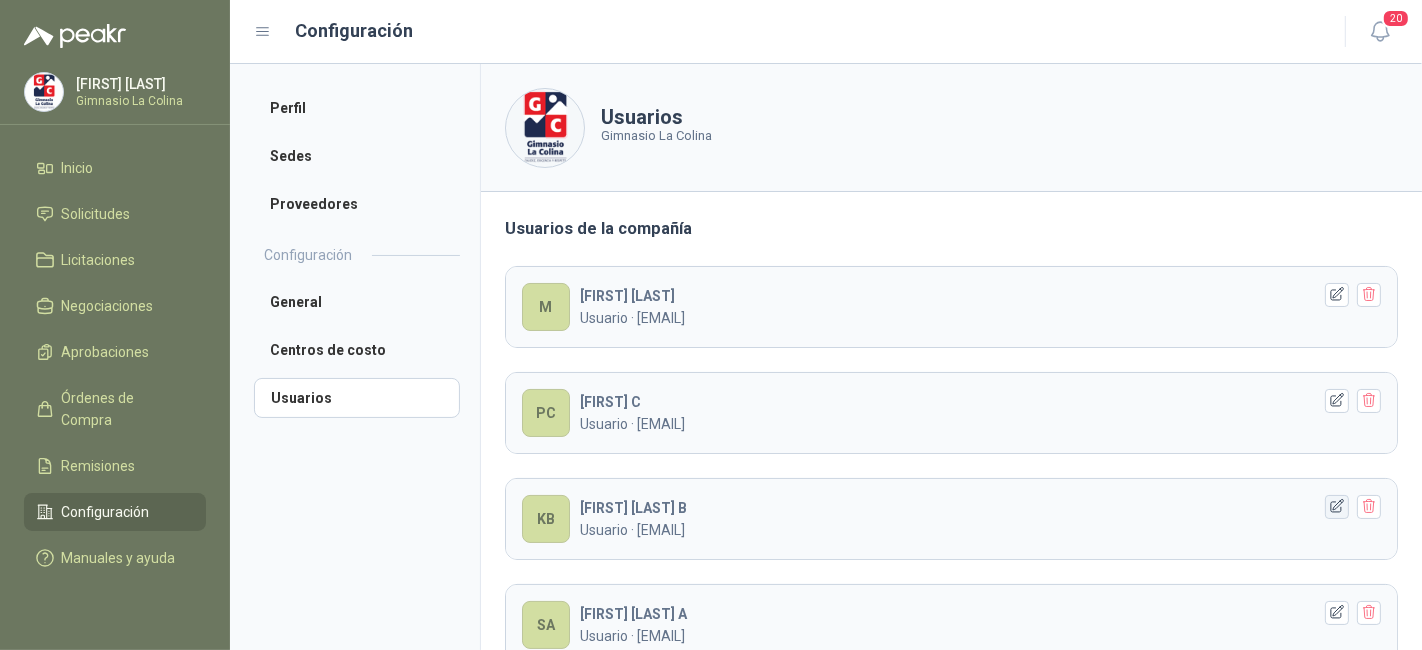 click 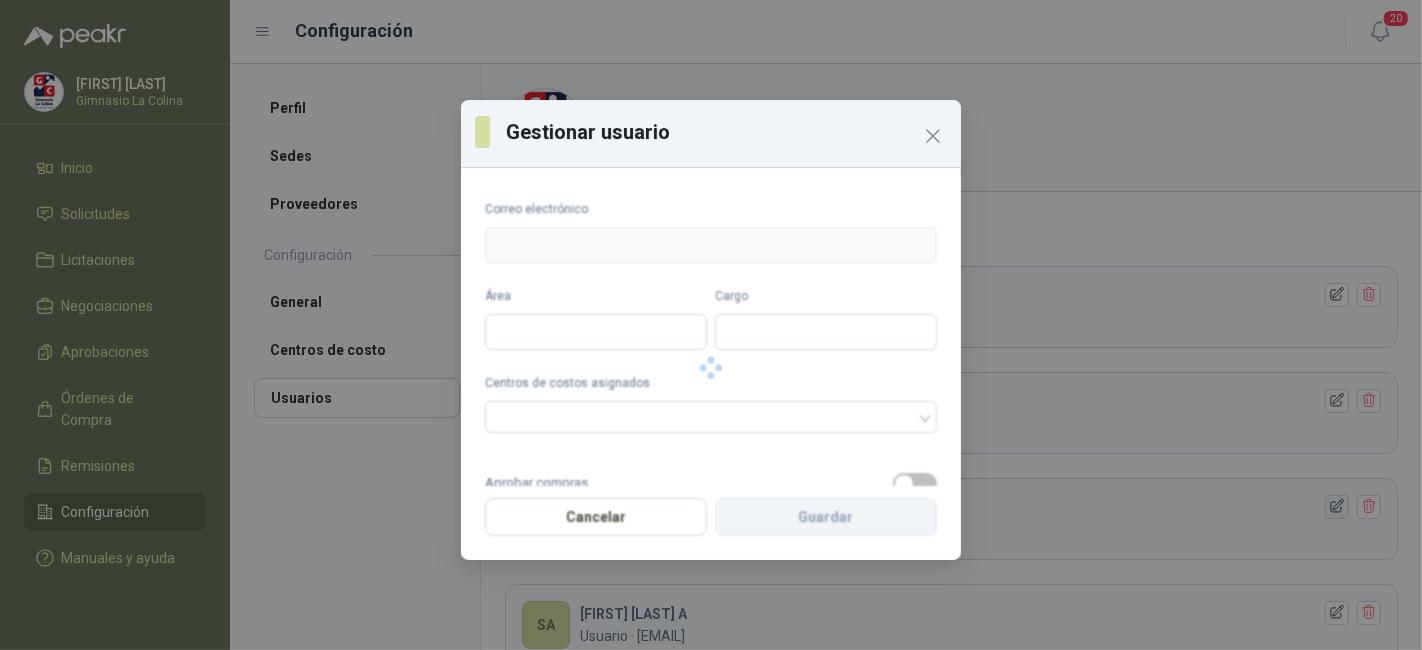 type on "**********" 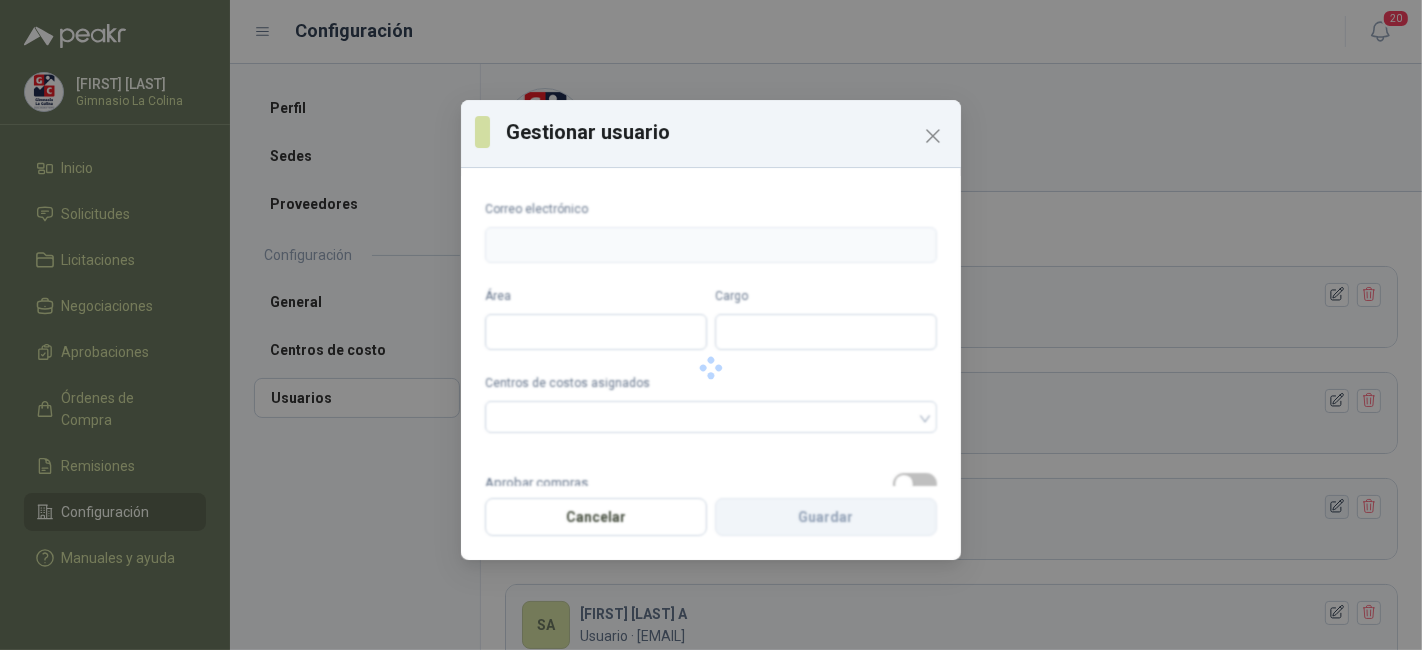 type on "********" 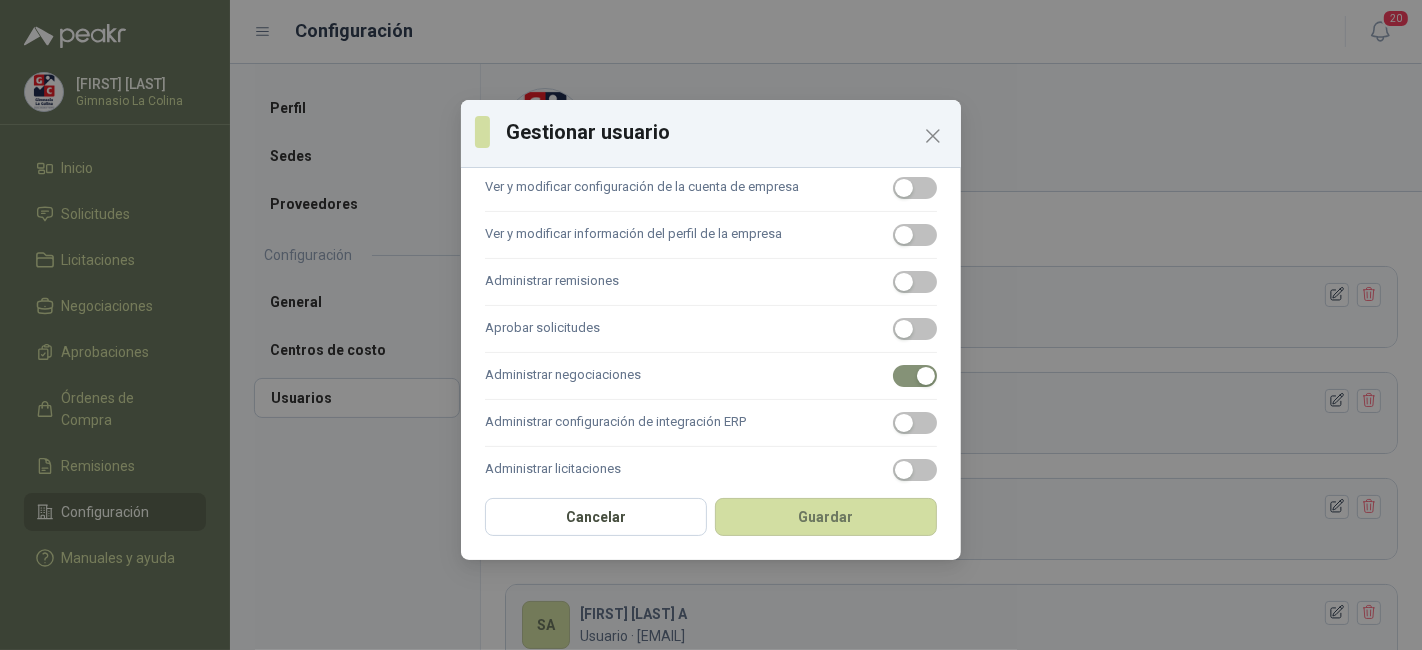 scroll, scrollTop: 485, scrollLeft: 0, axis: vertical 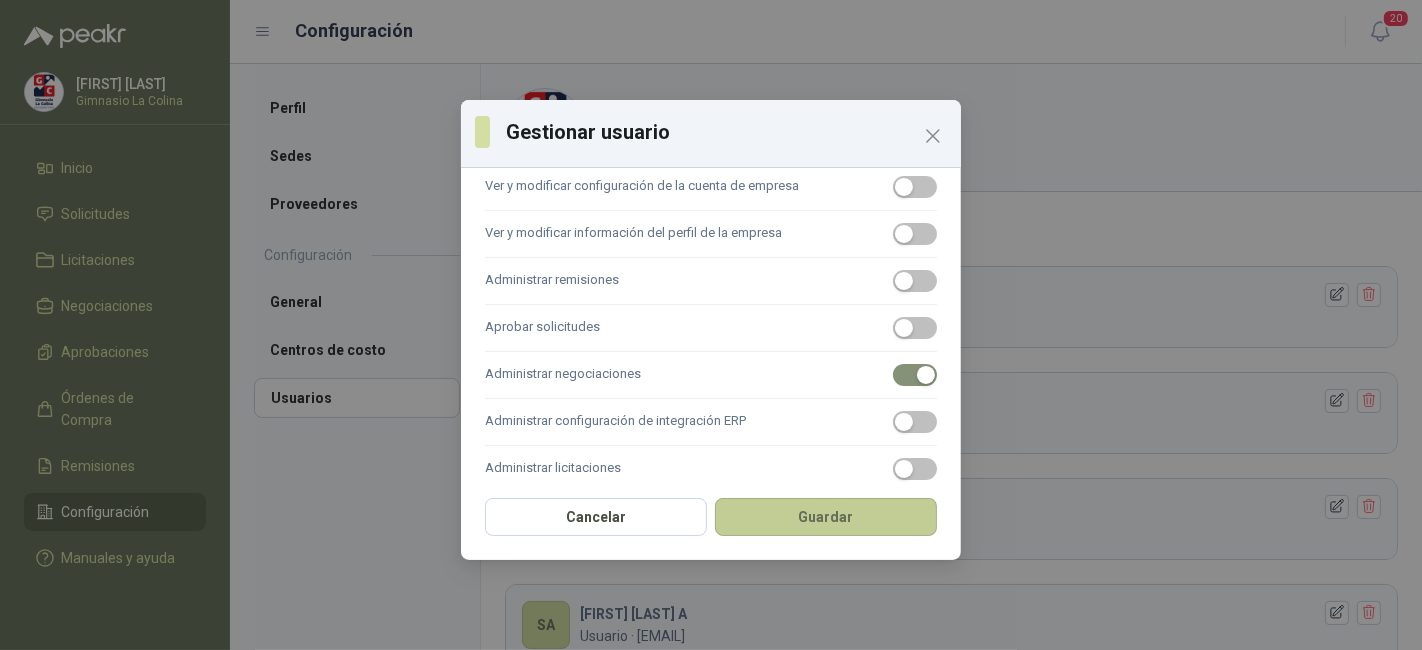 click on "Guardar" at bounding box center [826, 517] 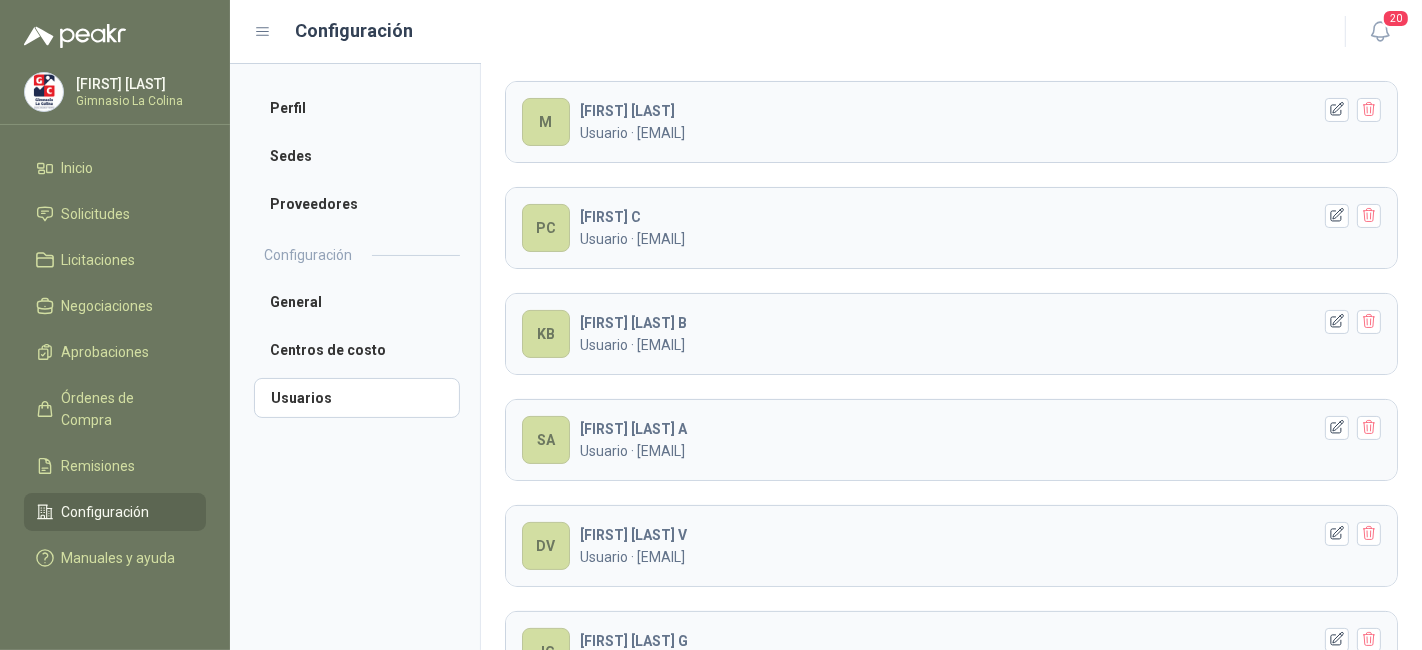 scroll, scrollTop: 186, scrollLeft: 0, axis: vertical 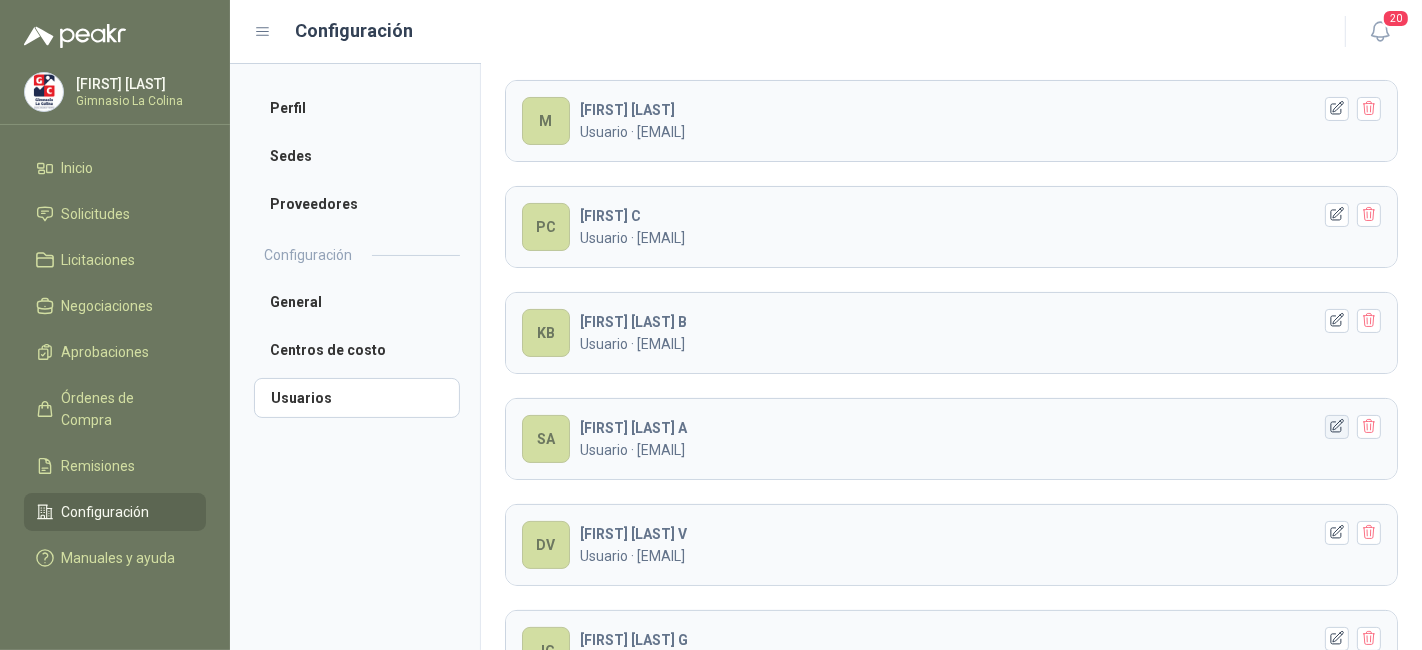 click 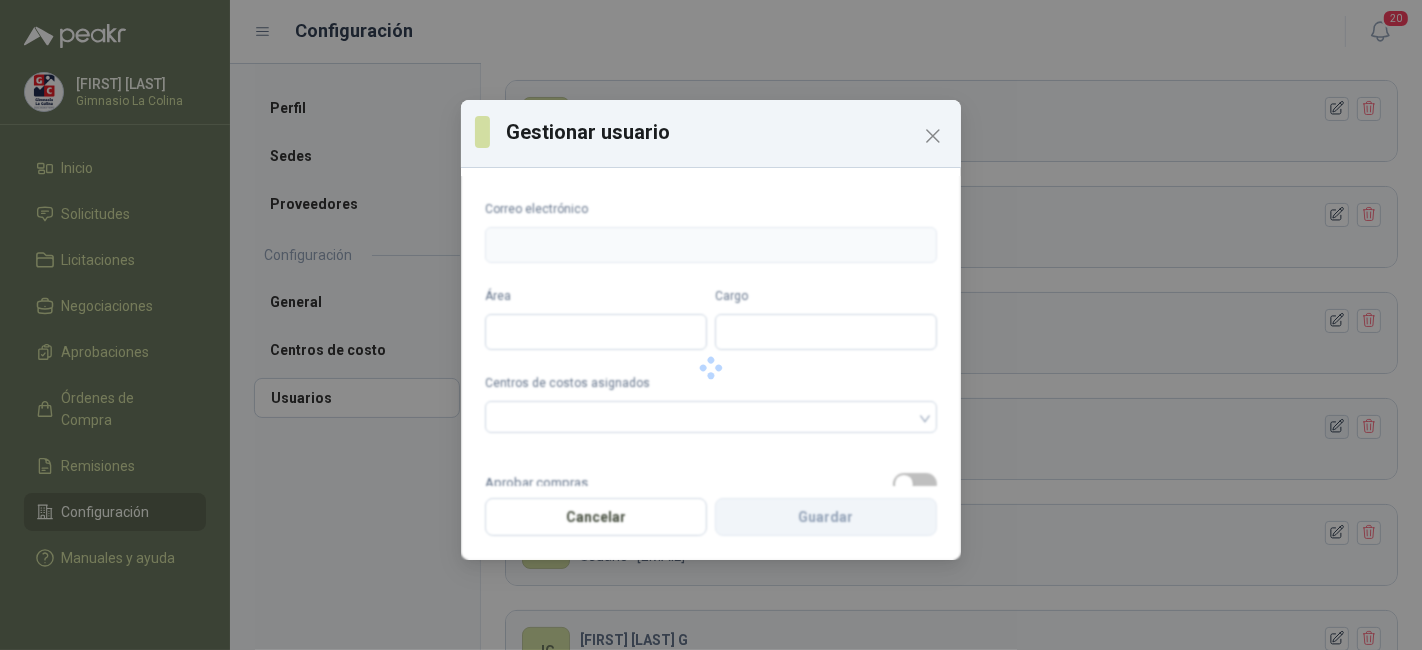 type on "**********" 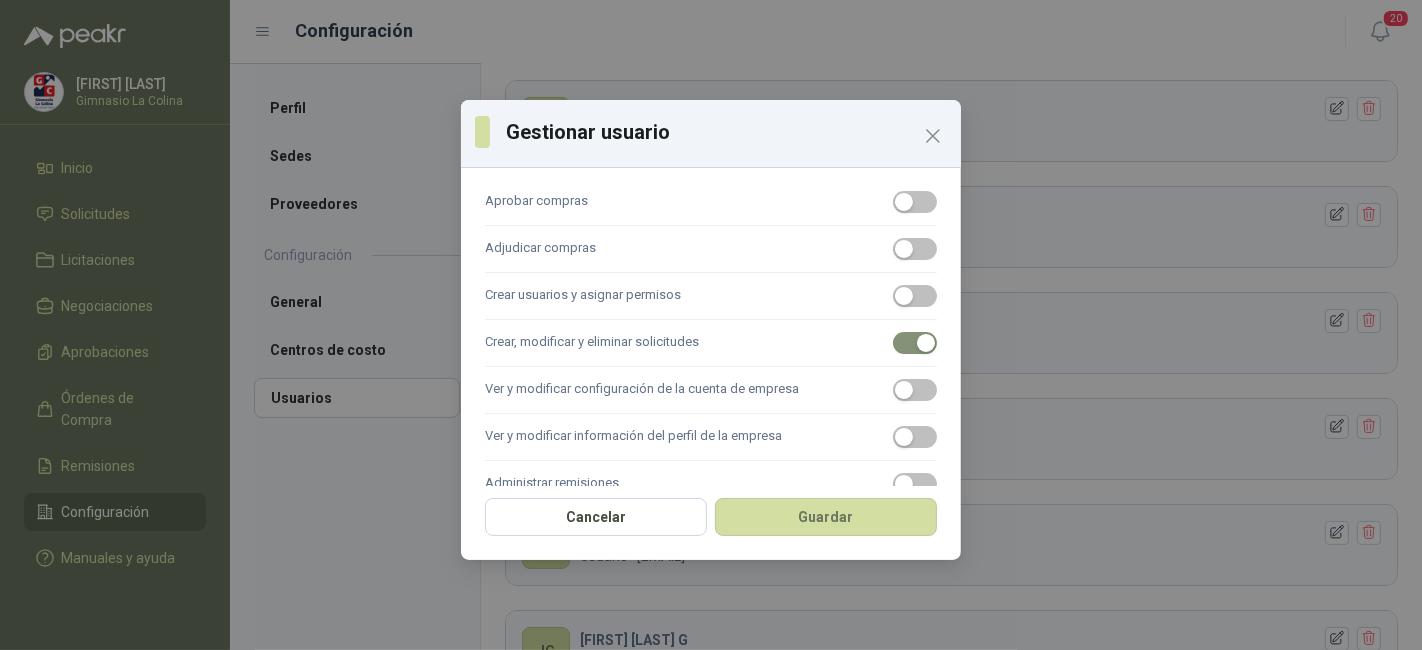 scroll, scrollTop: 272, scrollLeft: 0, axis: vertical 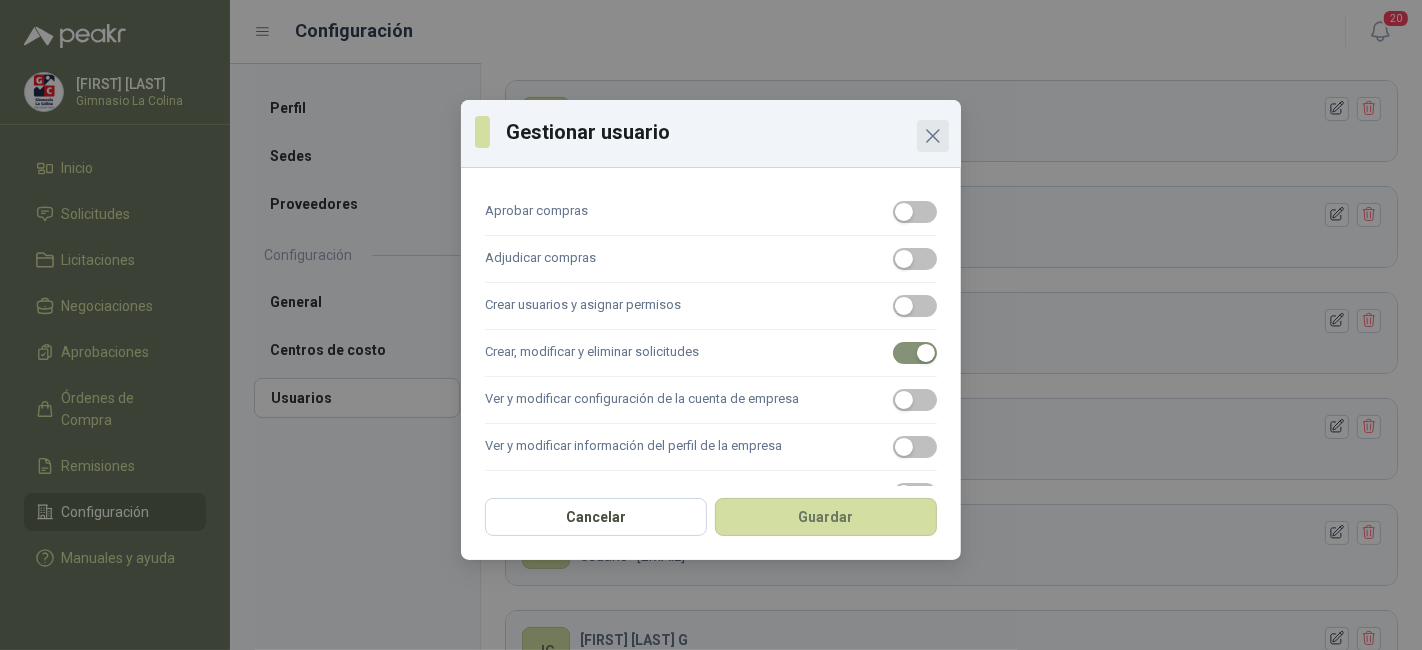 click at bounding box center [933, 136] 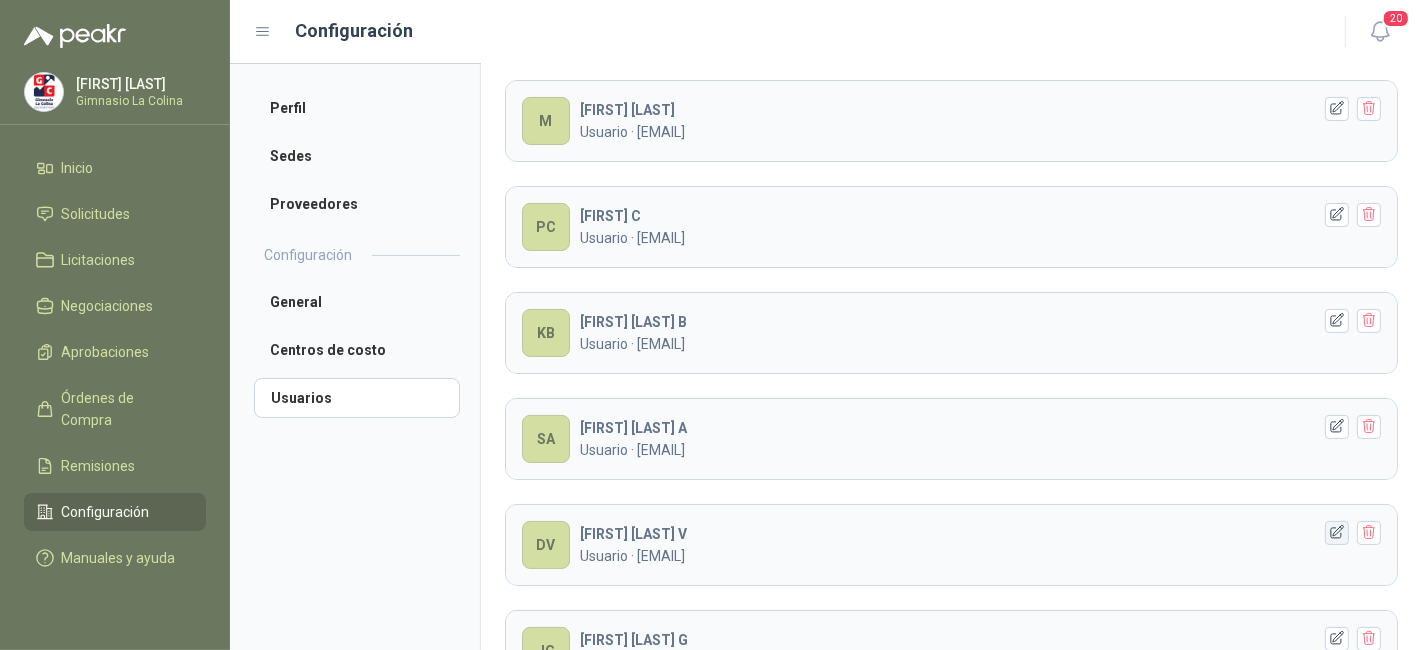 click 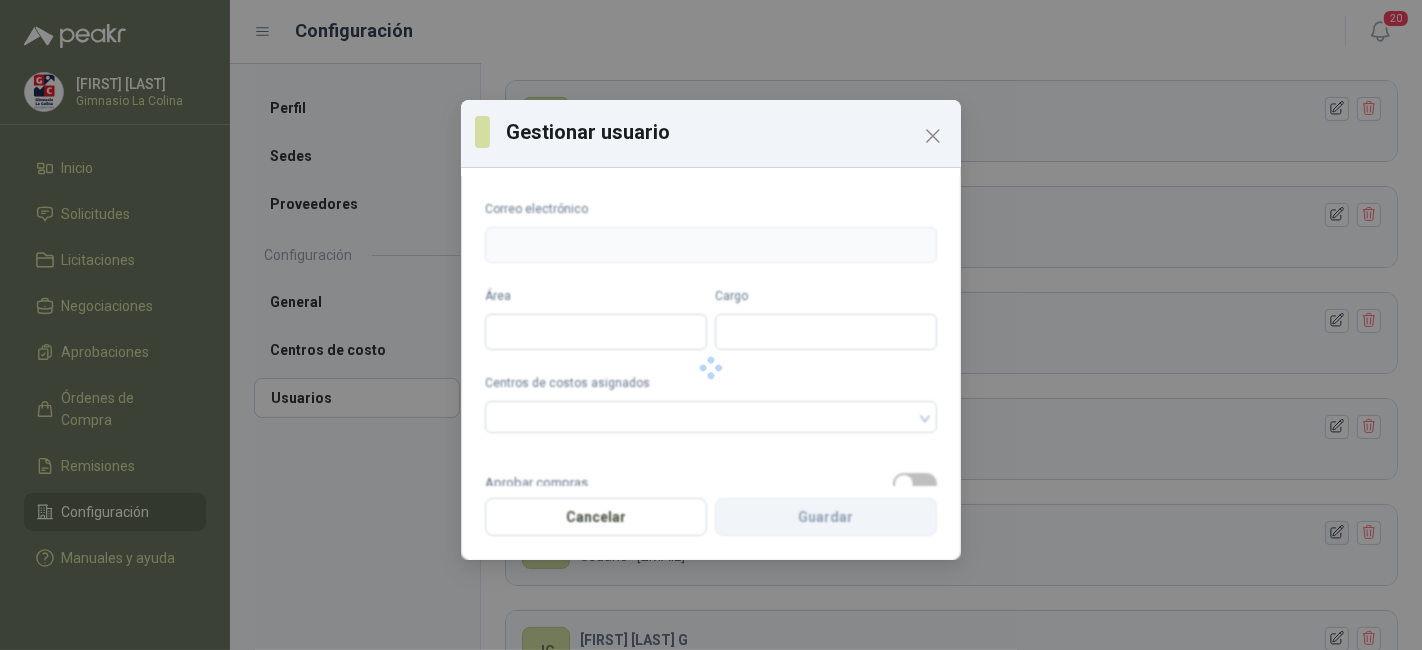 type on "**********" 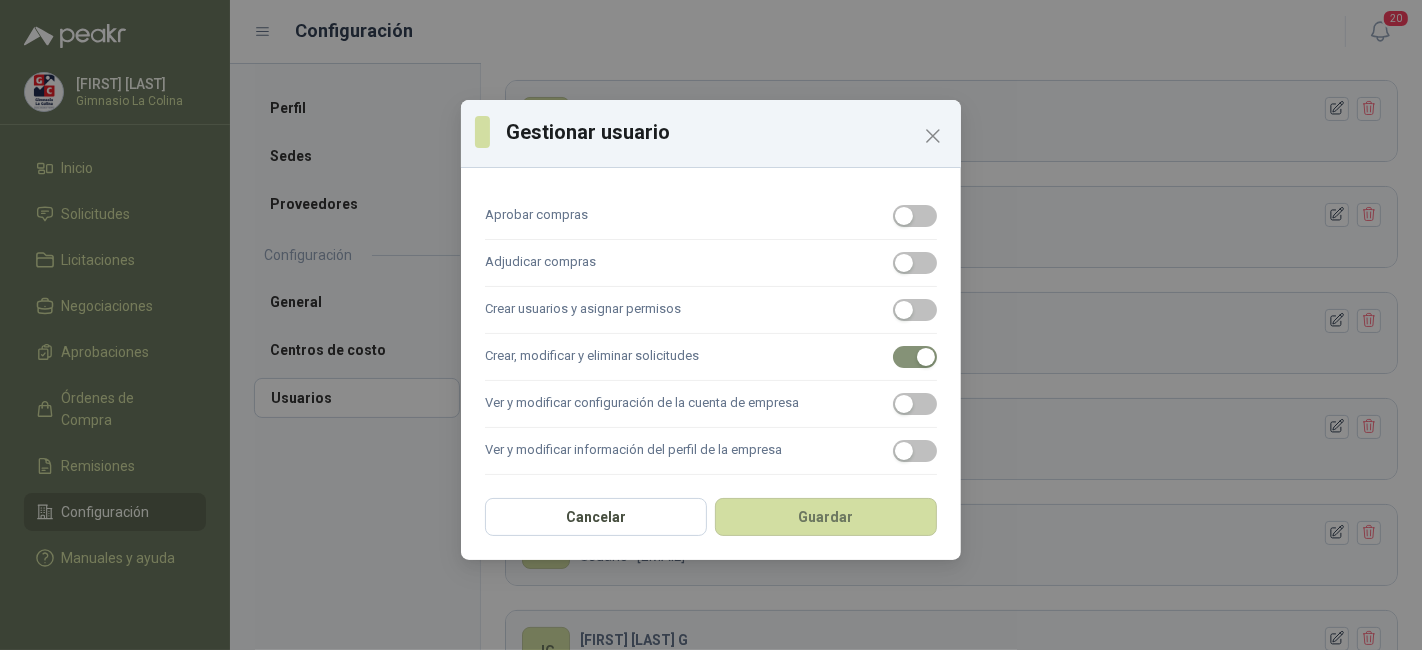 scroll, scrollTop: 245, scrollLeft: 0, axis: vertical 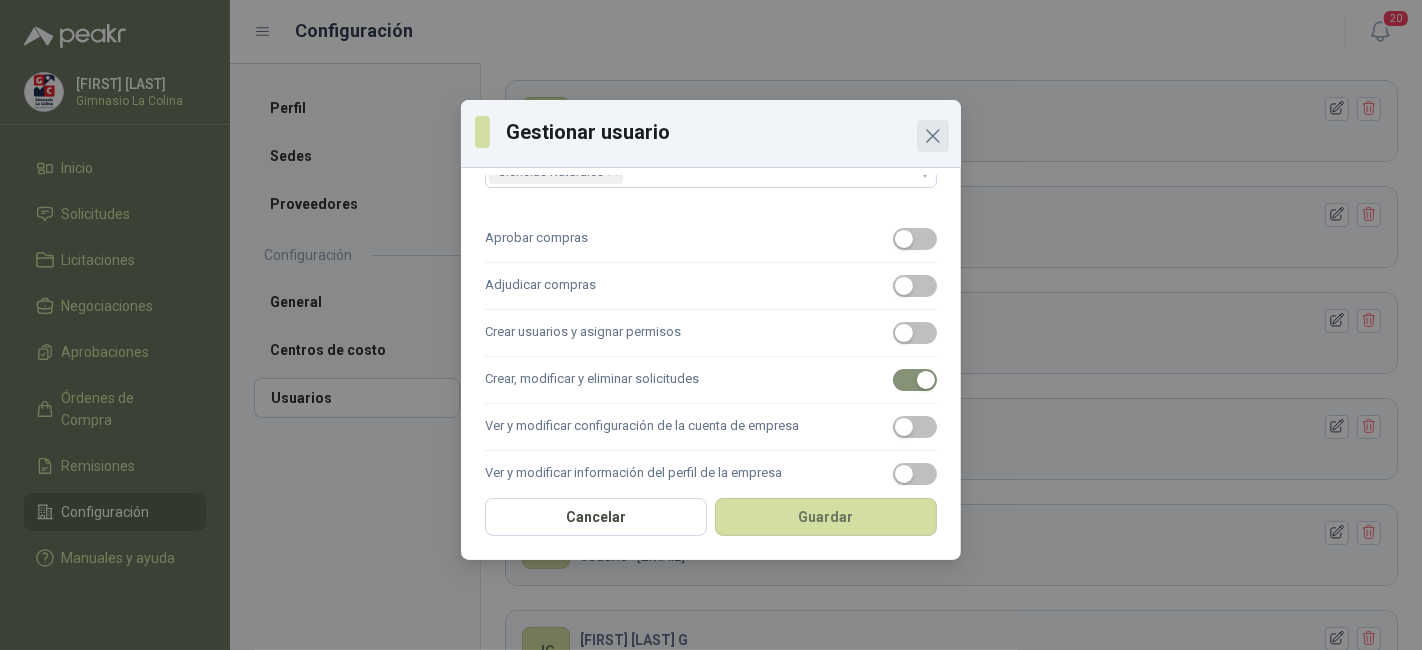 click 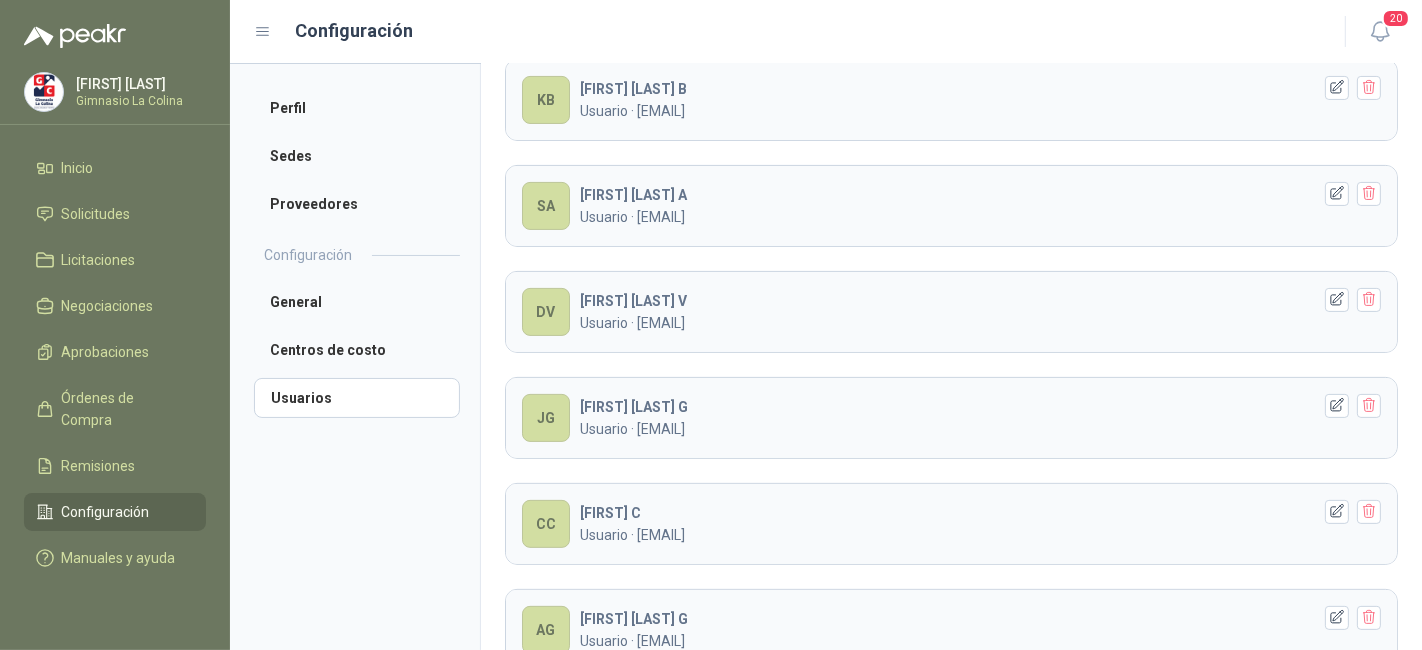 scroll, scrollTop: 420, scrollLeft: 0, axis: vertical 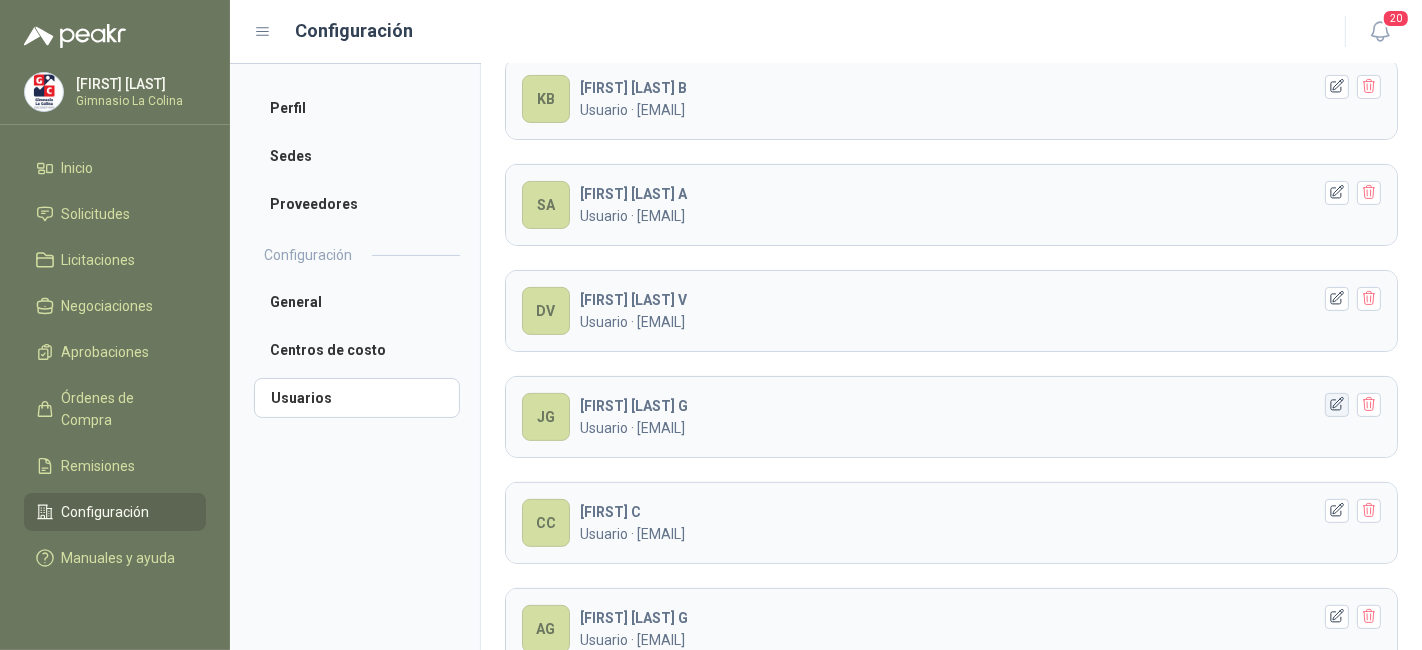 click 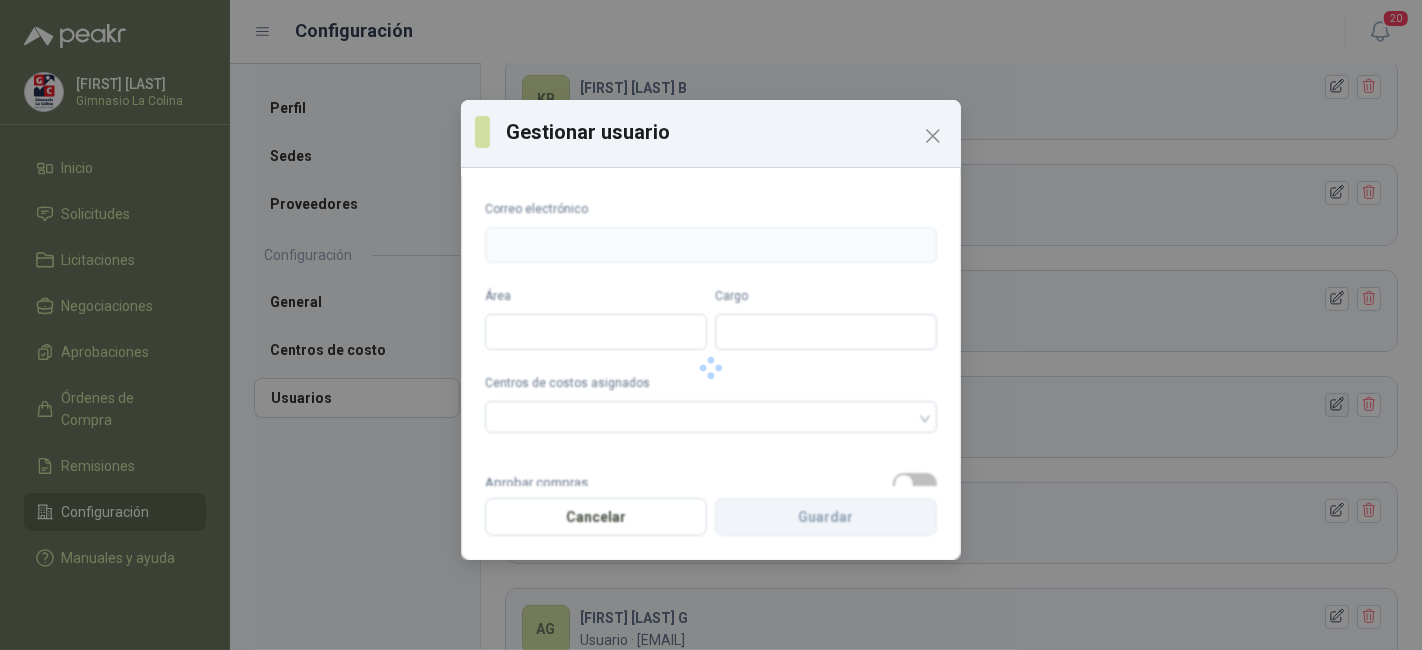 type on "**********" 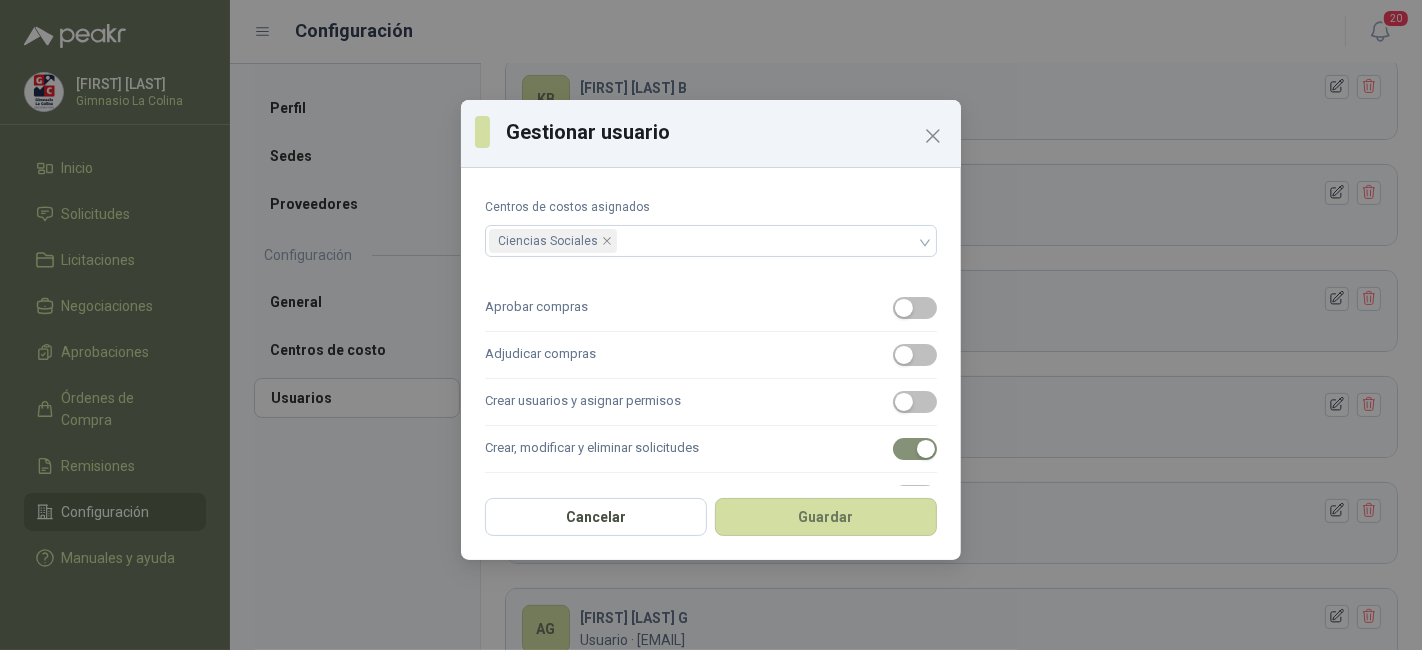 scroll, scrollTop: 171, scrollLeft: 0, axis: vertical 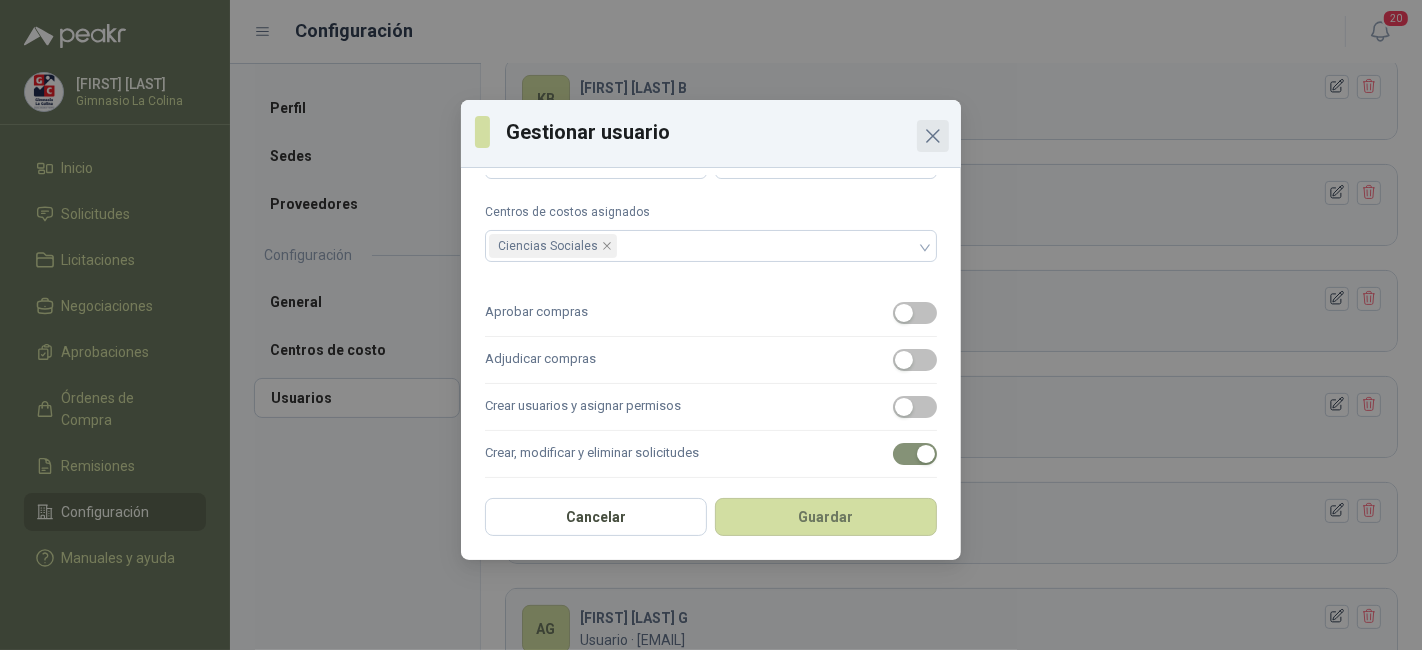 click 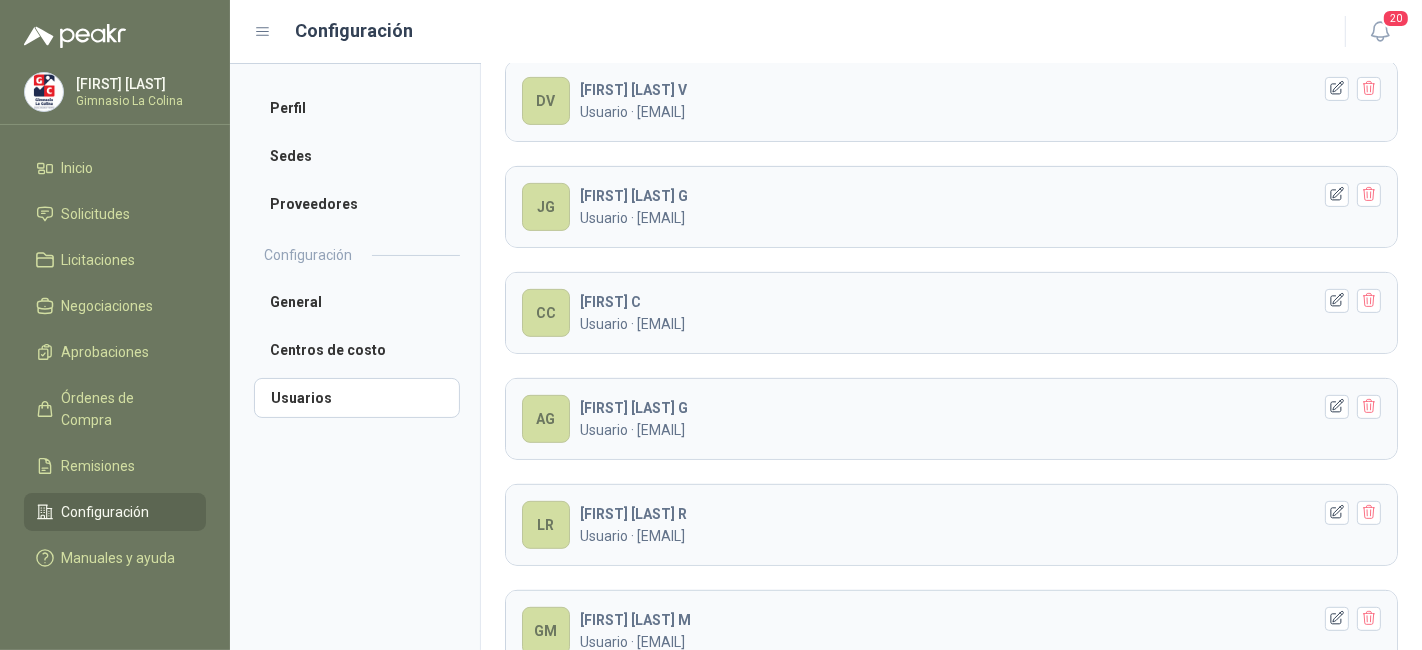 scroll, scrollTop: 631, scrollLeft: 0, axis: vertical 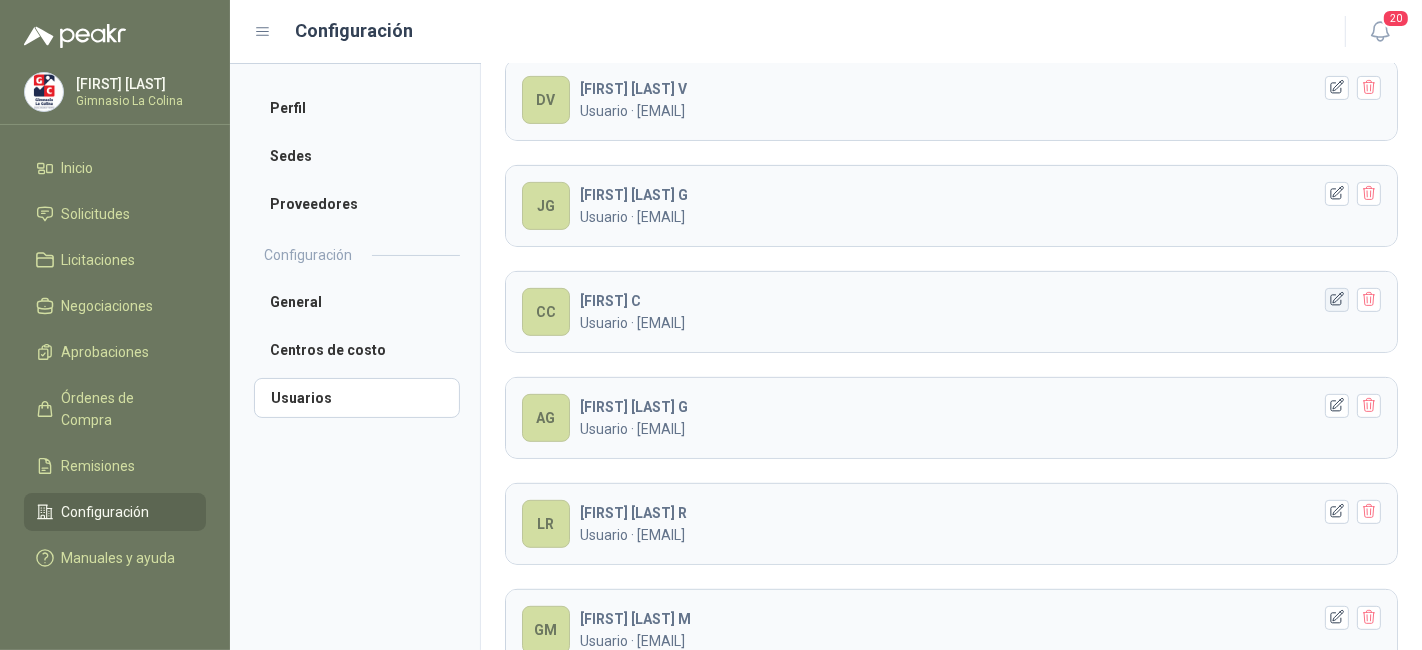 click 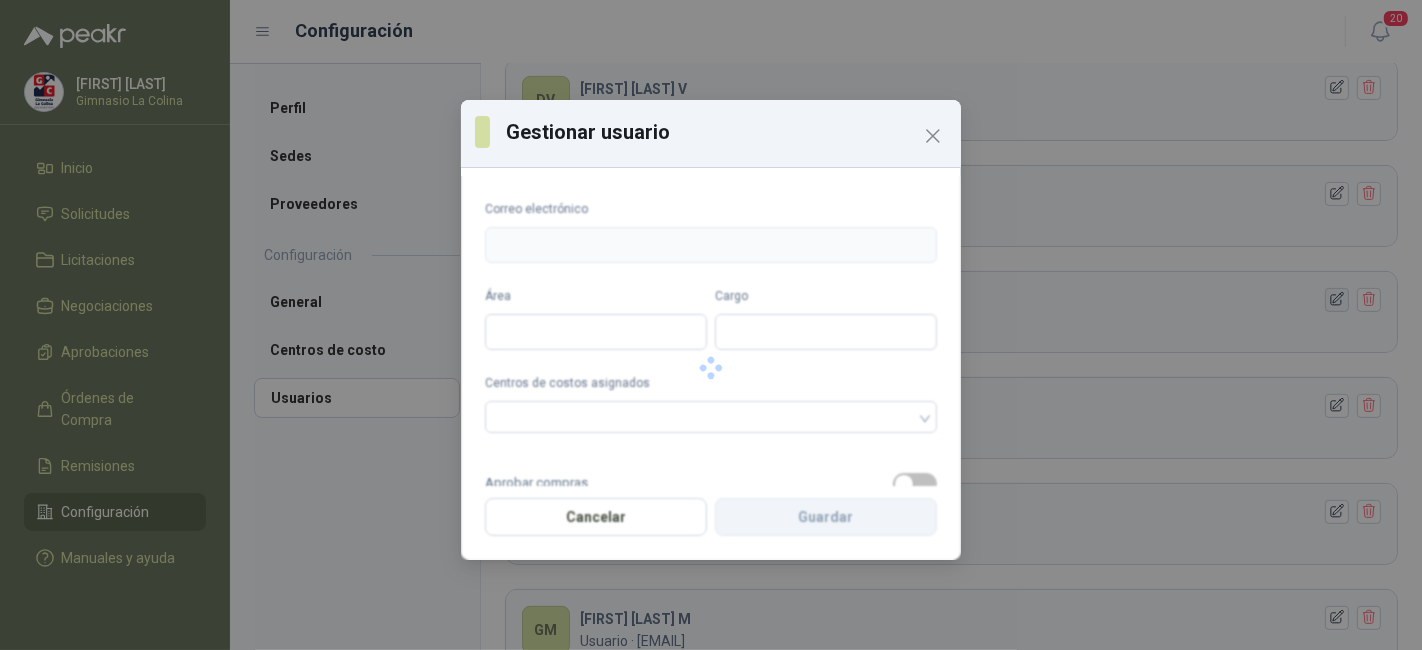 type on "**********" 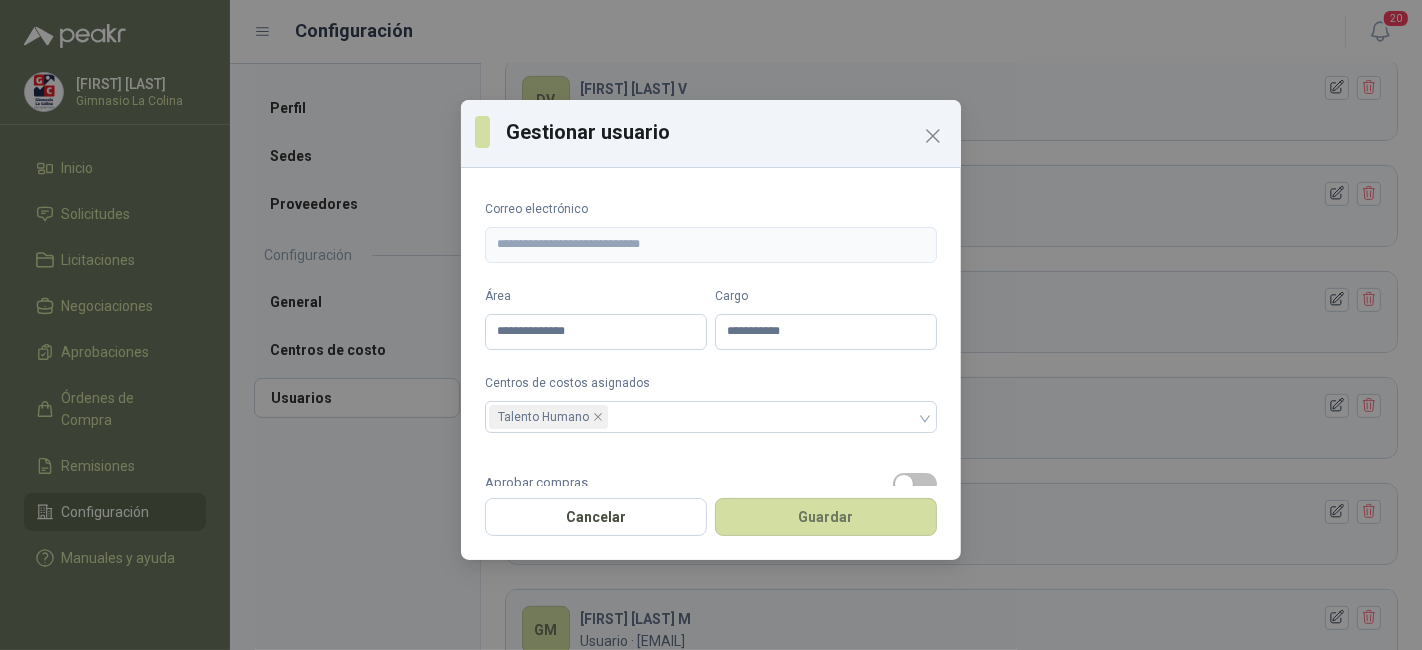 click on "**********" at bounding box center (711, 331) 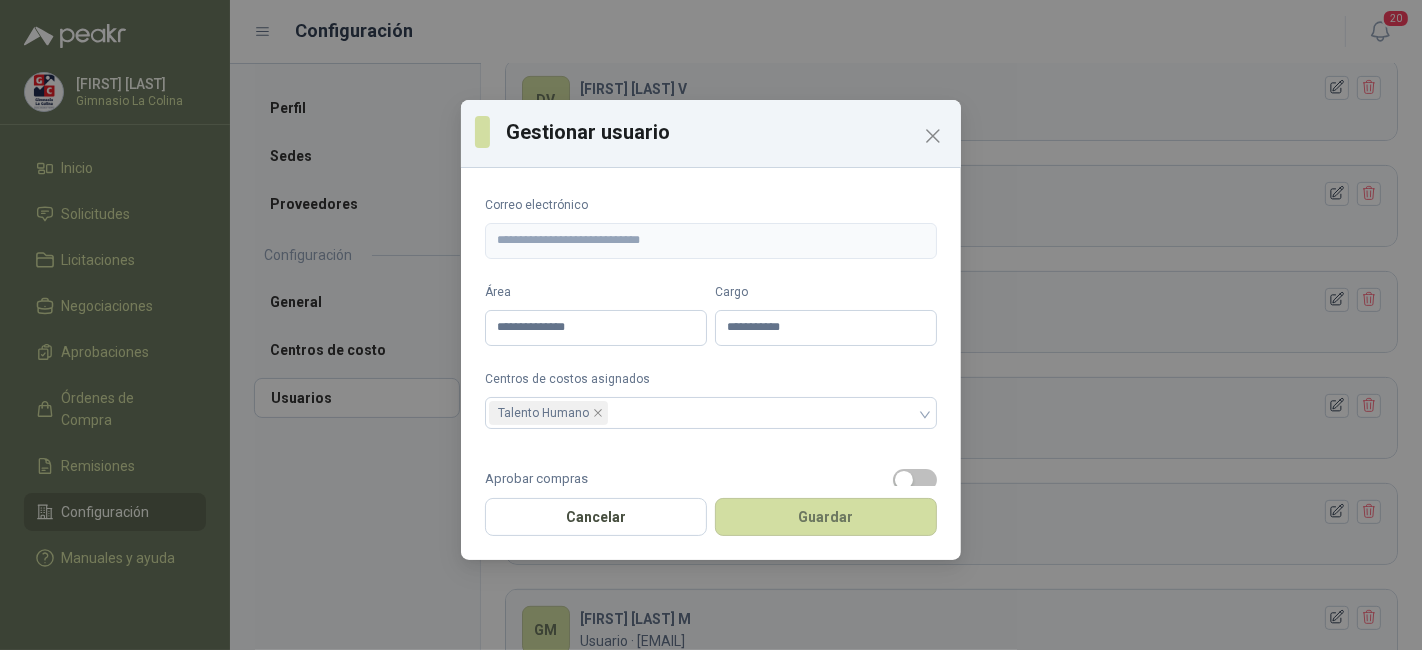 scroll, scrollTop: 0, scrollLeft: 0, axis: both 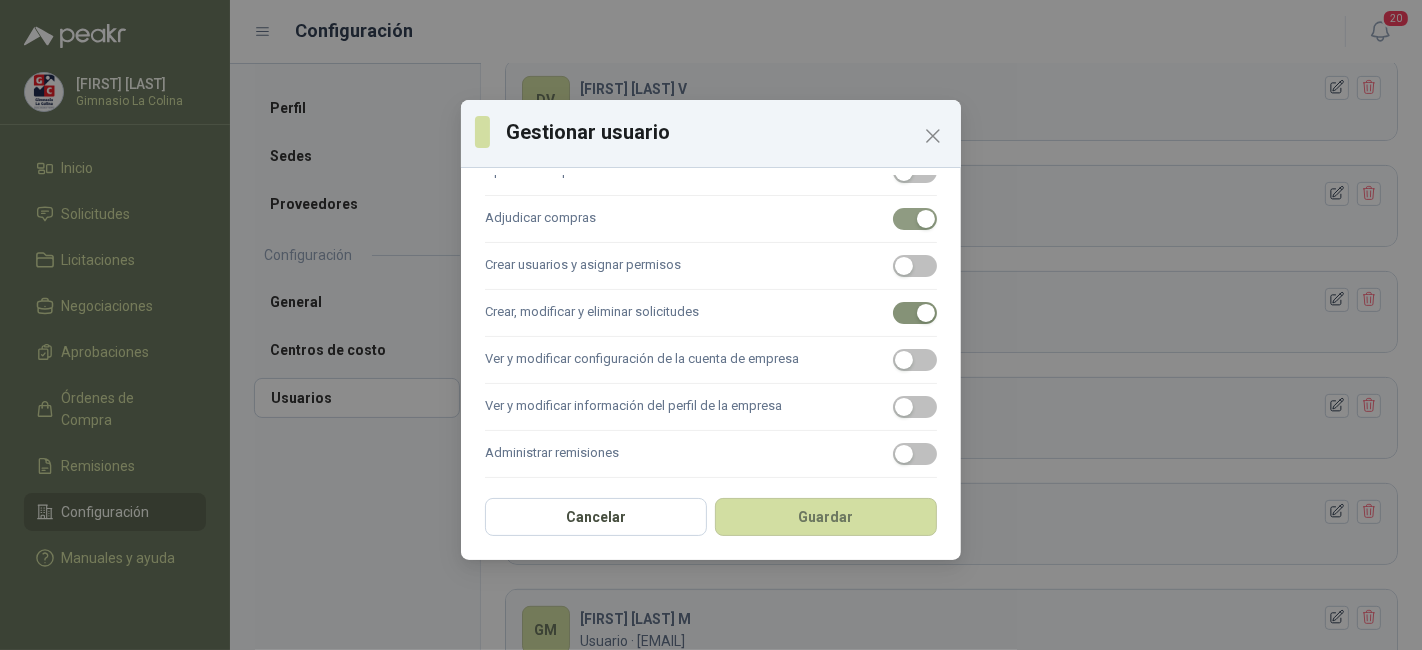 click at bounding box center (915, 219) 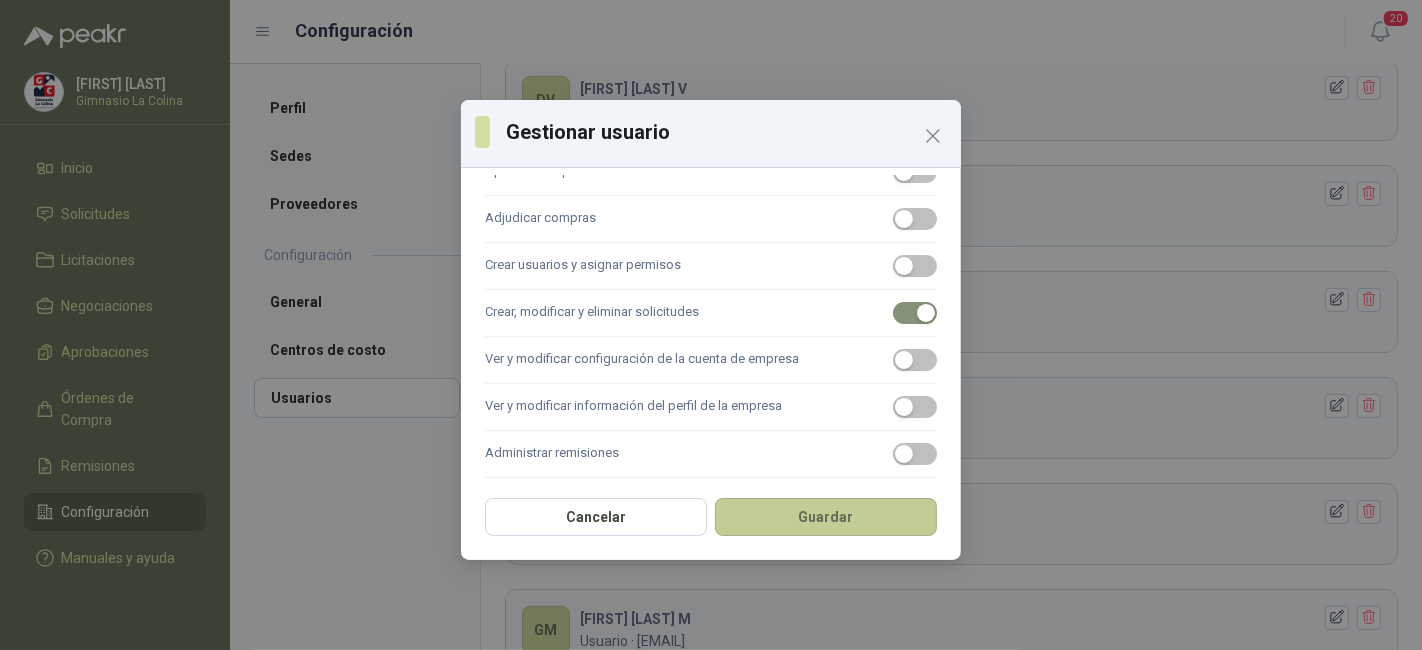 click on "Guardar" at bounding box center (826, 517) 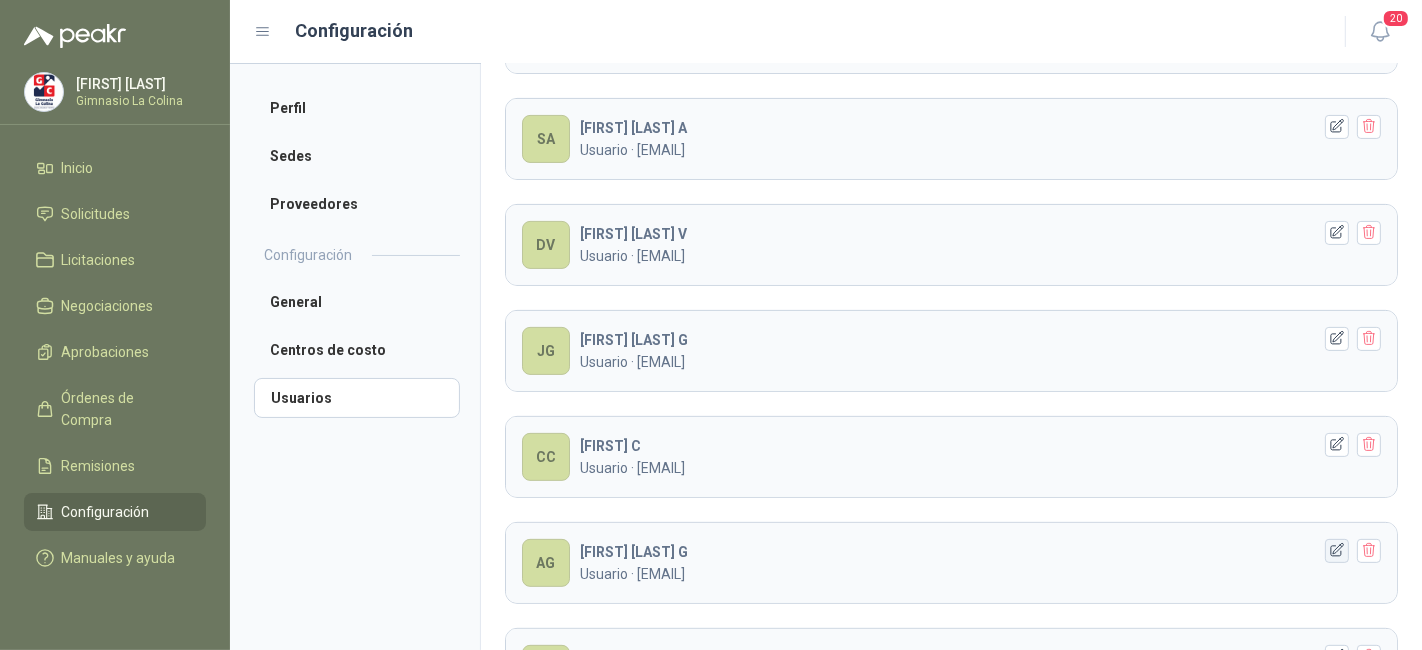 scroll, scrollTop: 484, scrollLeft: 0, axis: vertical 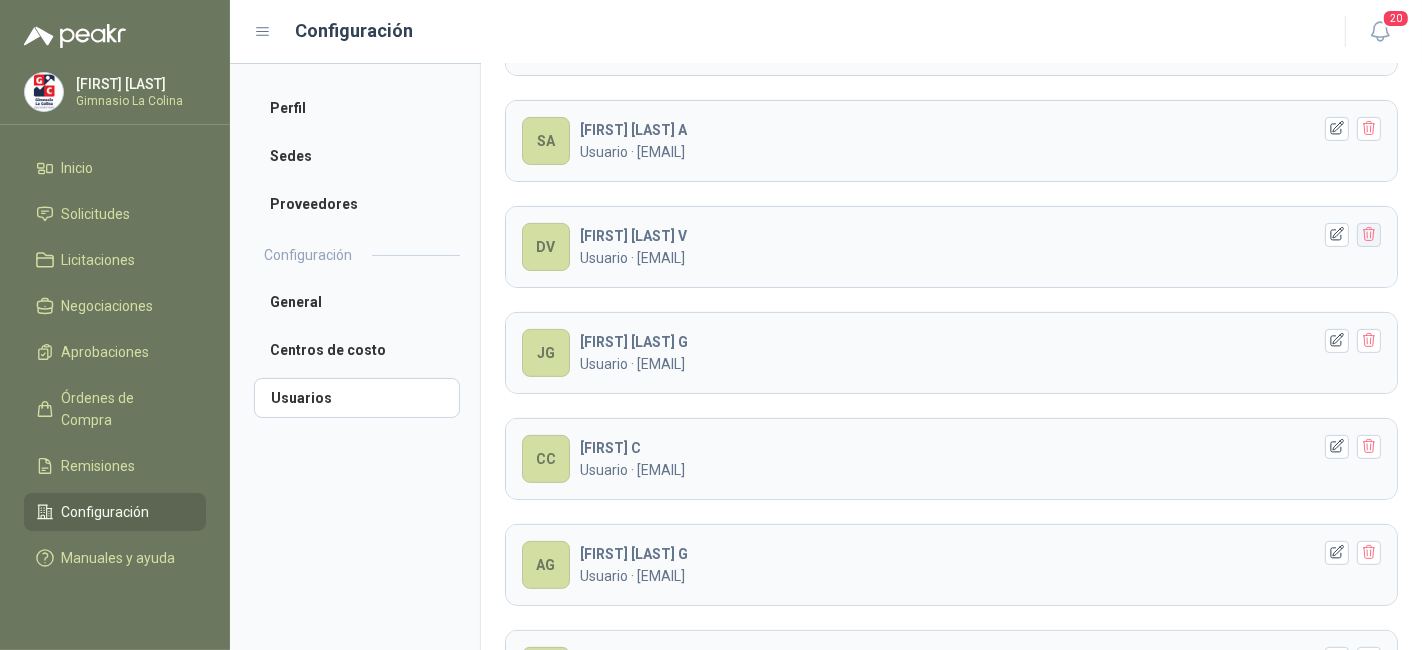 click 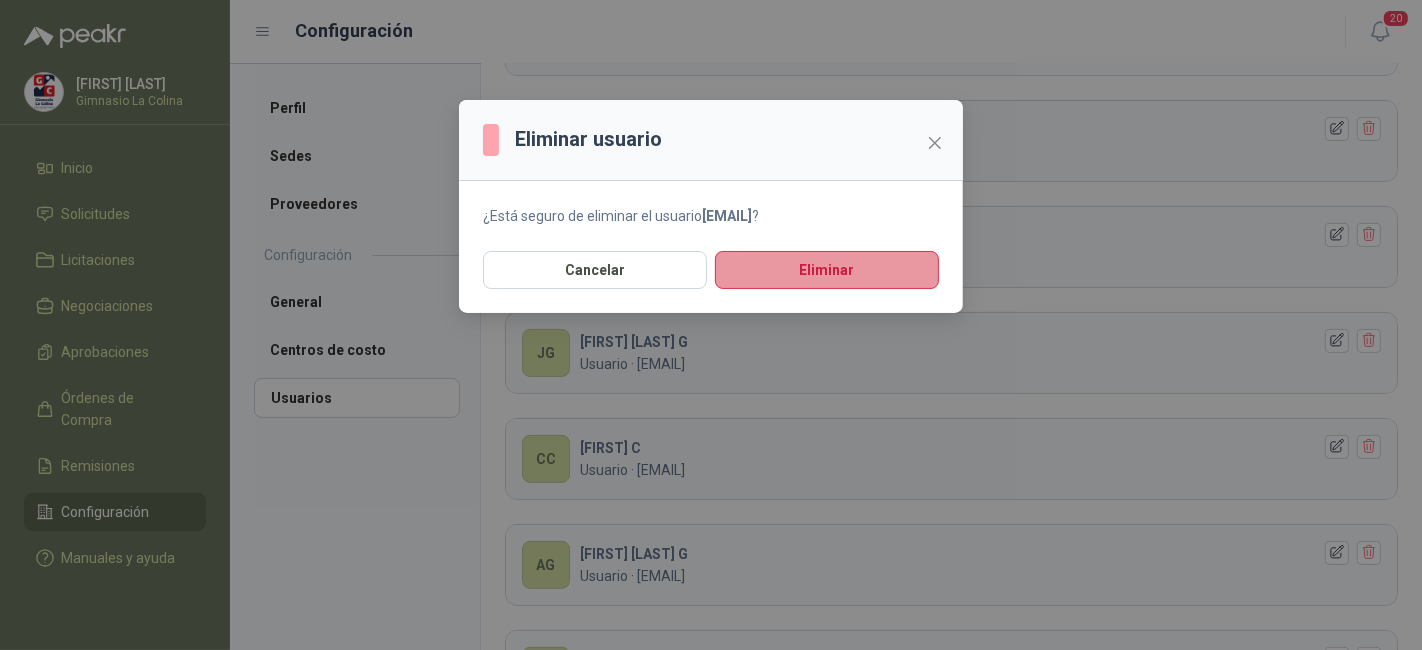 click on "Eliminar" at bounding box center (827, 270) 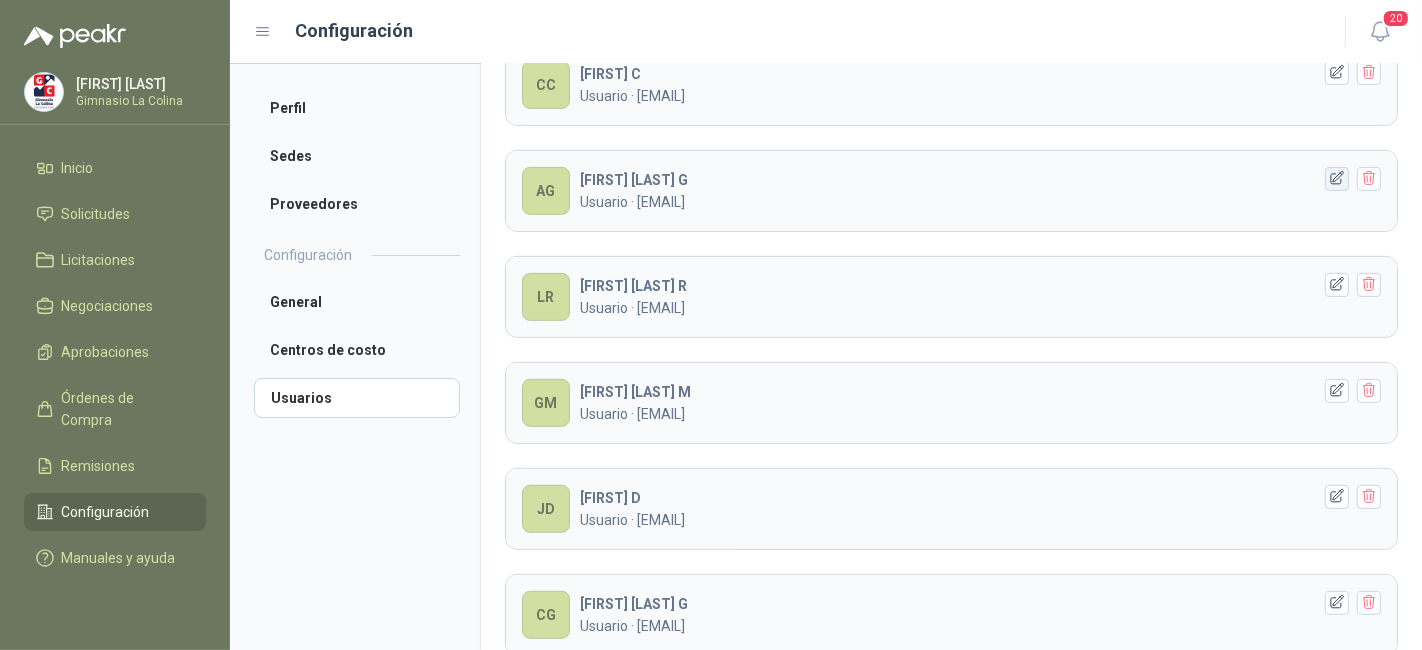 scroll, scrollTop: 734, scrollLeft: 0, axis: vertical 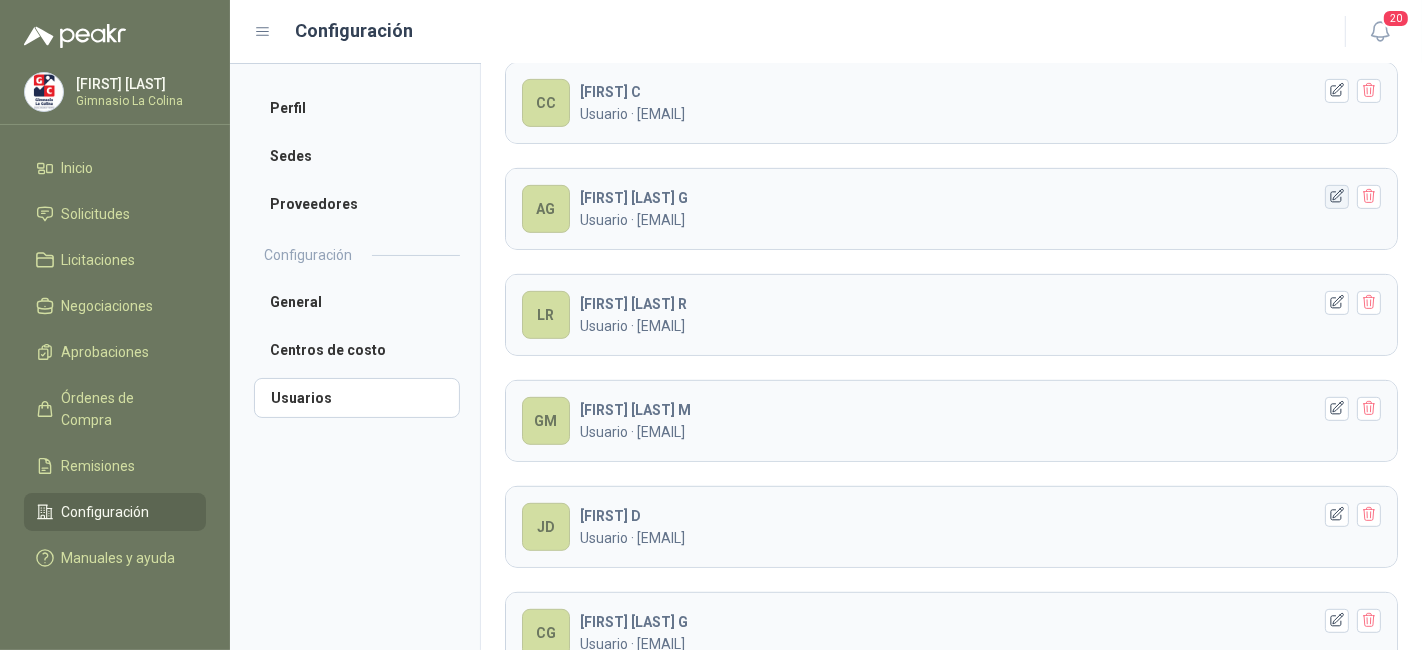 click at bounding box center (1337, 197) 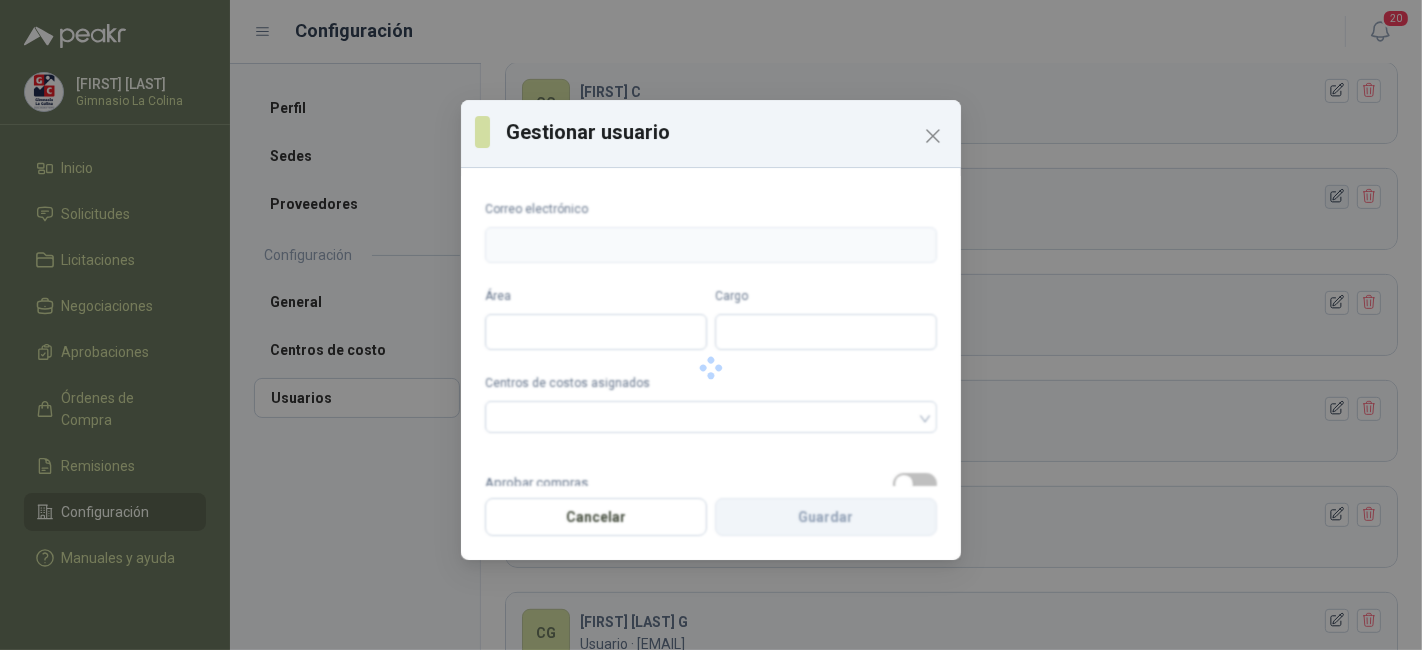 click on "Gestionar usuario Correo electrónico Área Cargo Centros de costos asignados   Aprobar compras Adjudicar compras Crear usuarios y asignar permisos Crear, modificar y eliminar solicitudes Ver y modificar configuración de la cuenta de empresa Ver y modificar información del perfil de la empresa Administrar remisiones Aprobar solicitudes Administrar negociaciones Administrar configuración de integración ERP Administrar licitaciones Cancelar Guardar" at bounding box center [711, 325] 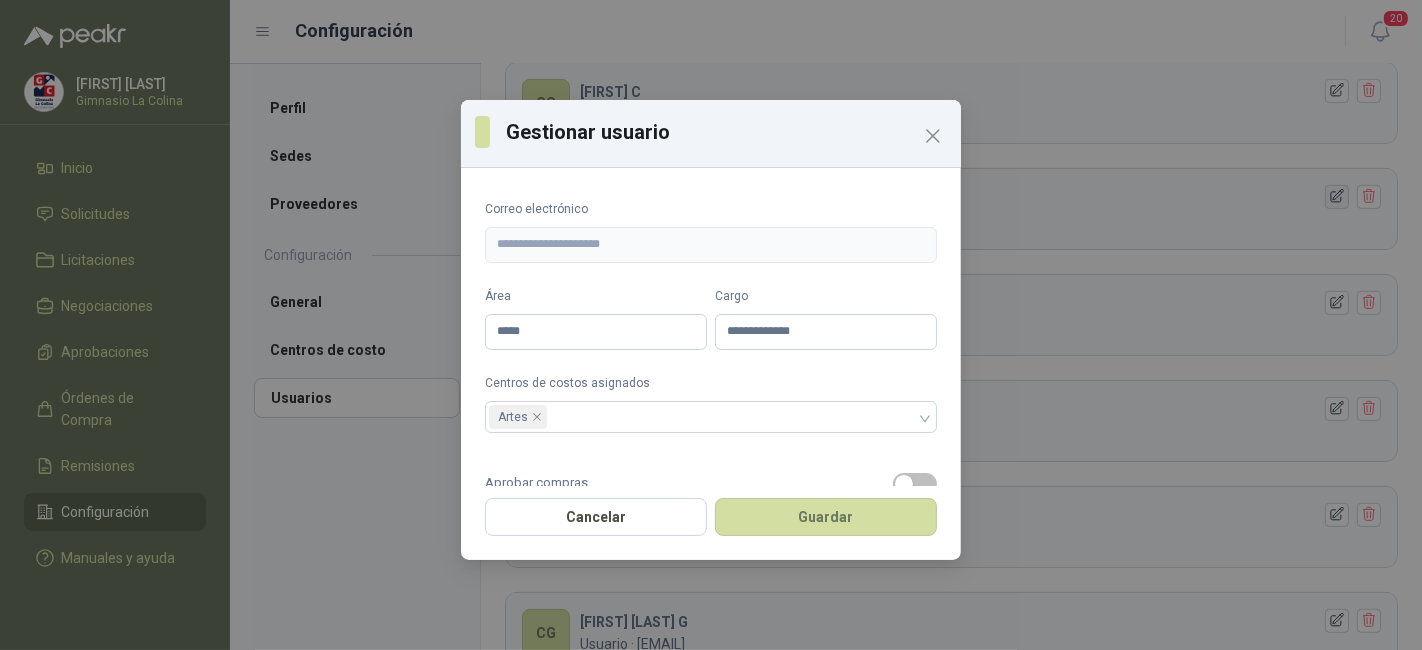 type on "**********" 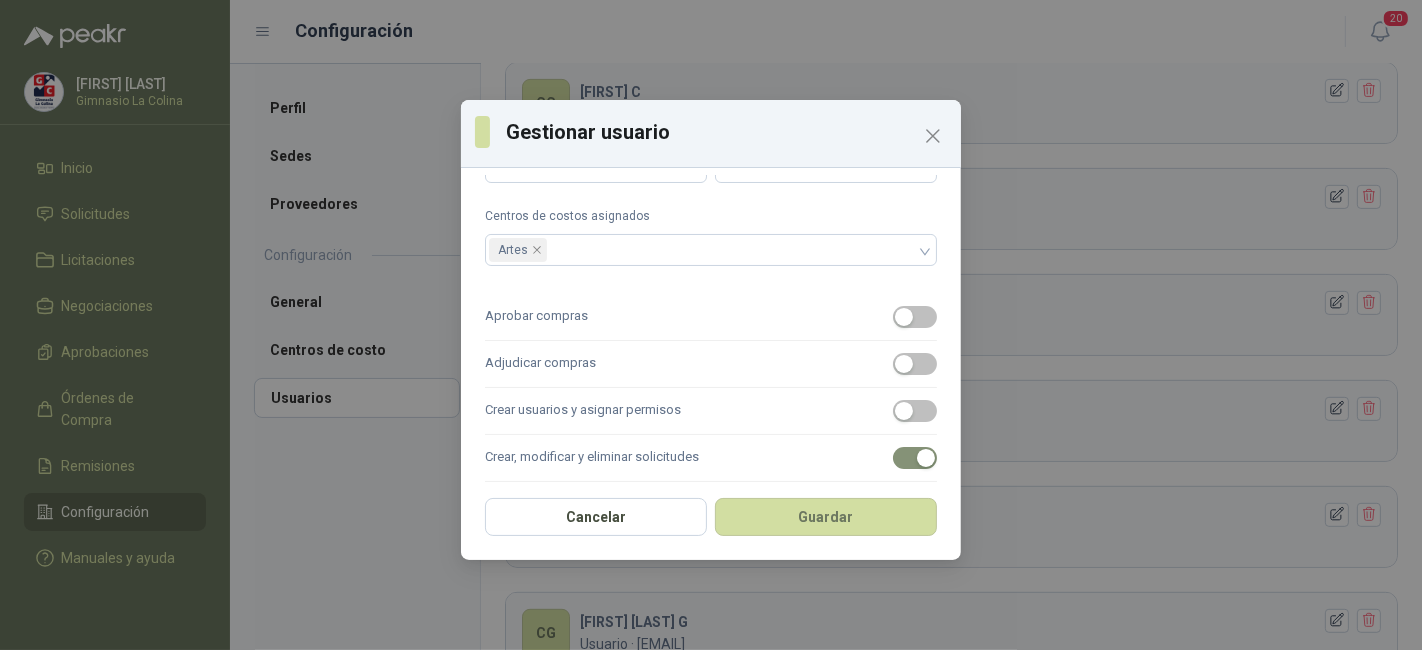 scroll, scrollTop: 165, scrollLeft: 0, axis: vertical 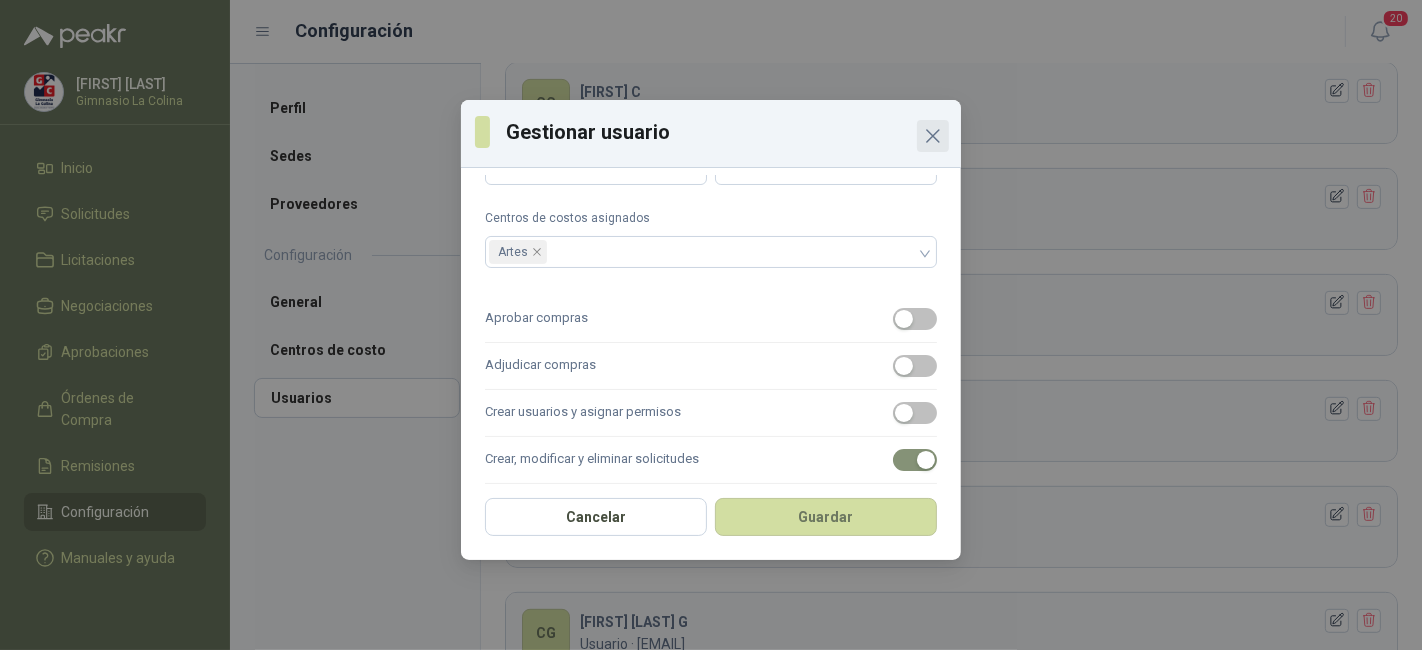 click 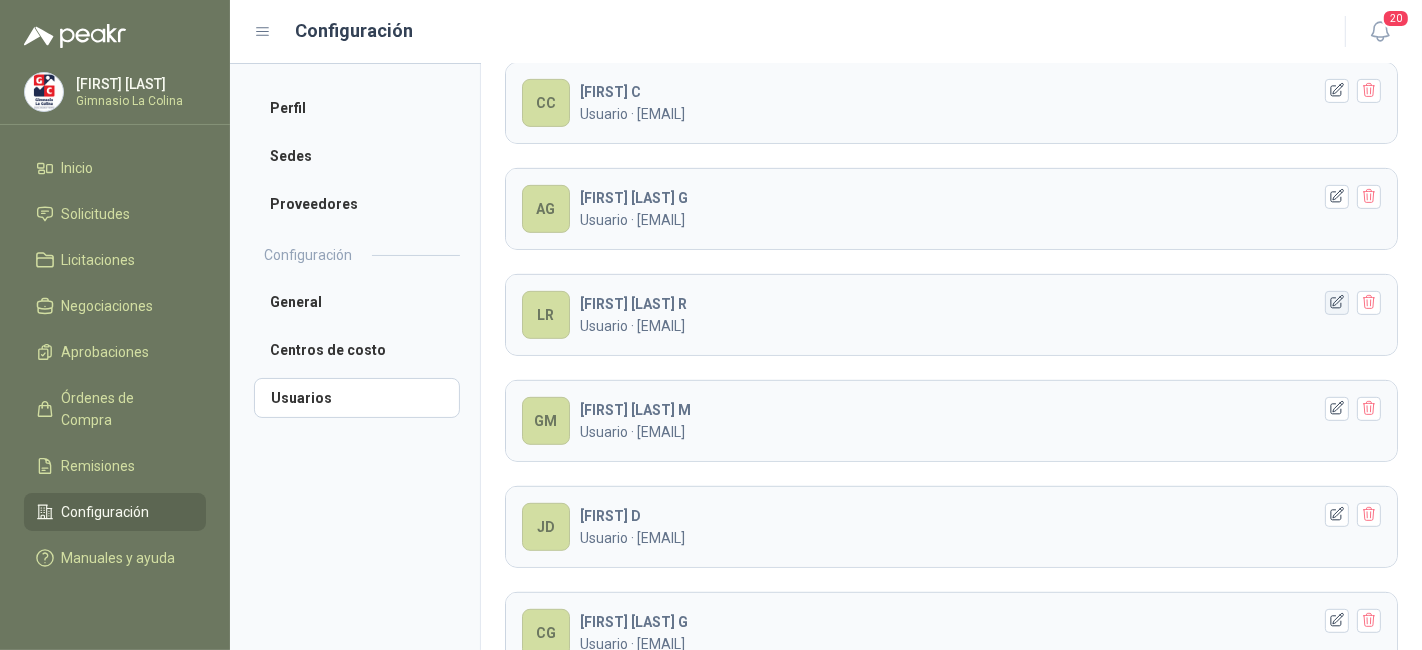 click at bounding box center (1337, 303) 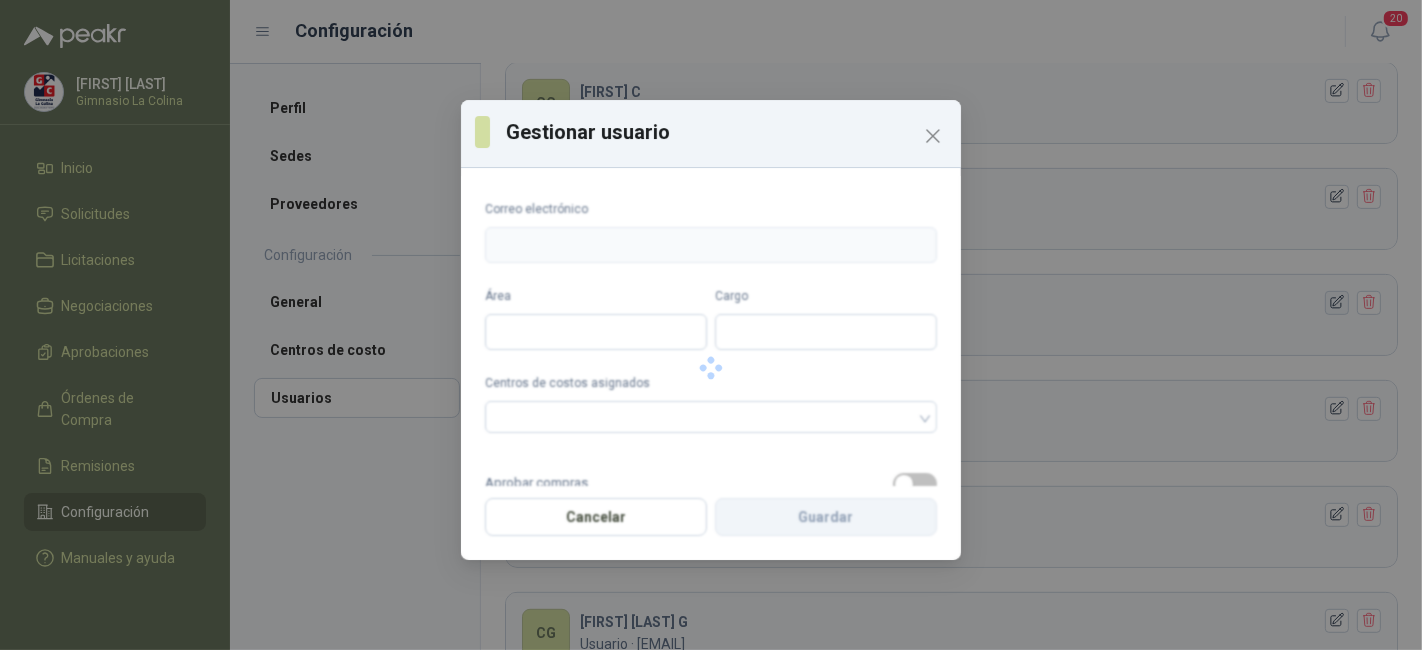 type on "**********" 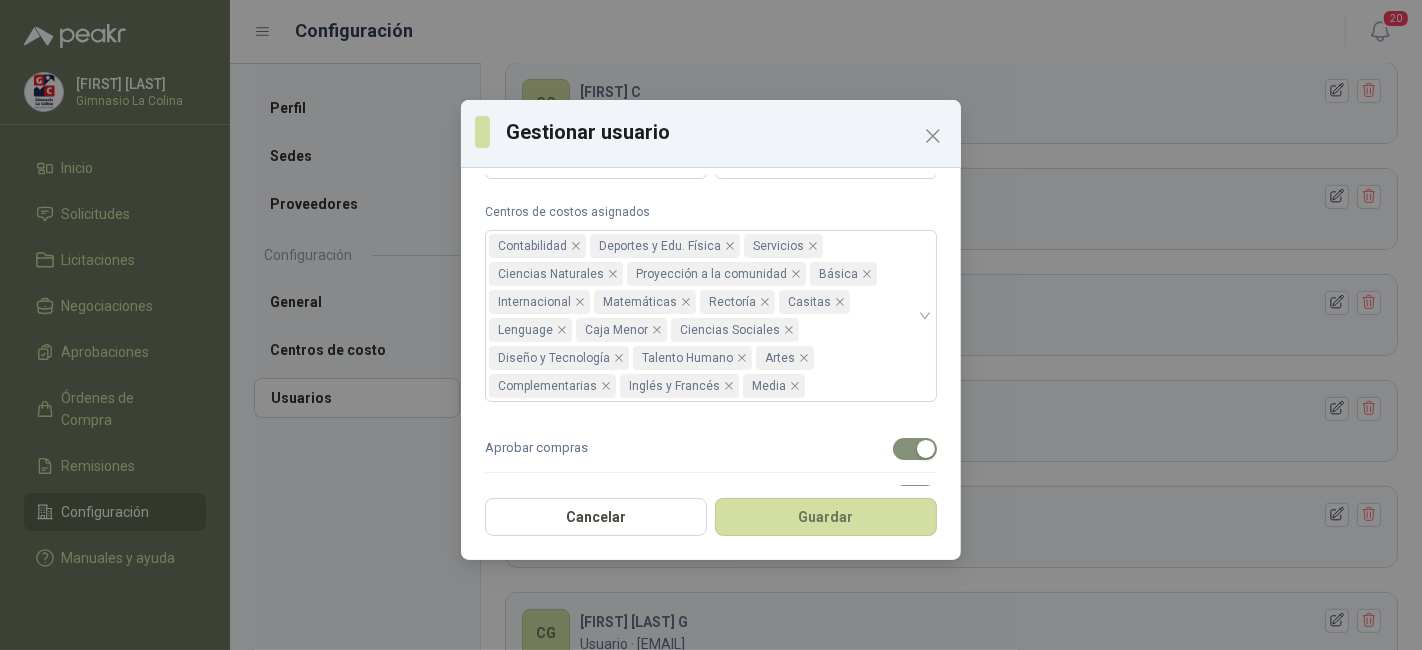 scroll, scrollTop: 179, scrollLeft: 0, axis: vertical 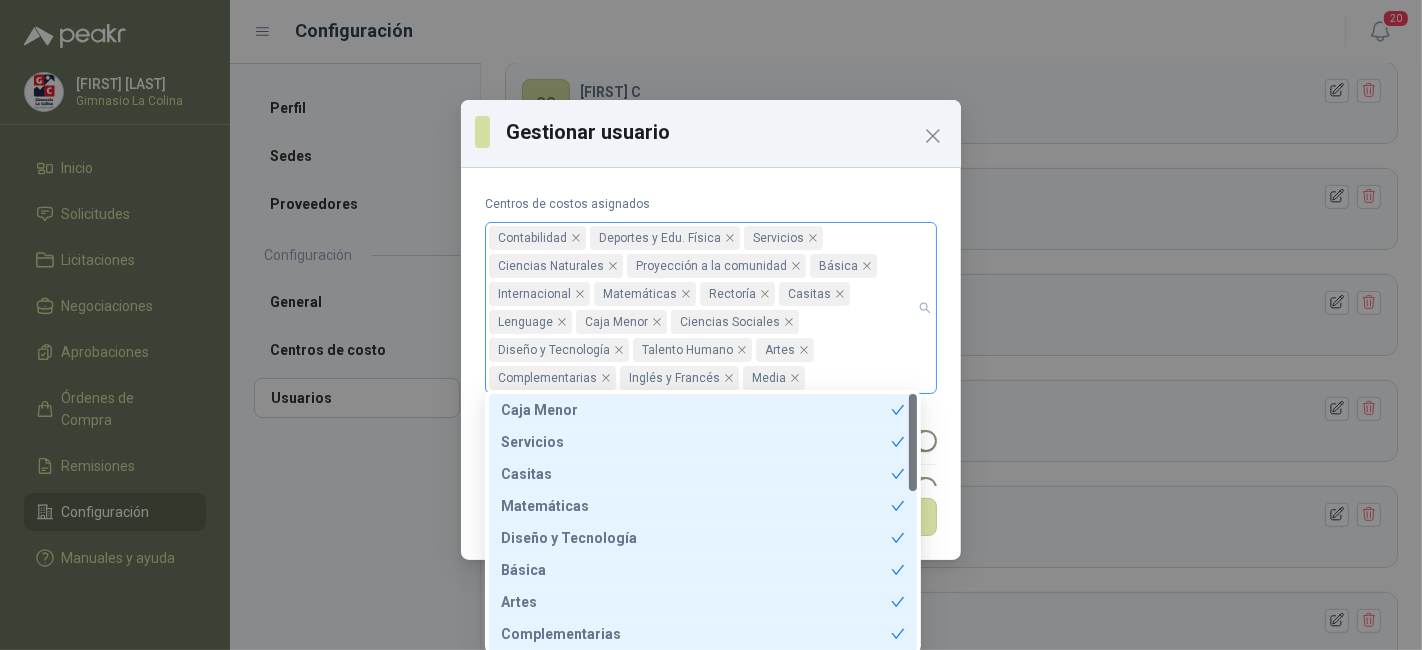click on "Contabilidad Deportes y Edu. Física Servicios Ciencias Naturales Proyección a la comunidad Básica Internacional Matemáticas Rectoría Casitas Lenguage Caja Menor Ciencias Sociales Diseño y Tecnología Talento Humano Artes Complementarias Inglés y Francés Media" at bounding box center (700, 308) 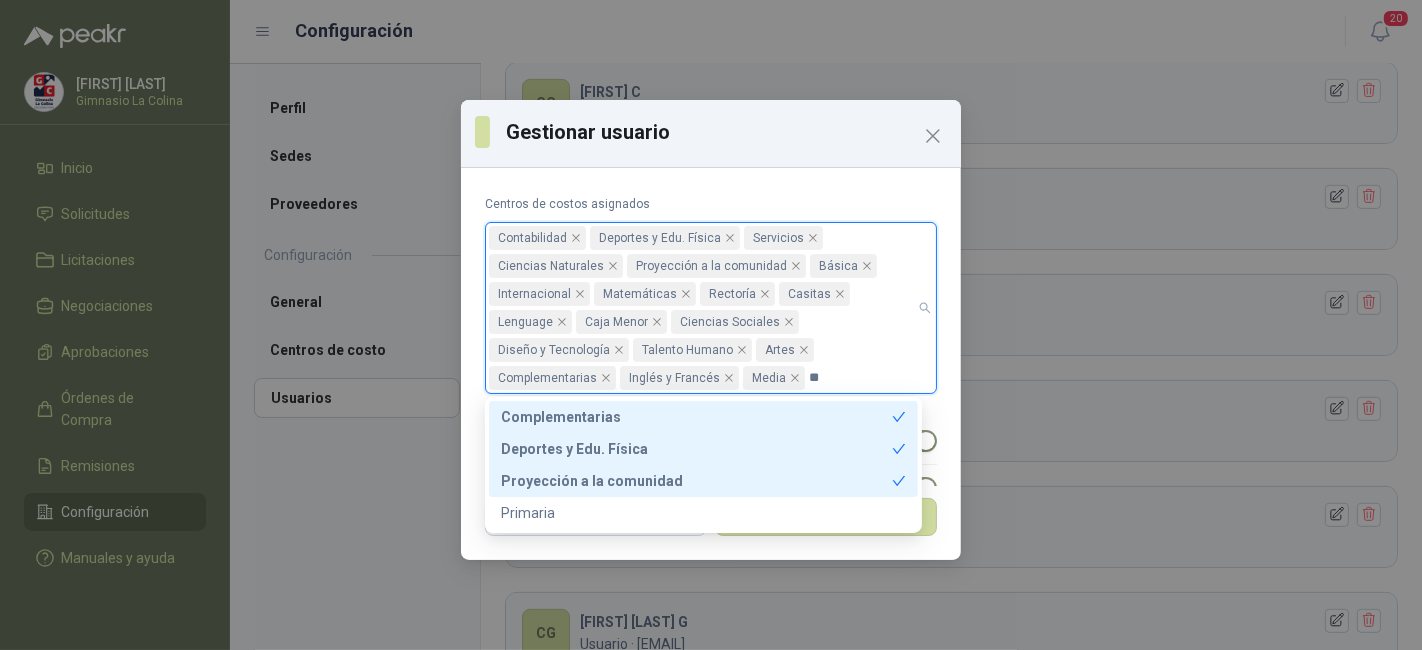 type on "***" 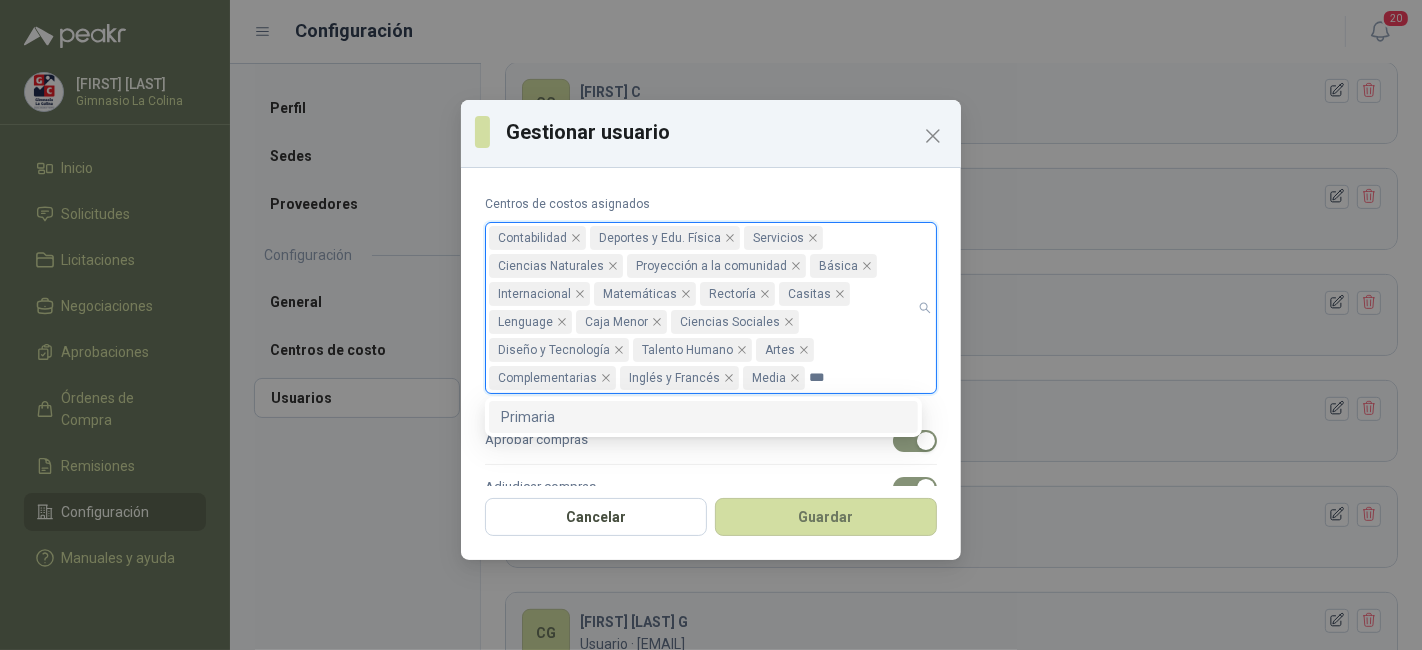 click on "Primaria" at bounding box center (703, 417) 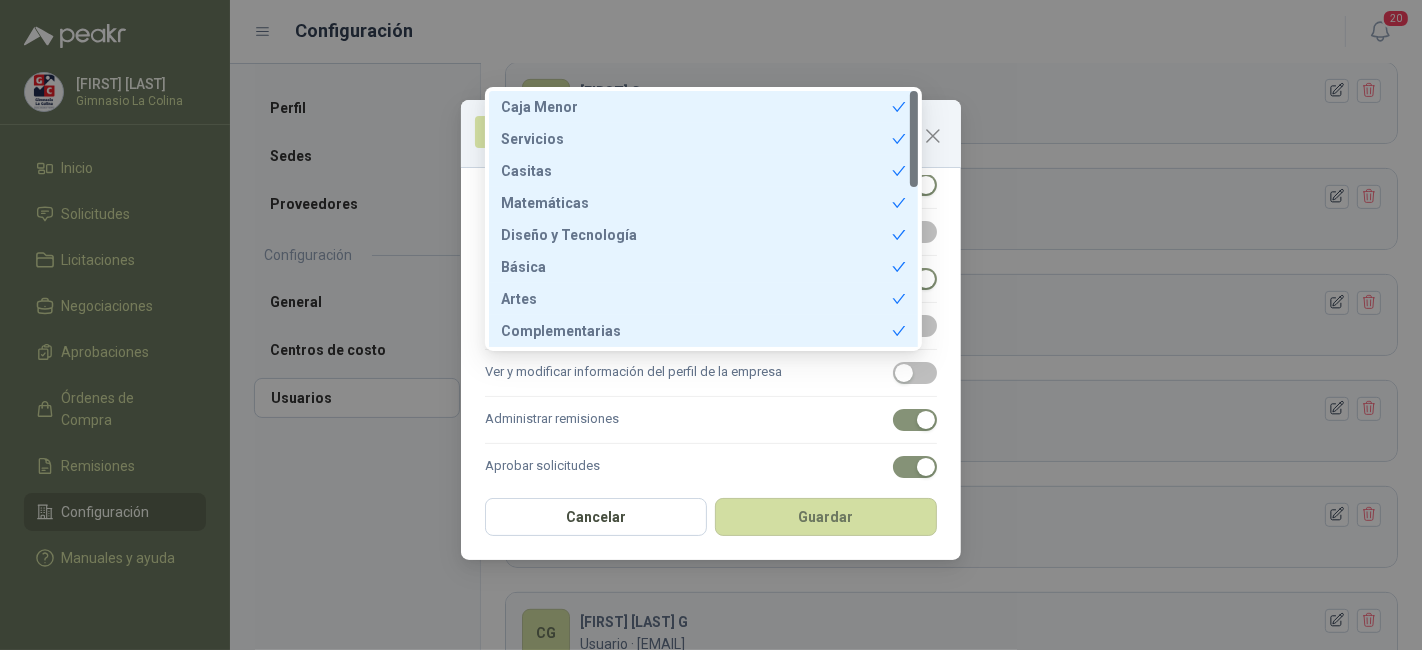 scroll, scrollTop: 491, scrollLeft: 0, axis: vertical 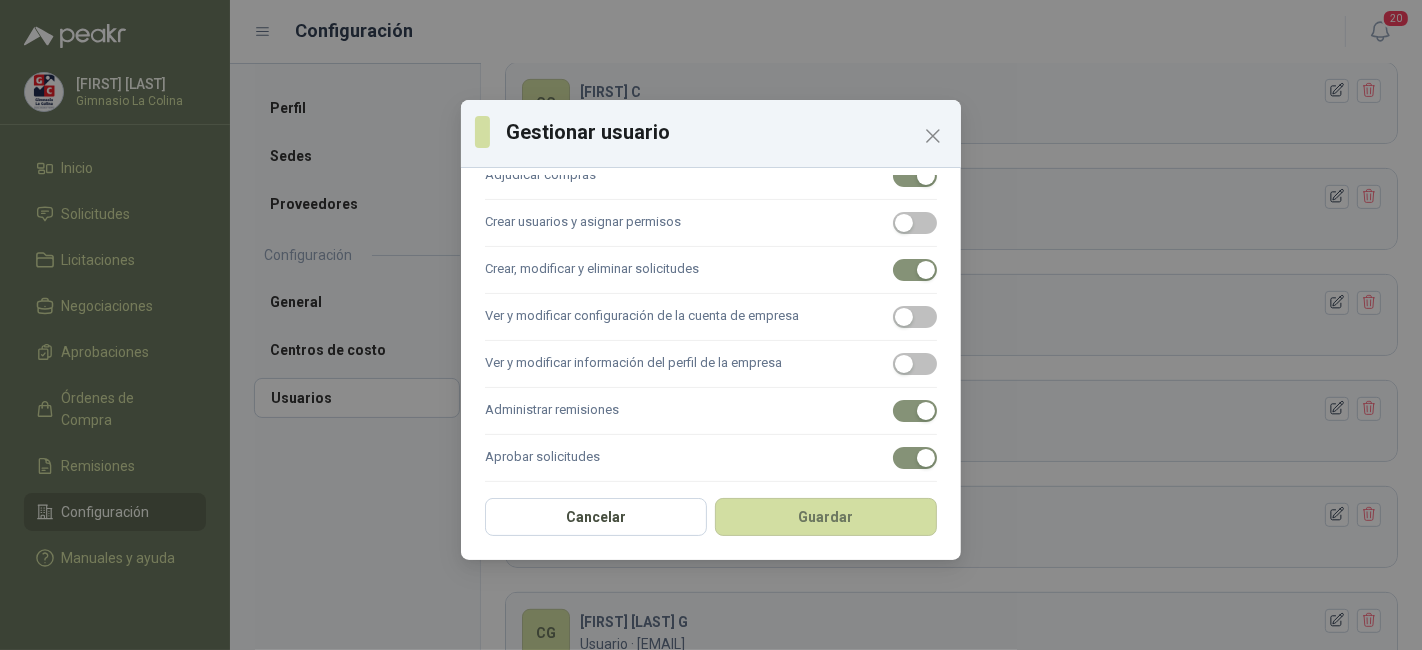click on "**********" at bounding box center (711, 325) 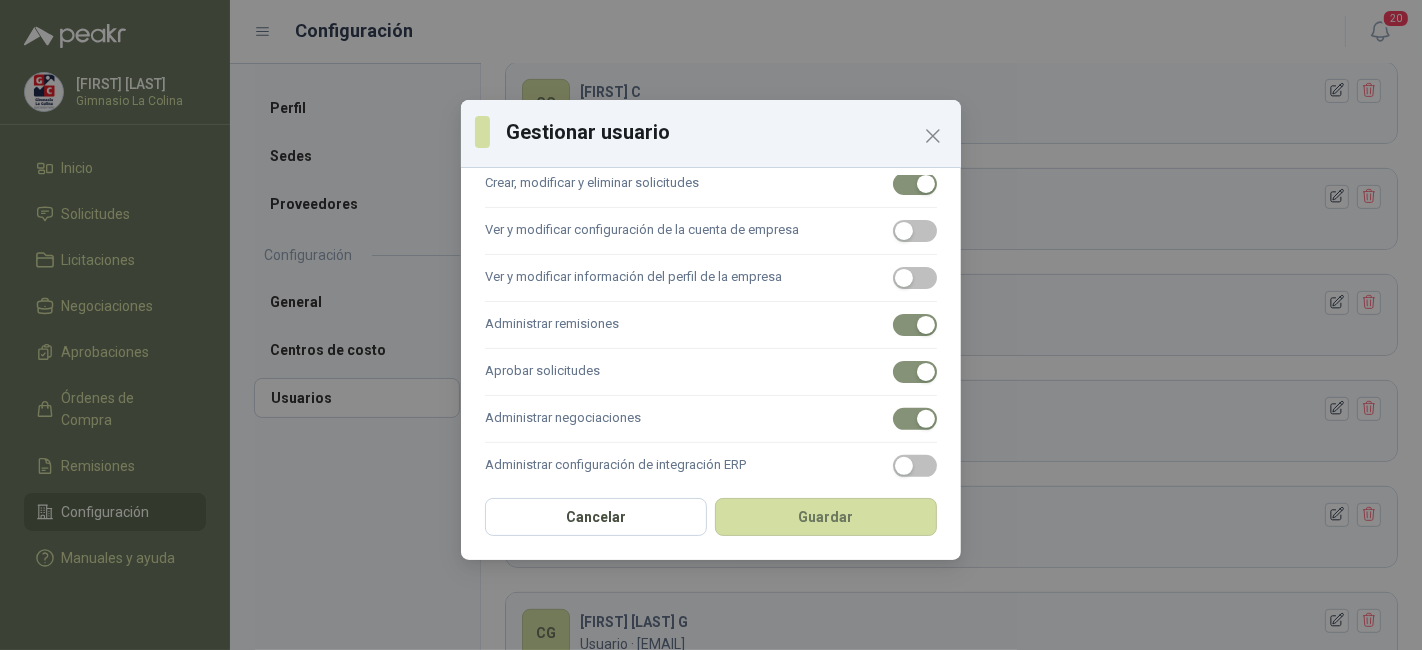 scroll, scrollTop: 639, scrollLeft: 0, axis: vertical 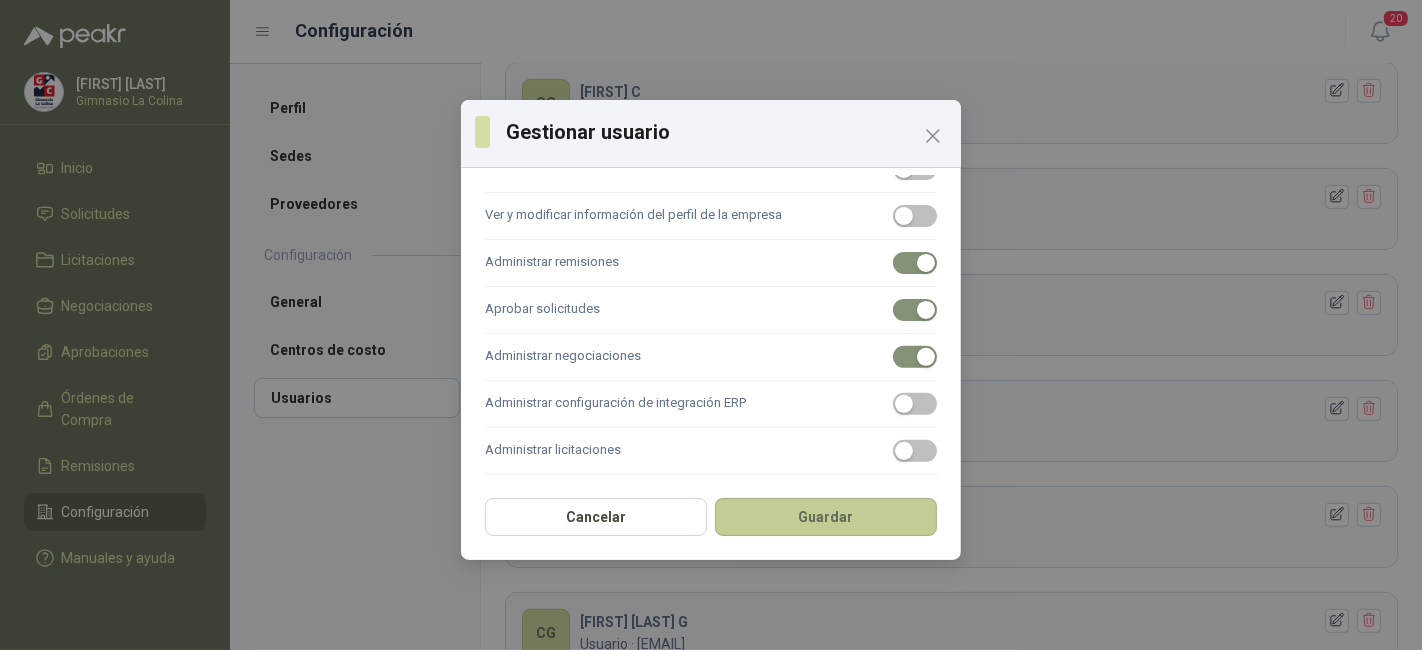 click on "Guardar" at bounding box center (826, 517) 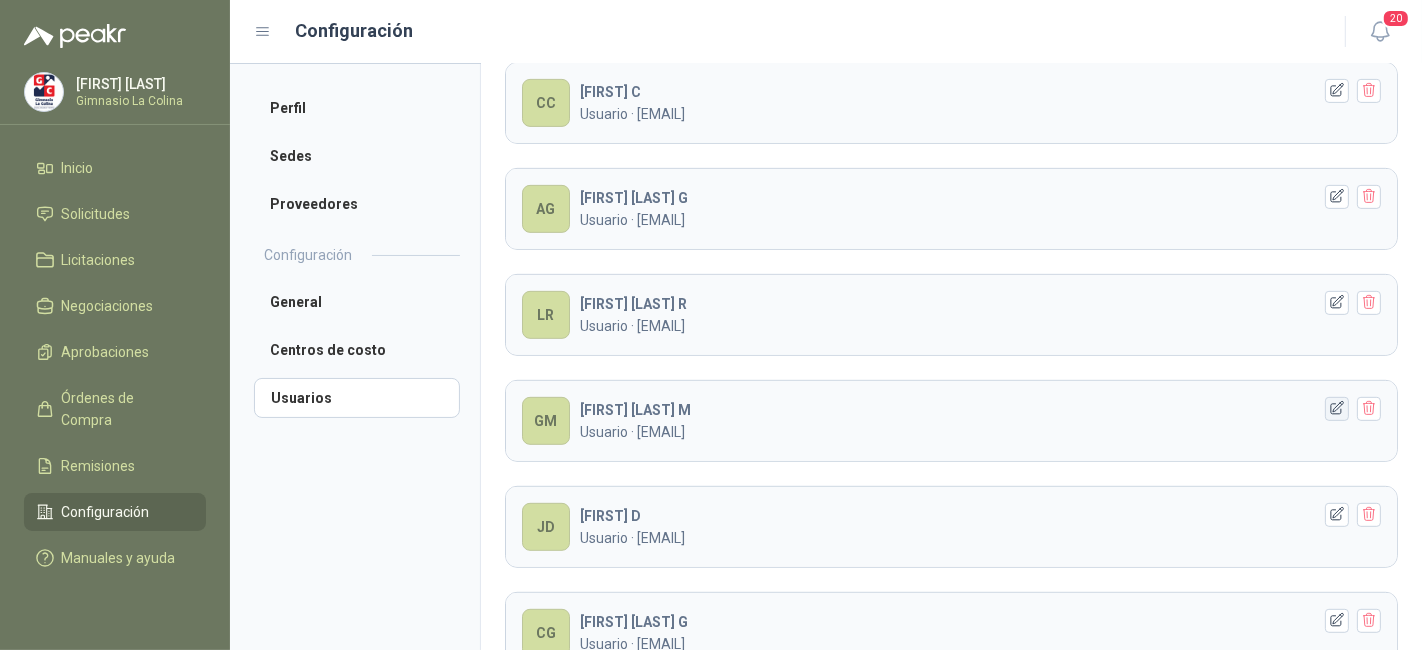 click 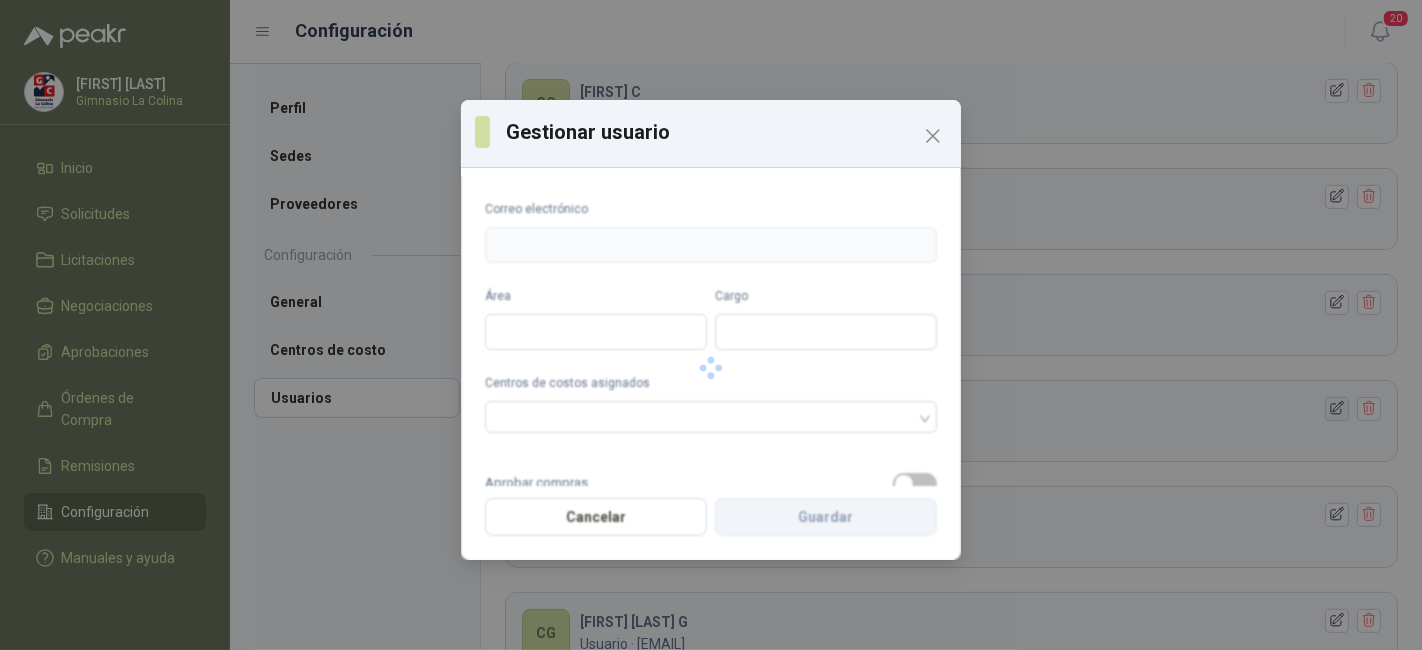 type on "**********" 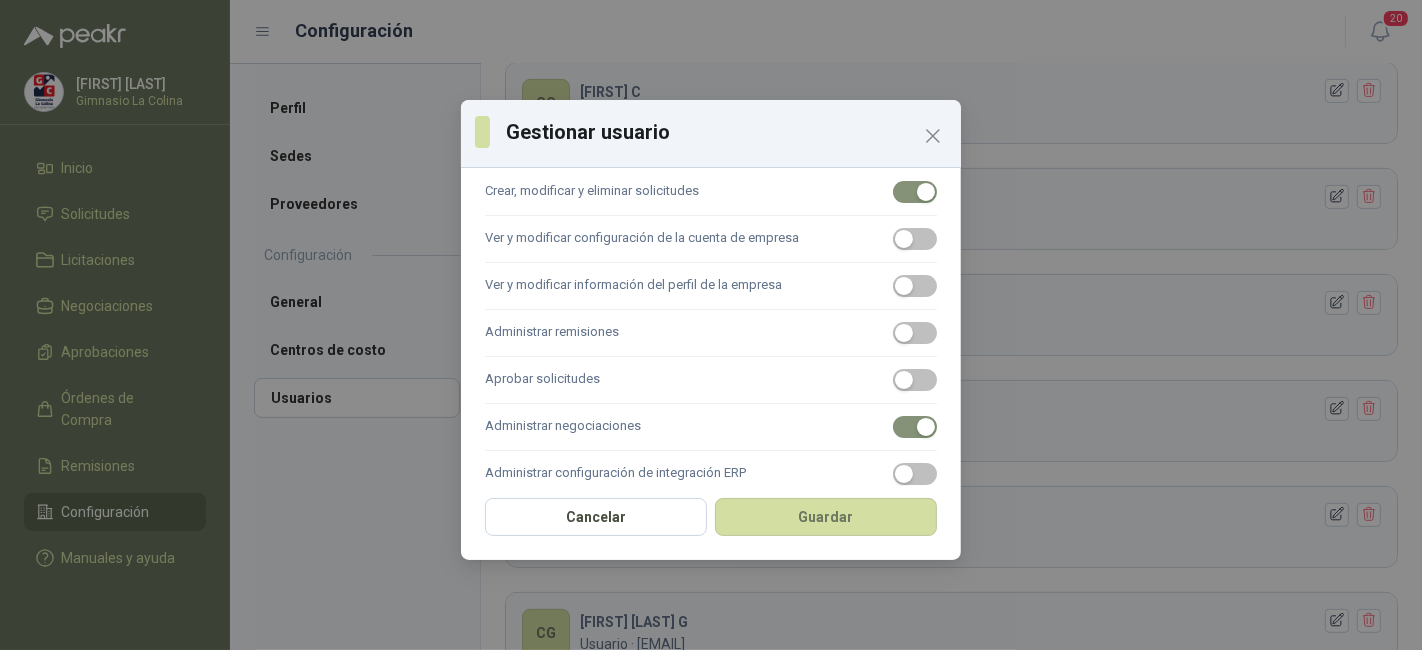 scroll, scrollTop: 503, scrollLeft: 0, axis: vertical 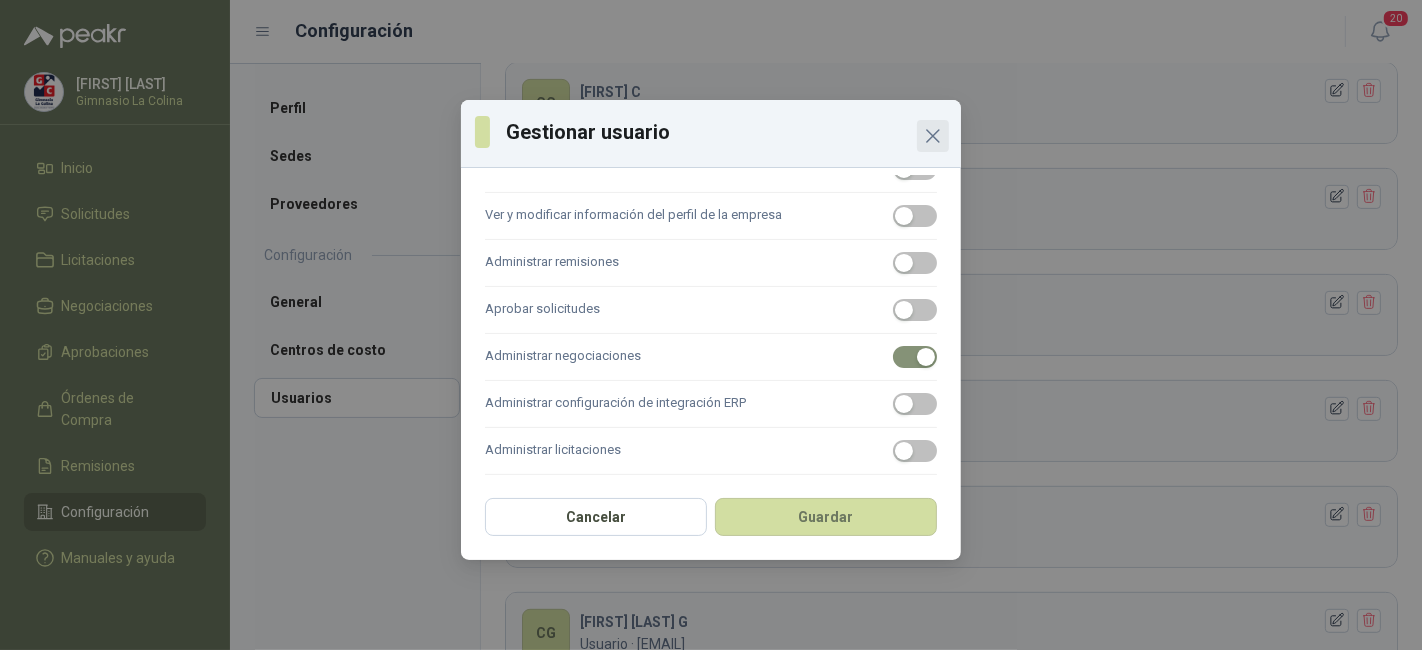 click 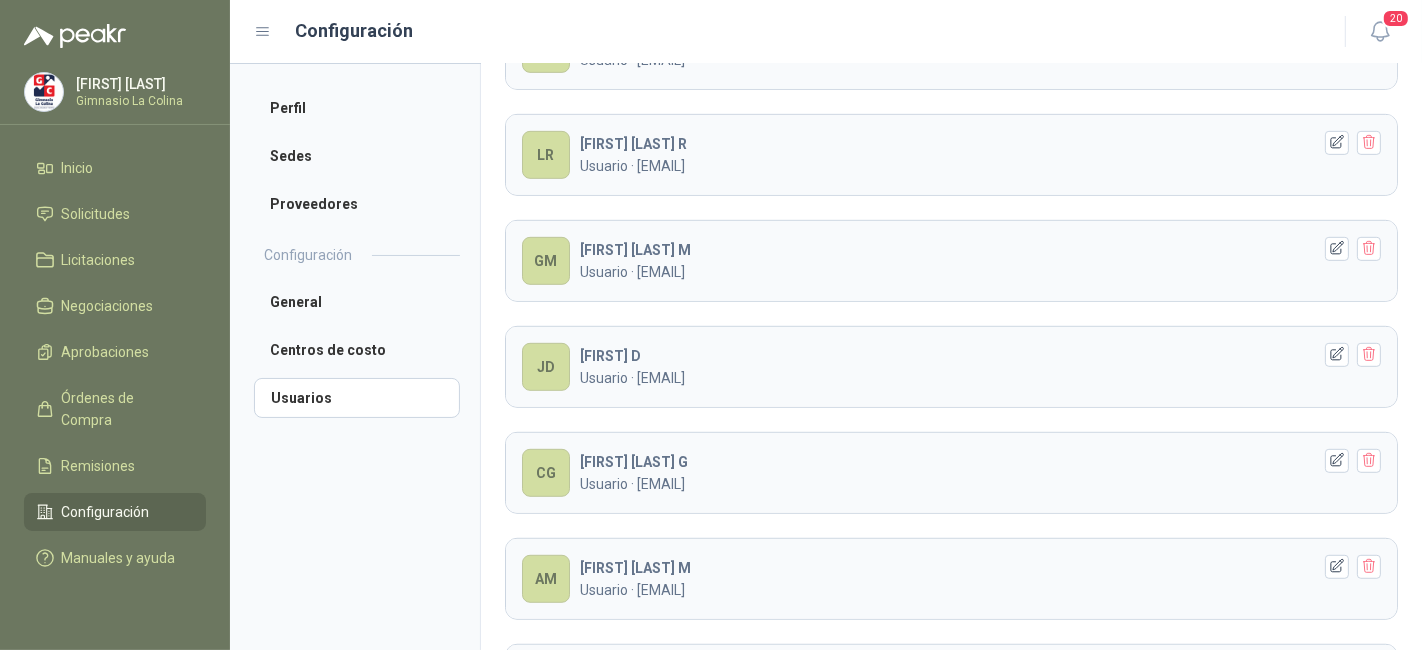 scroll, scrollTop: 899, scrollLeft: 0, axis: vertical 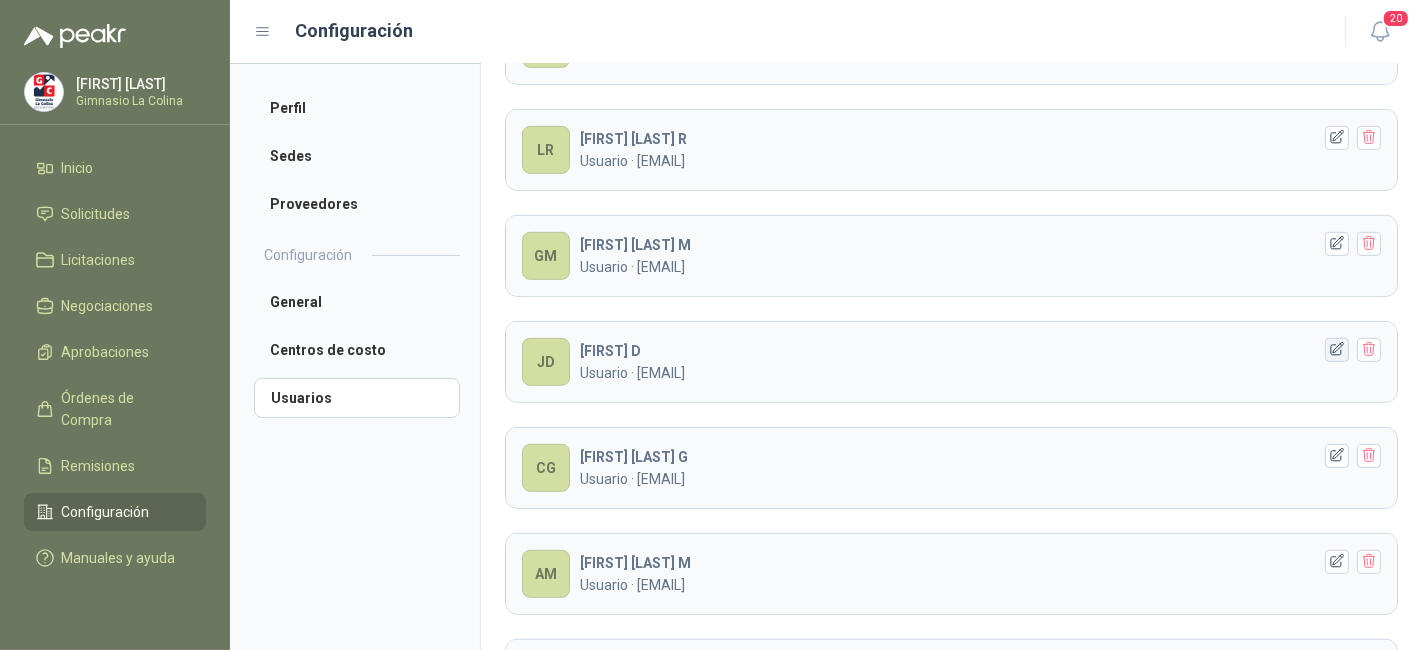 click 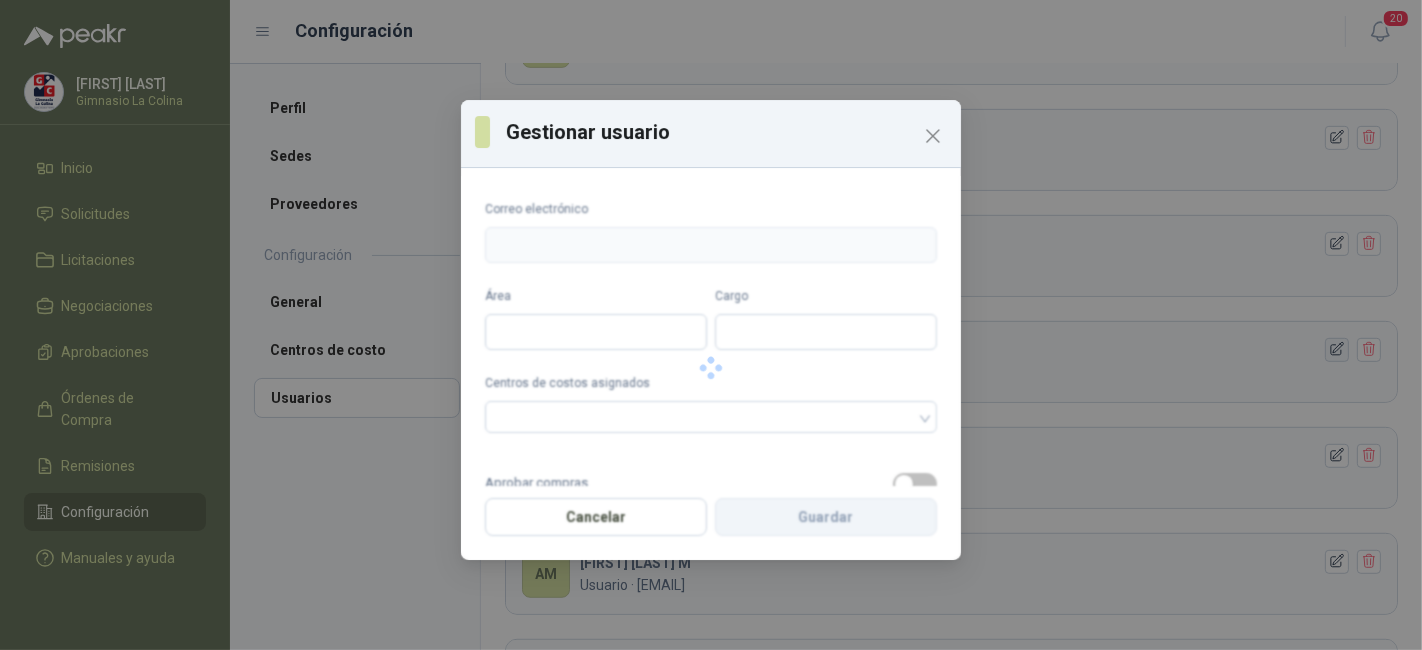 type on "**********" 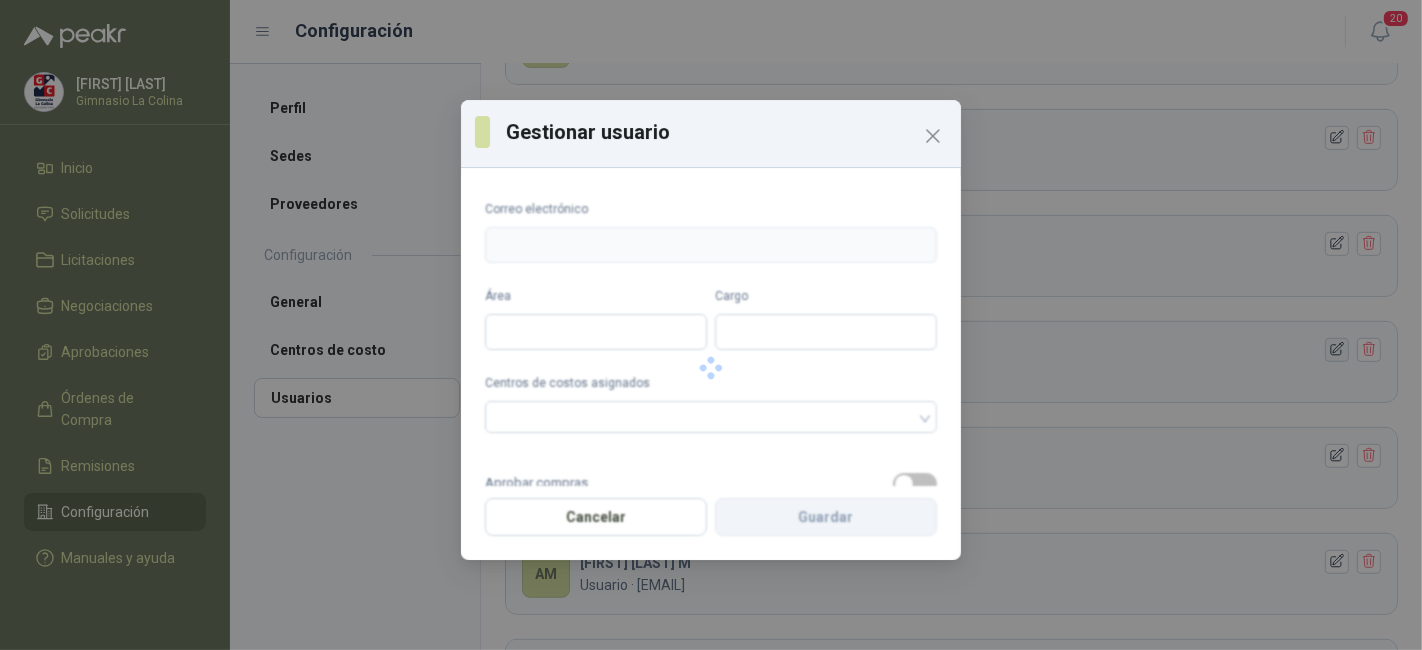 type on "**********" 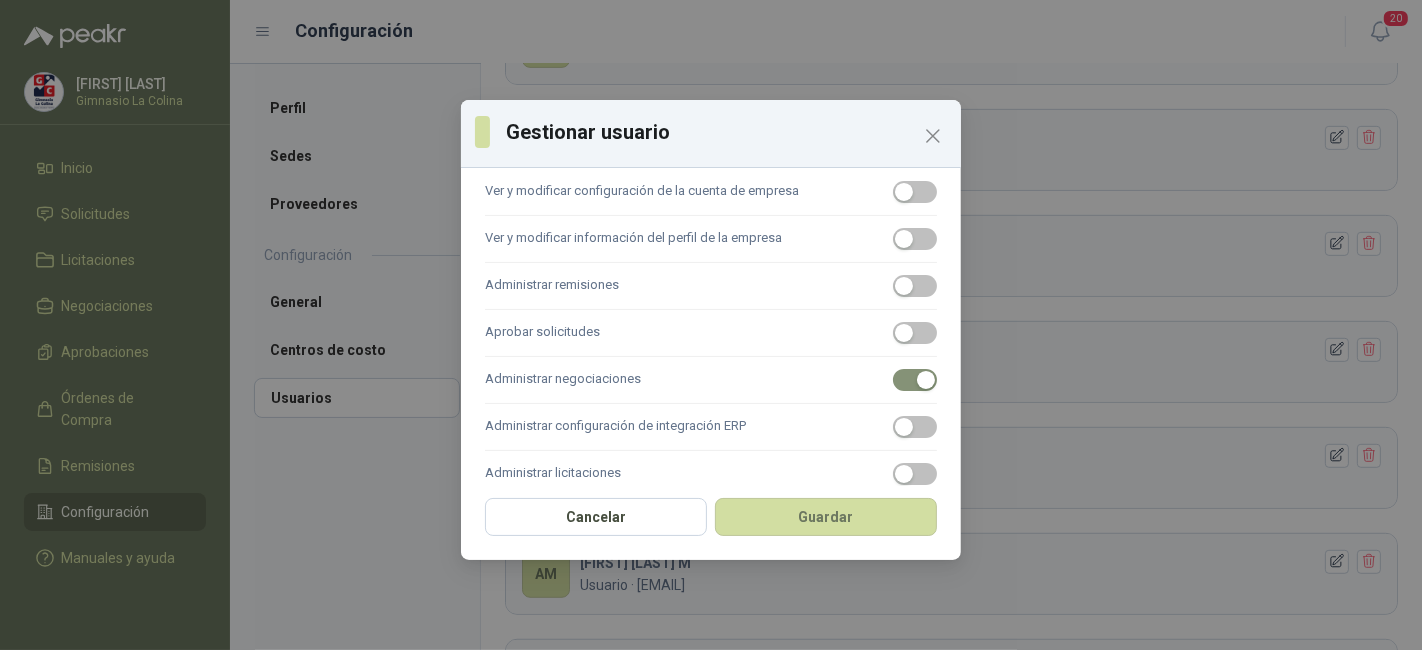scroll, scrollTop: 503, scrollLeft: 0, axis: vertical 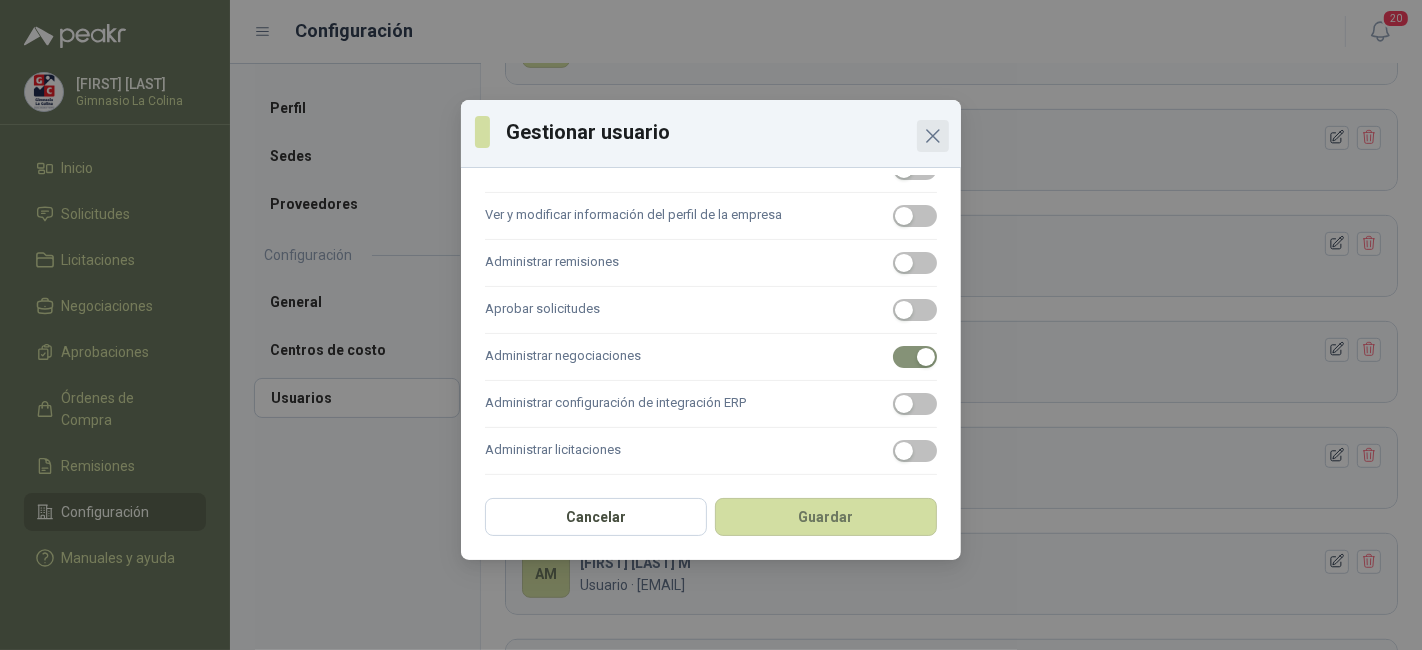 click 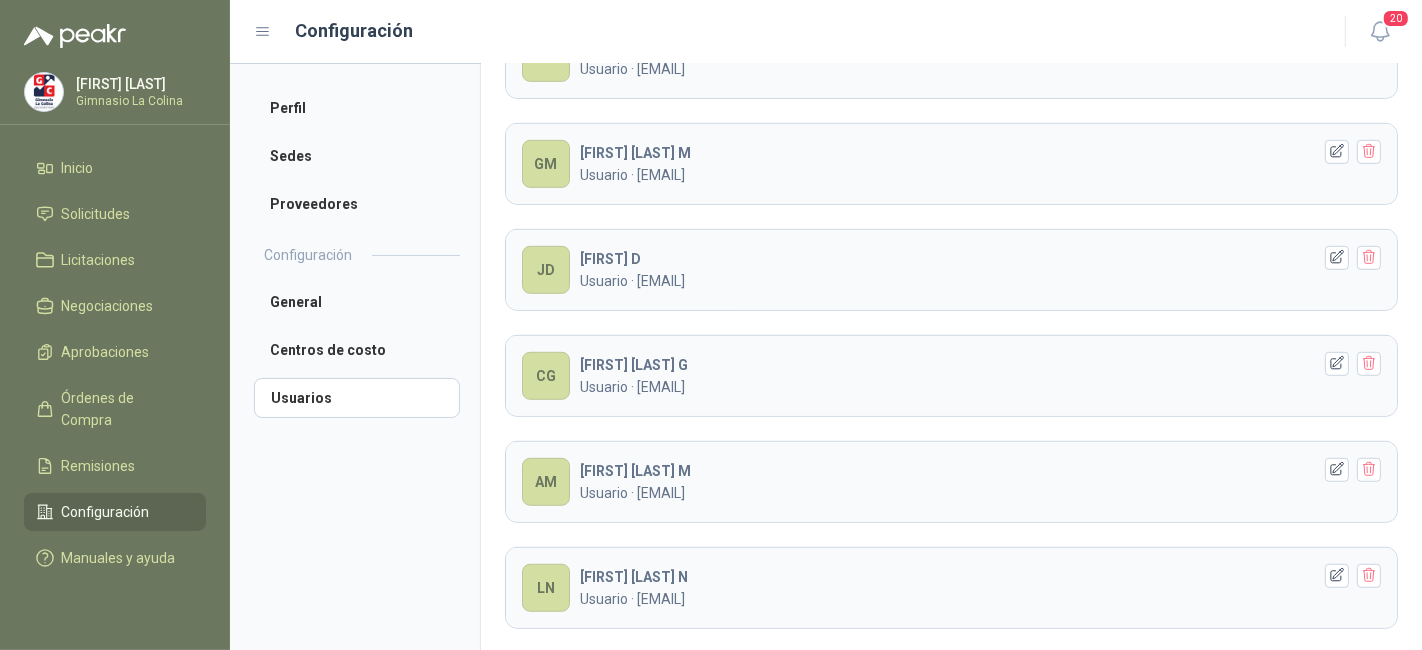scroll, scrollTop: 1001, scrollLeft: 0, axis: vertical 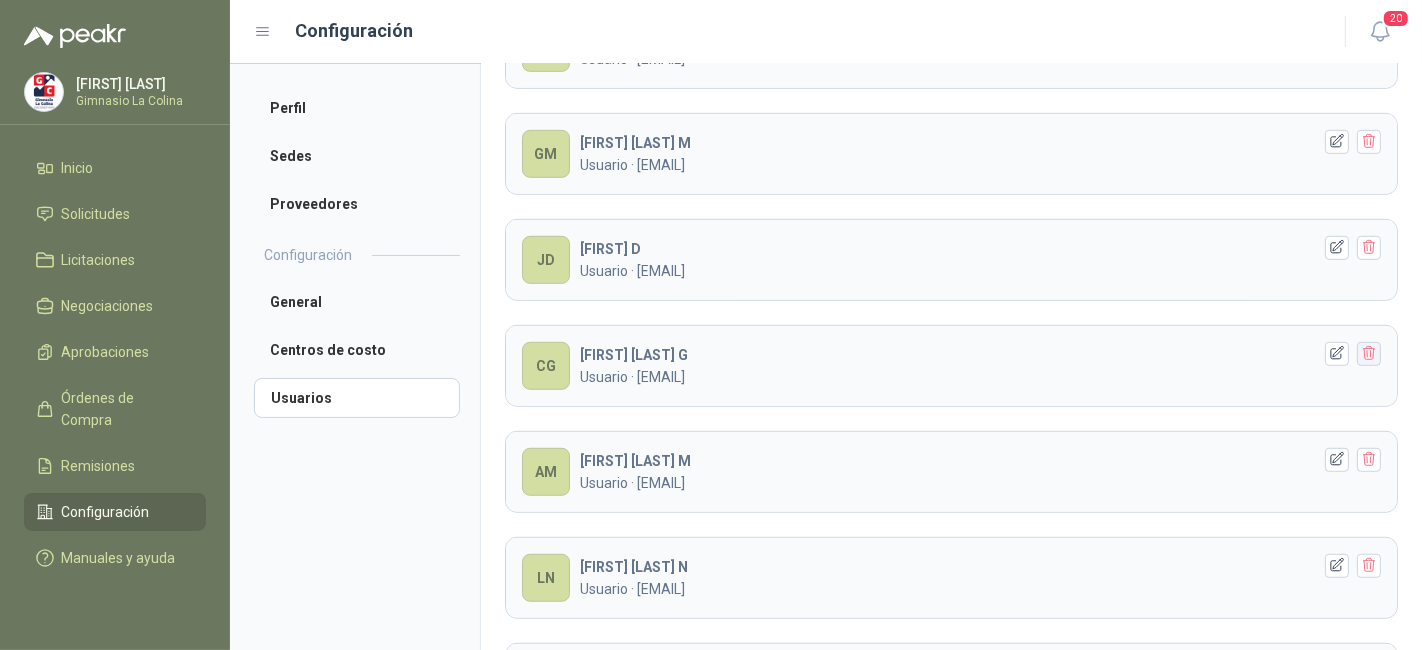 click 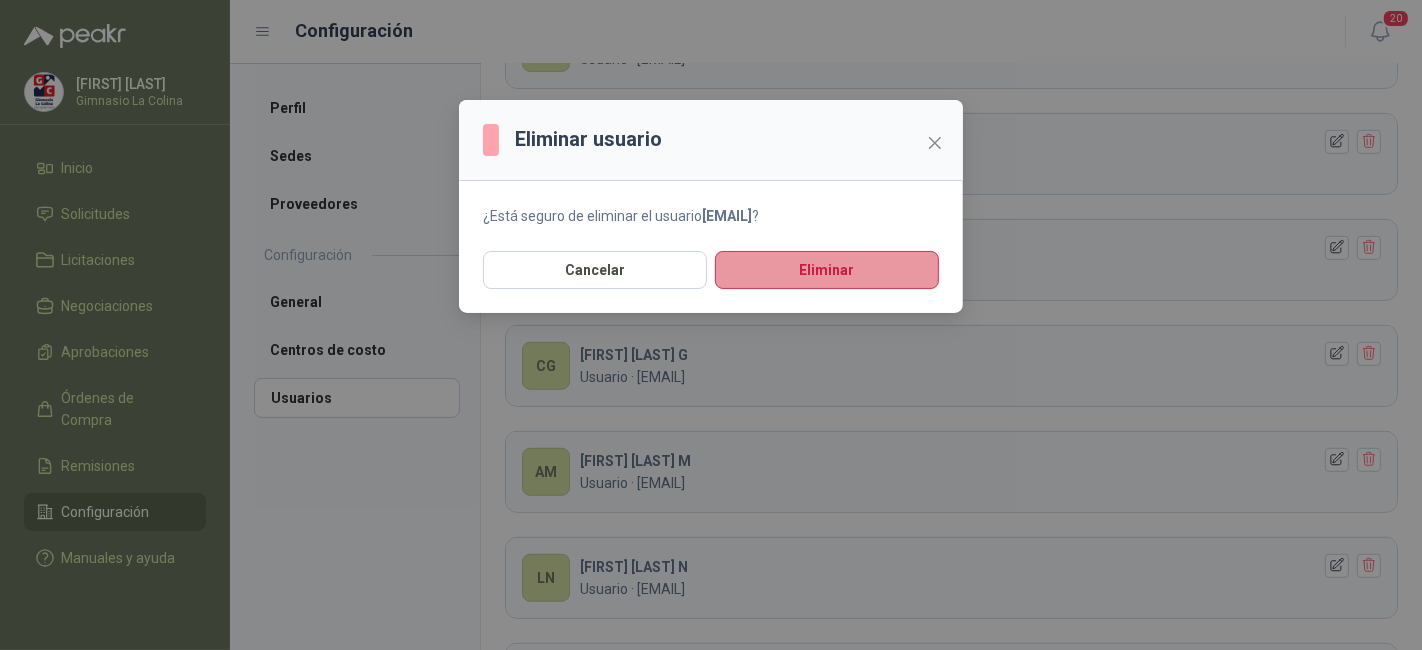 click on "Eliminar" at bounding box center [827, 270] 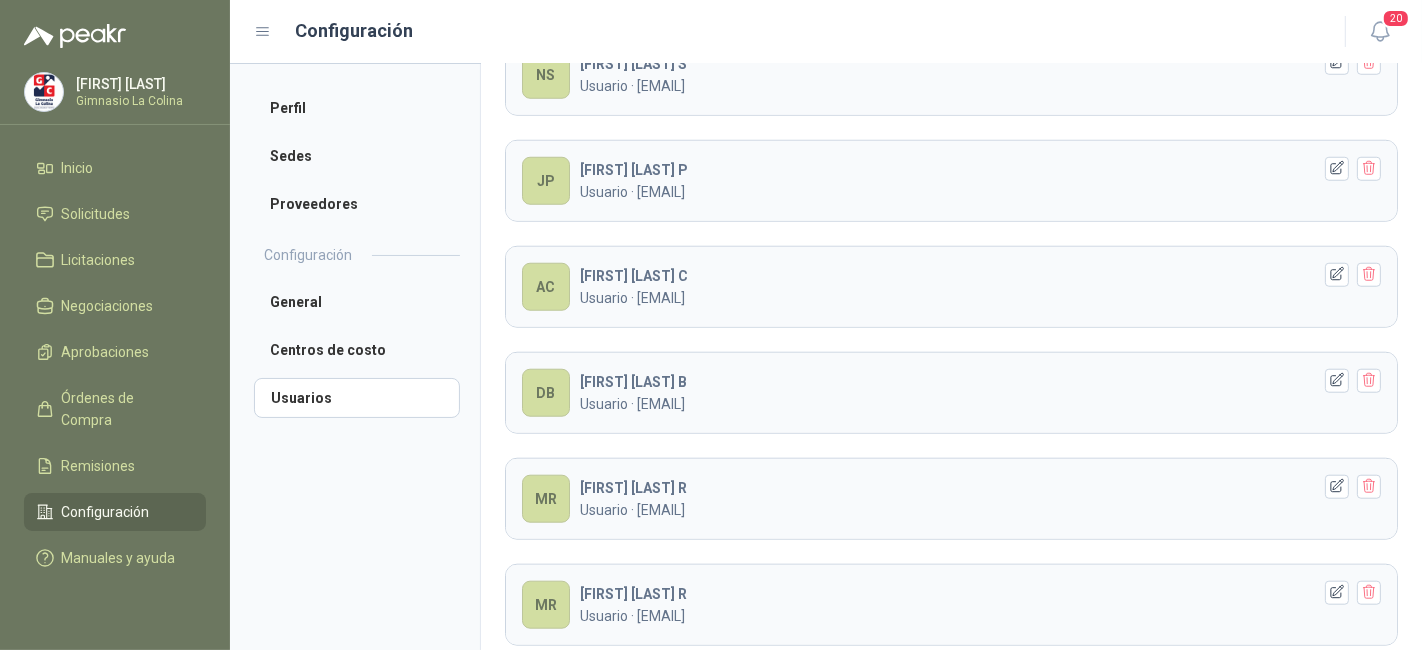 scroll, scrollTop: 1503, scrollLeft: 0, axis: vertical 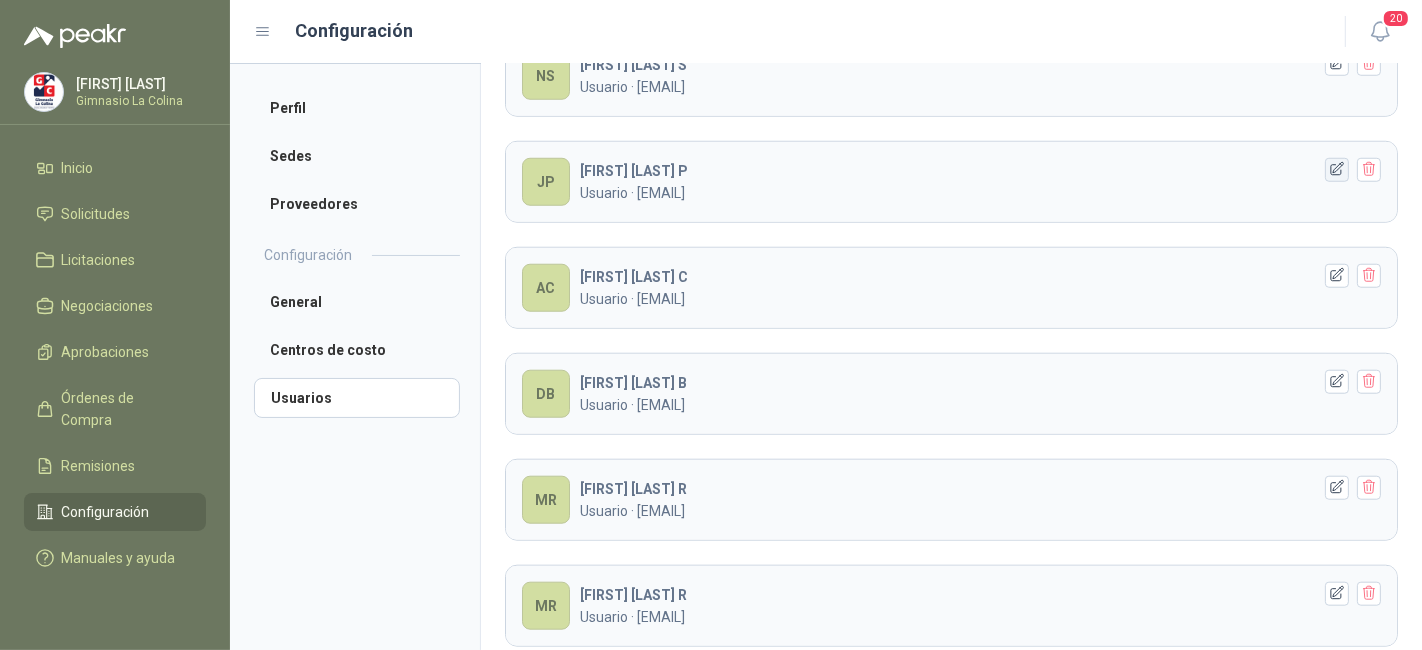 click 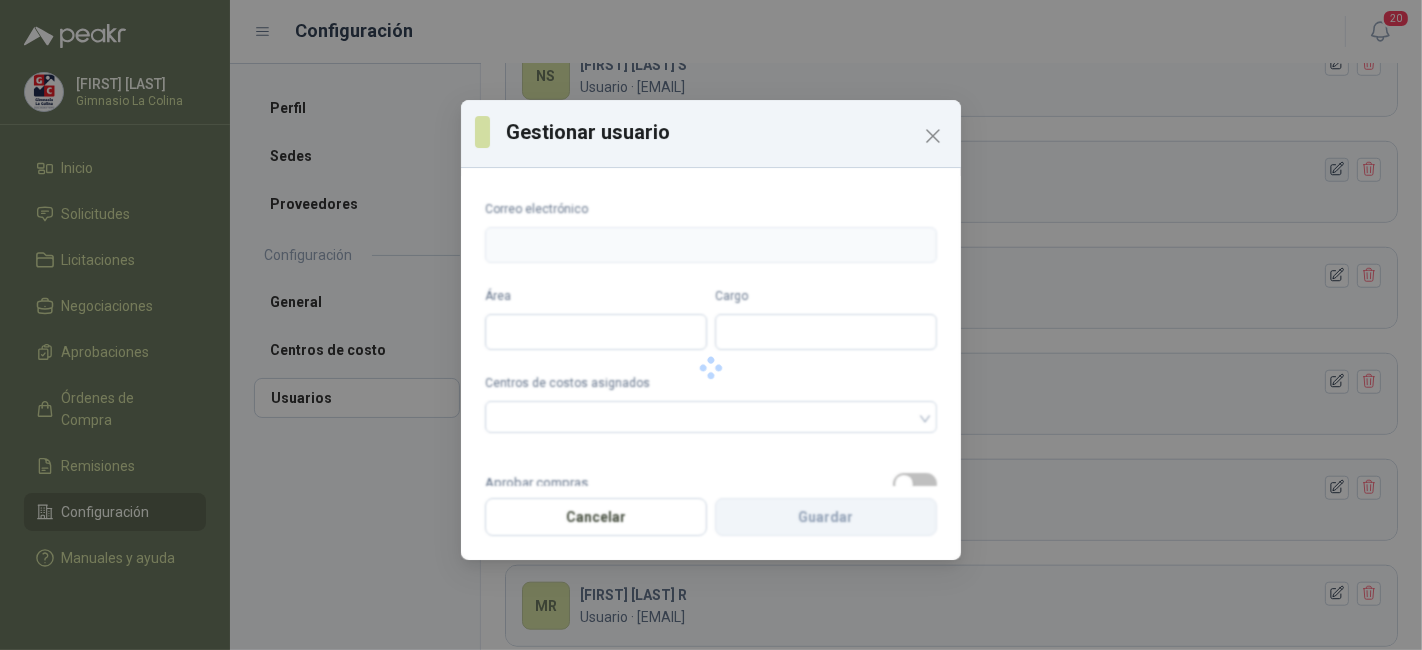 type on "**********" 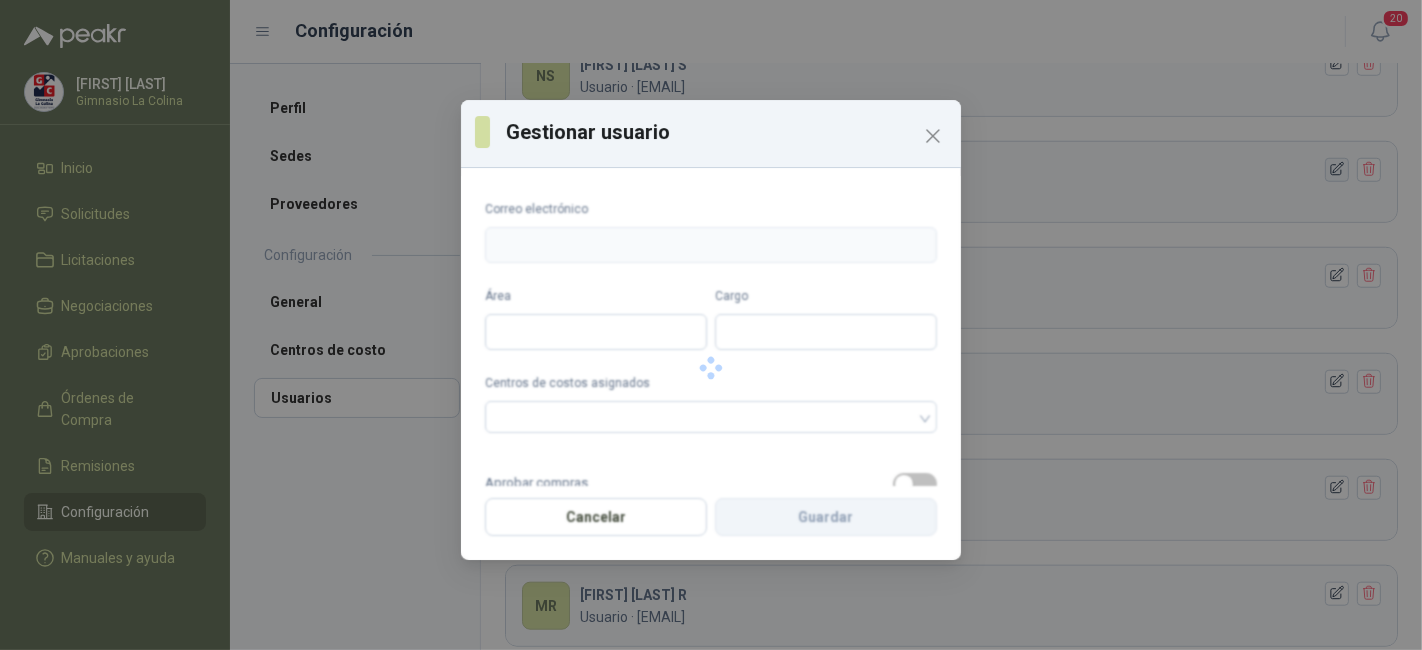 type on "**********" 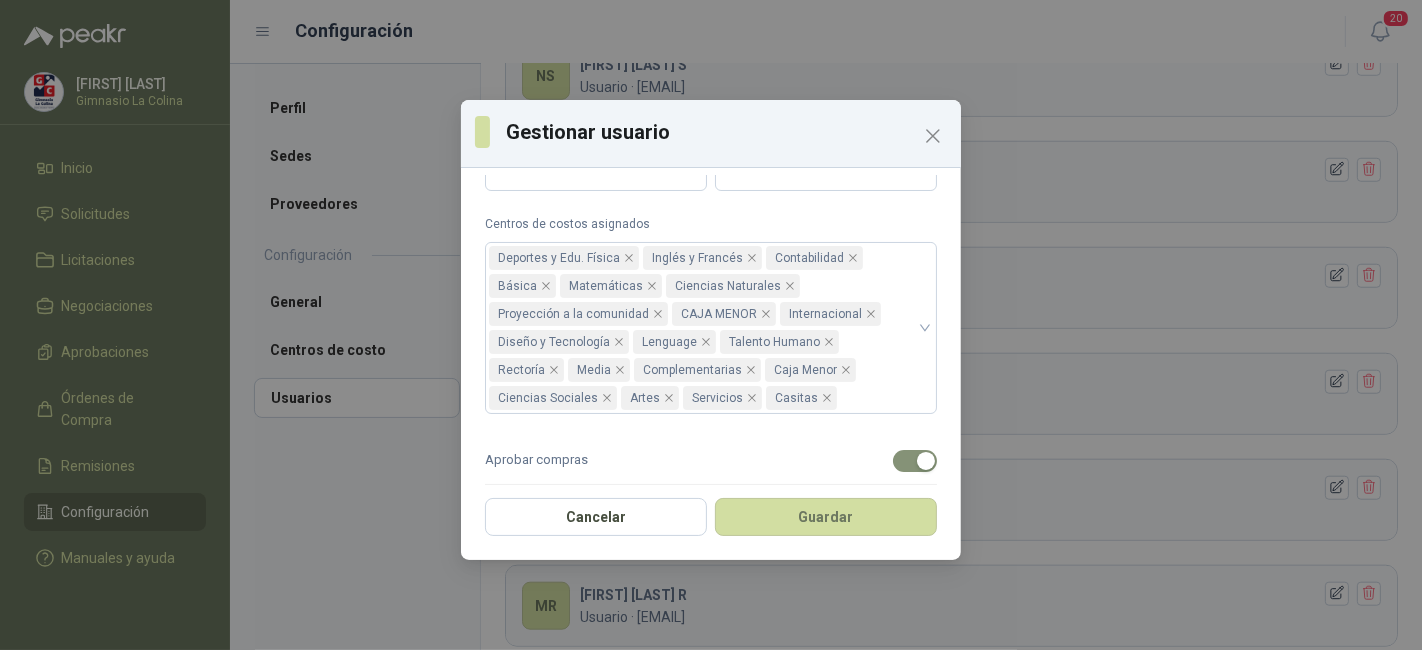 scroll, scrollTop: 163, scrollLeft: 0, axis: vertical 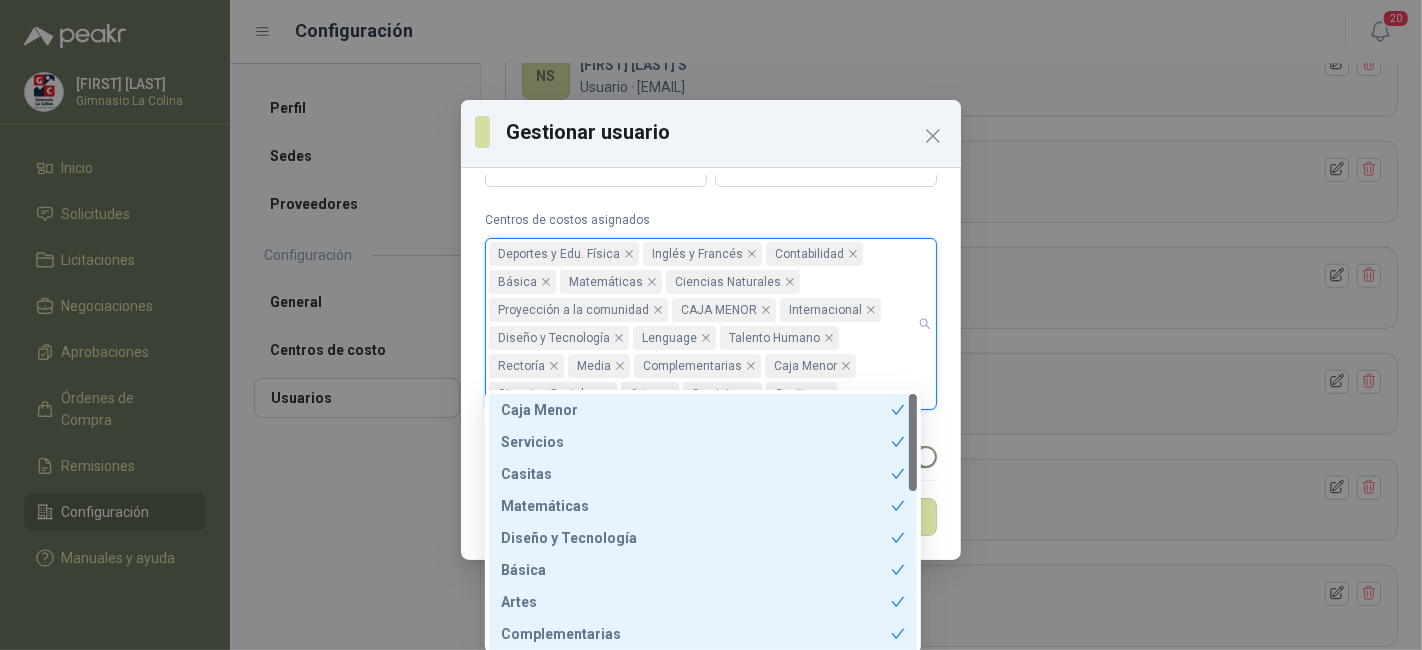 click on "[FIRST] [LAST]  Gimnasio La Colina   Inicio   Solicitudes   Licitaciones   Negociaciones   Aprobaciones   Órdenes de Compra   Remisiones   Configuración   Manuales y ayuda Configuración 20 Perfil Sedes Proveedores Configuración General Centros de costo Usuarios Usuarios Gimnasio La Colina Usuarios de la compañía M [FIRST] [LAST]  Usuario · [EMAIL] PC [FIRST] C Usuario · [EMAIL] KB [FIRST] [LAST]  B Usuario · [EMAIL] SA [FIRST] [LAST] A Usuario · [EMAIL] JG [FIRST] [LAST] G Usuario · [EMAIL] CC [FIRST] C Usuario · [EMAIL] AG [FIRST] [LAST]  G Usuario · [EMAIL] LR [FIRST] [LAST] R Usuario · [EMAIL] GM [FIRST] [LAST] M Usuario · [EMAIL] JD [FIRST] D Usuario · [EMAIL] AM [FIRST] [LAST] M Usuario · [EMAIL] LN [FIRST] [LAST] N Usuario · [EMAIL] NS [FIRST] [LAST]  S JP AC DB MR MR" at bounding box center (711, 325) 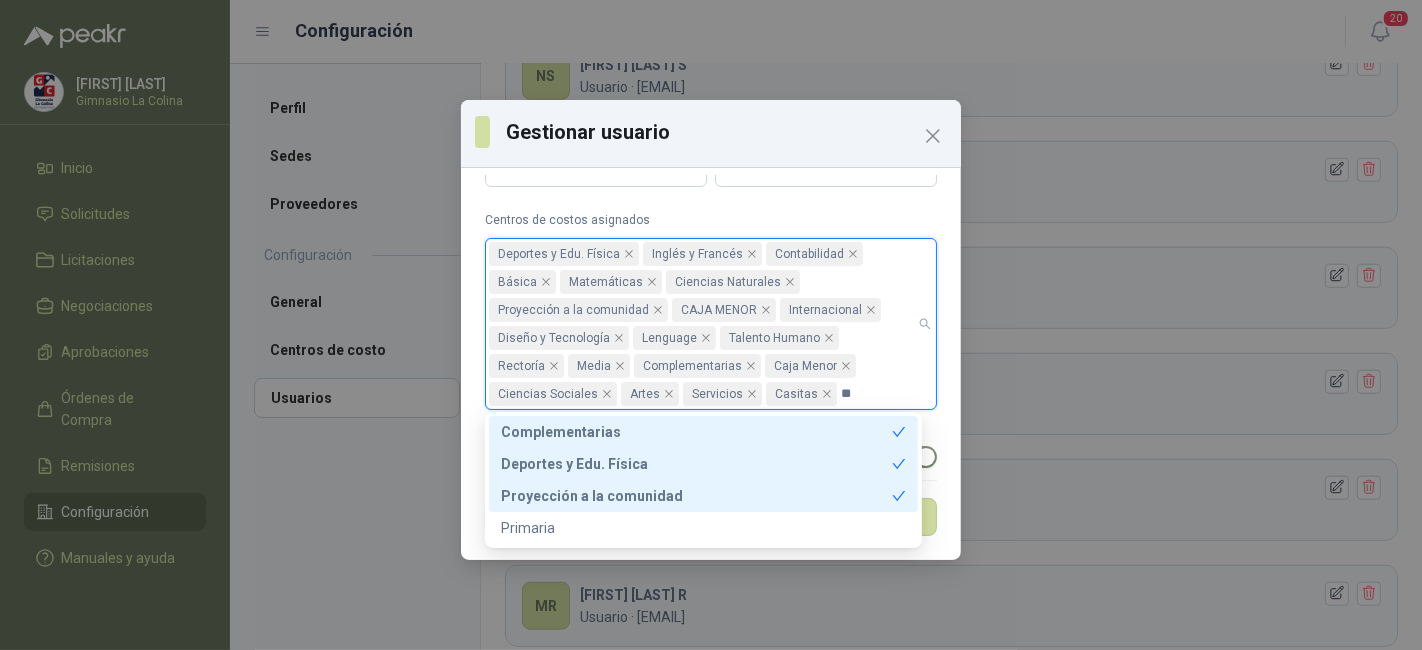 type on "***" 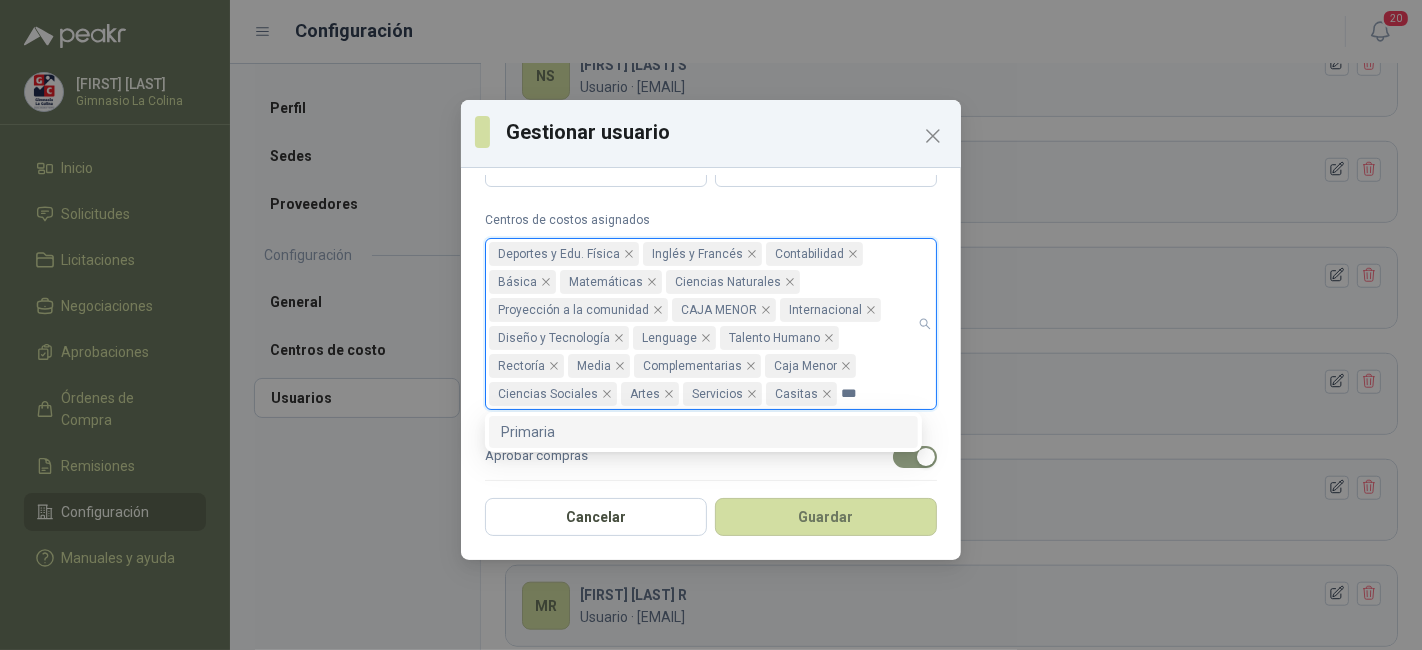 click on "Primaria" at bounding box center (703, 432) 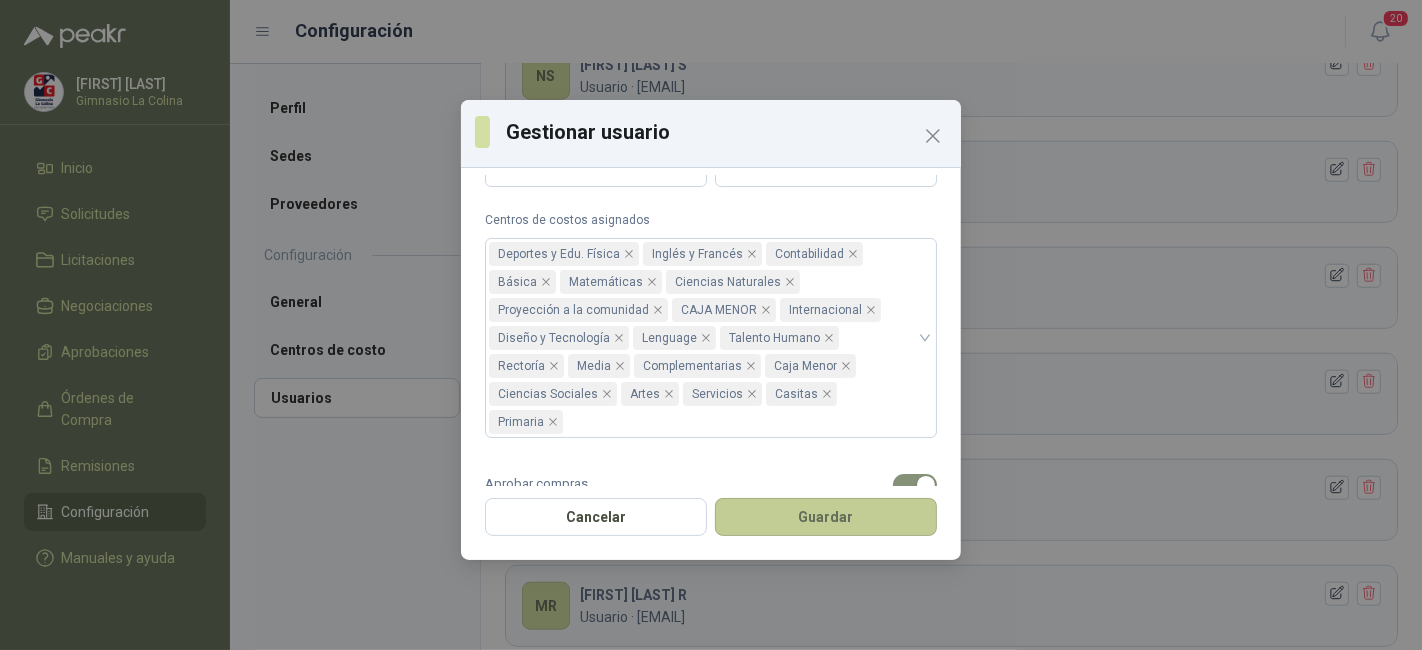 click on "Guardar" at bounding box center [826, 517] 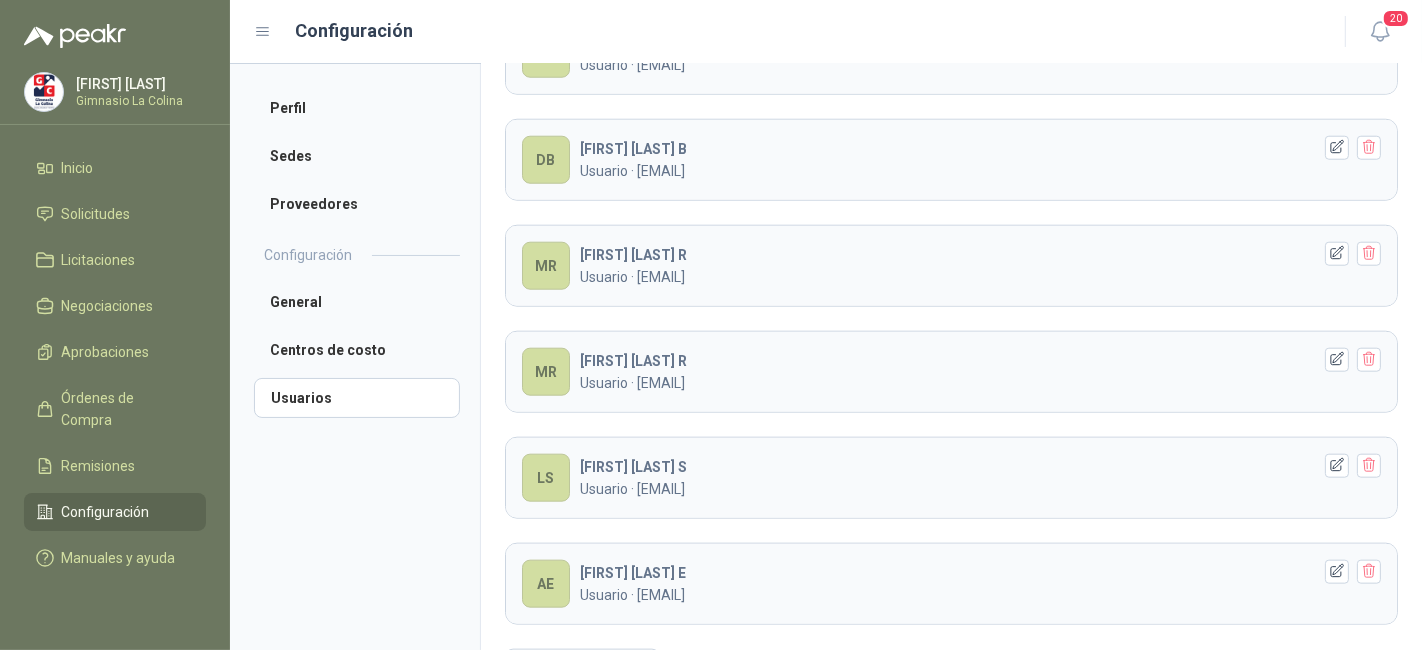 scroll, scrollTop: 1778, scrollLeft: 0, axis: vertical 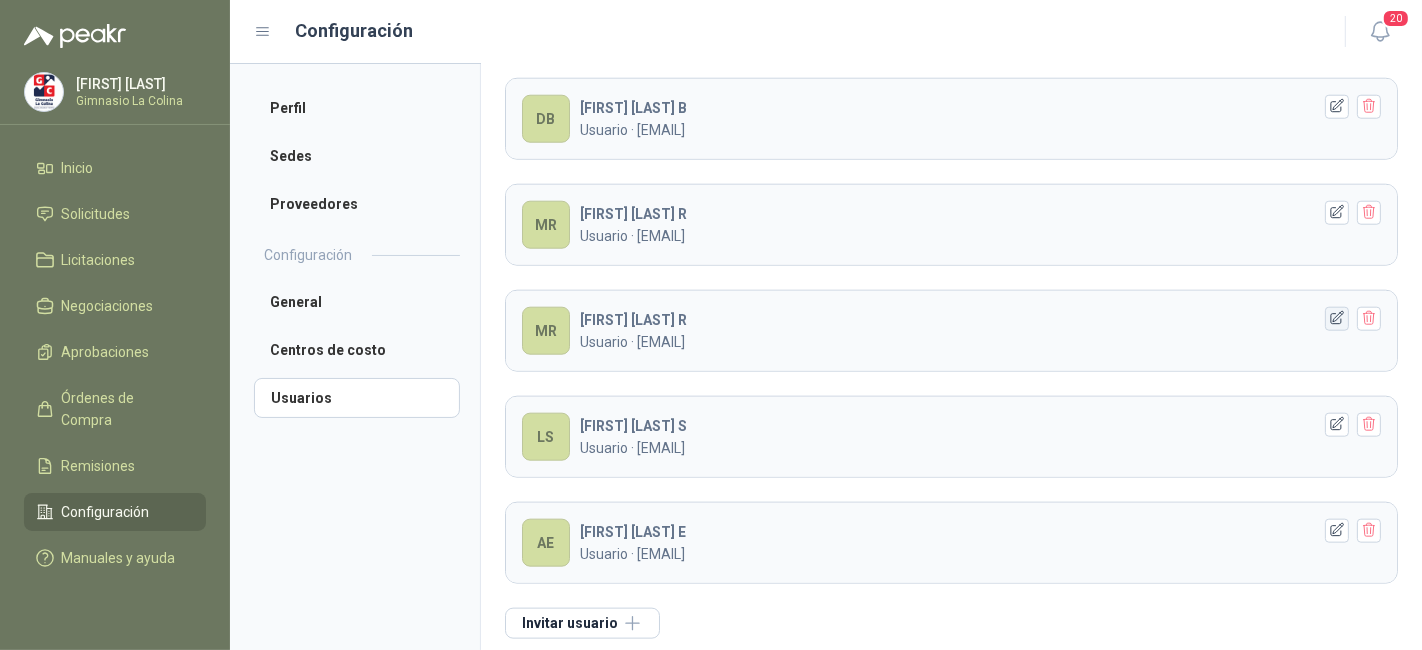 click 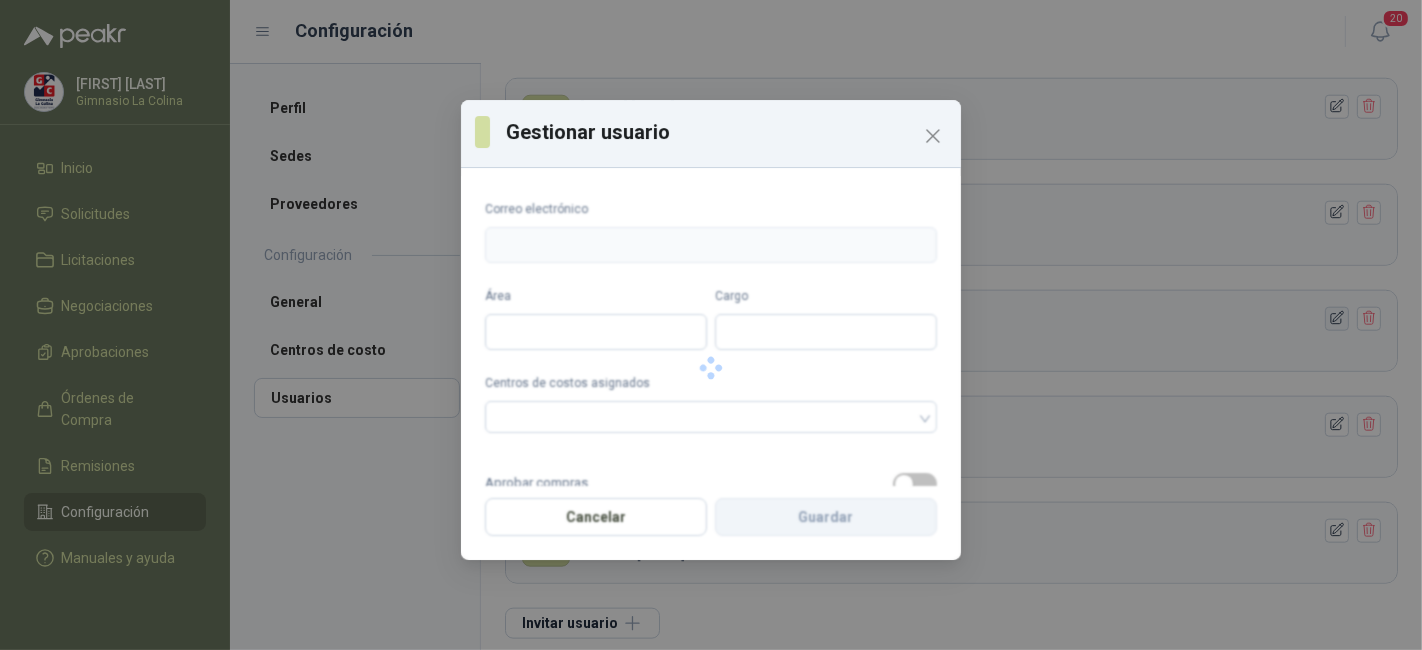 type on "**********" 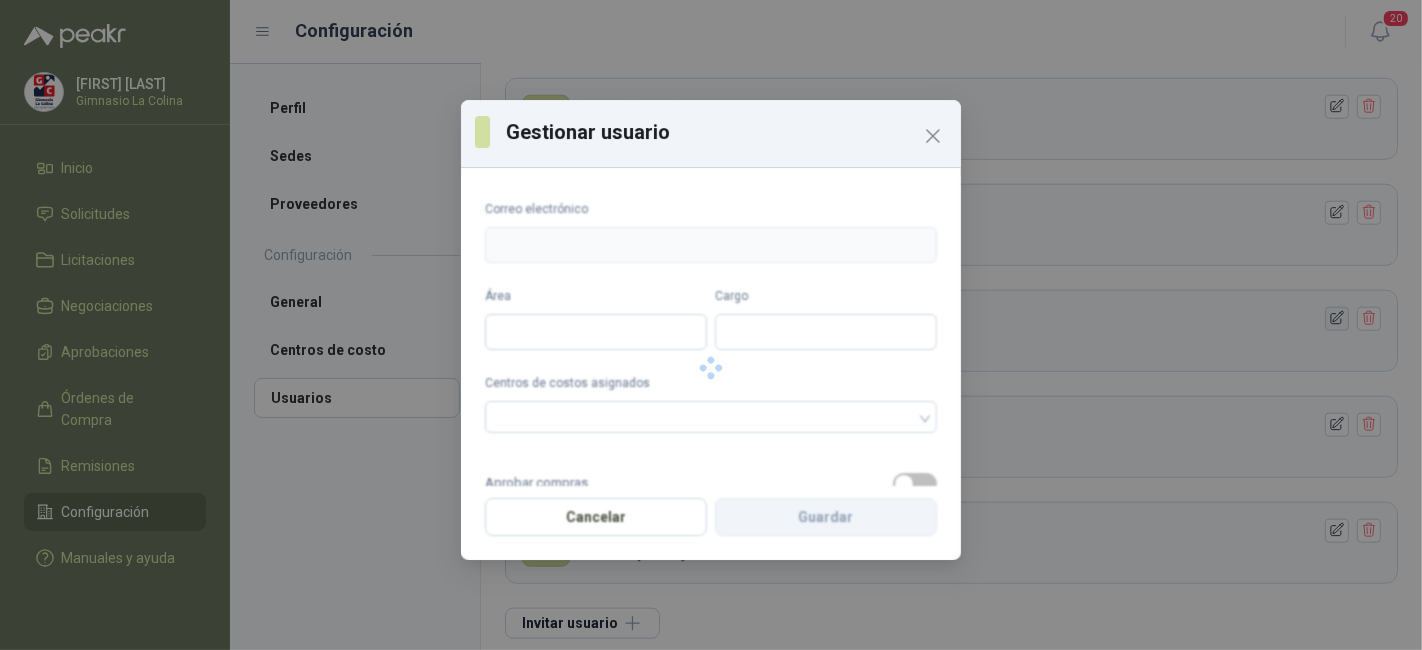 type on "**********" 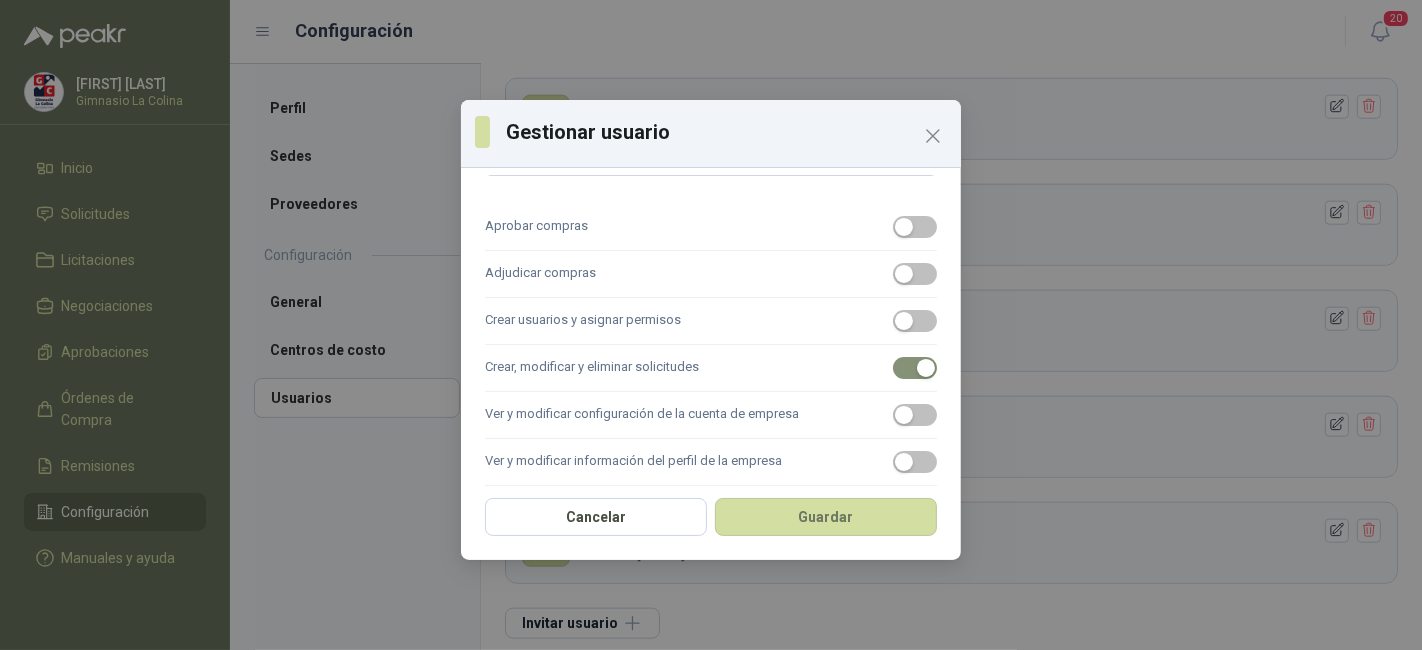 scroll, scrollTop: 503, scrollLeft: 0, axis: vertical 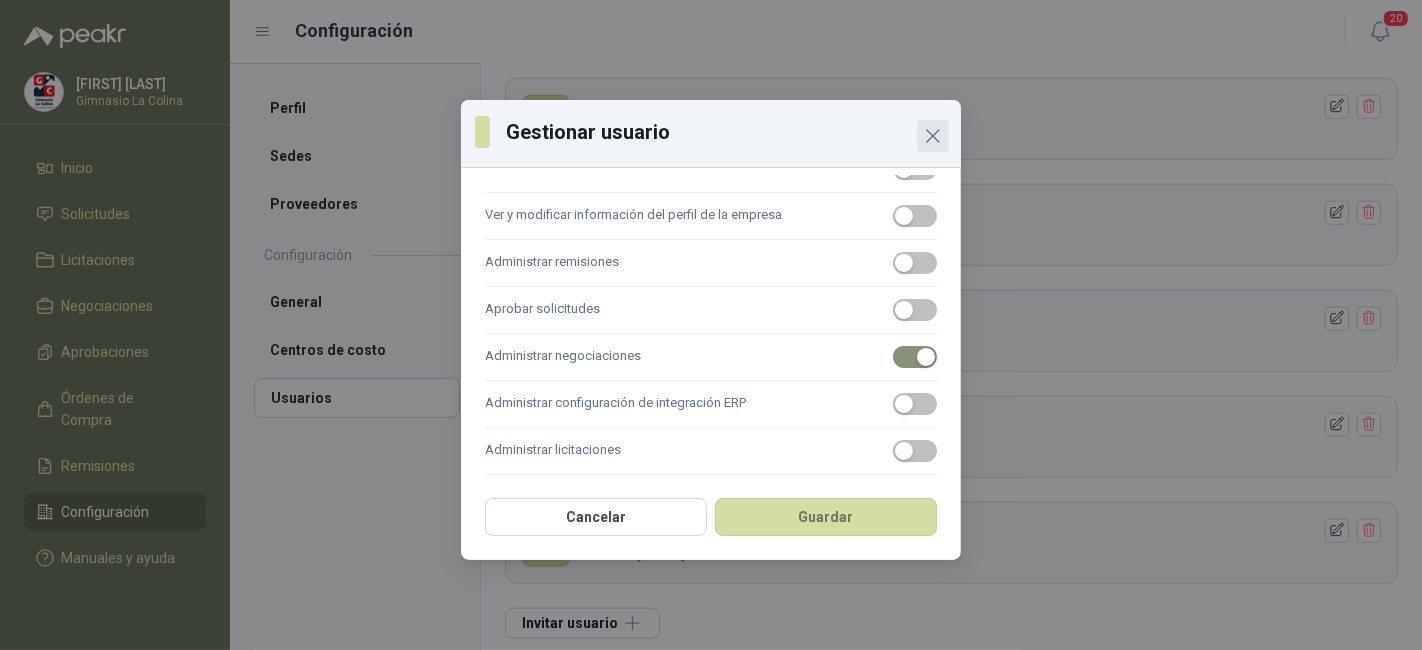 click 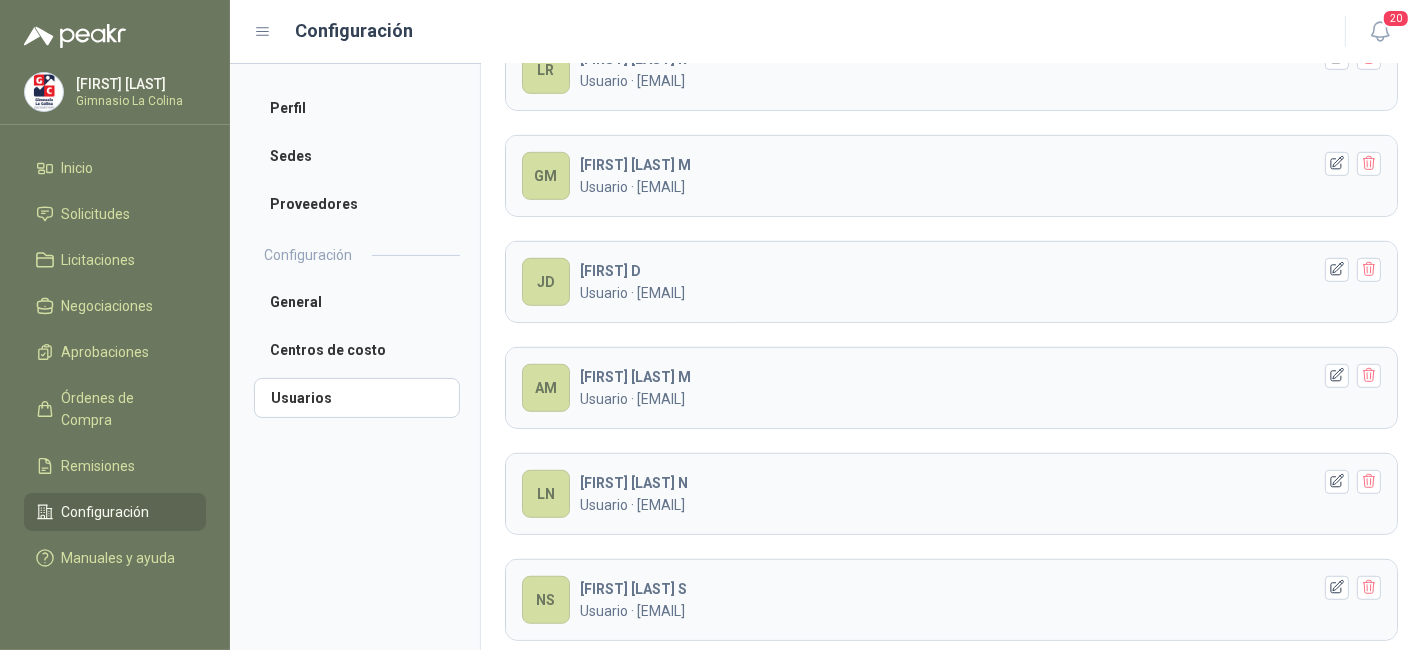 scroll, scrollTop: 974, scrollLeft: 0, axis: vertical 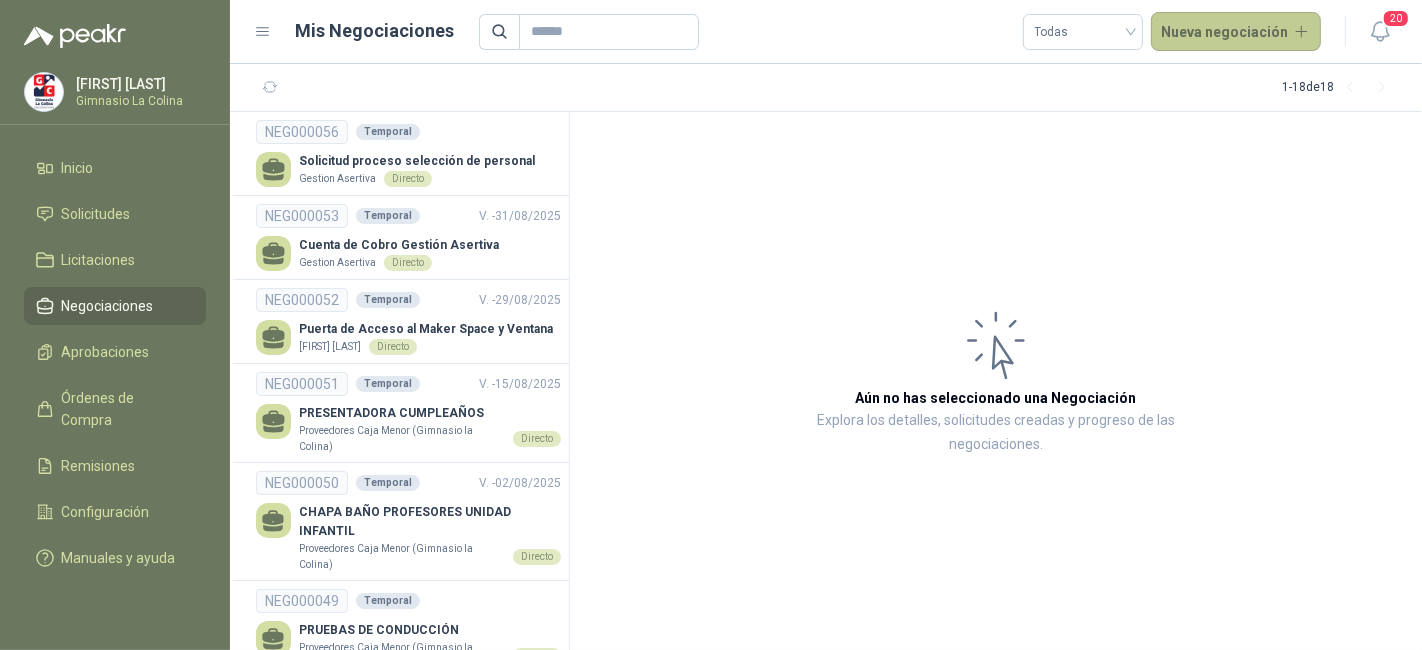 click on "Nueva negociación" at bounding box center (1236, 32) 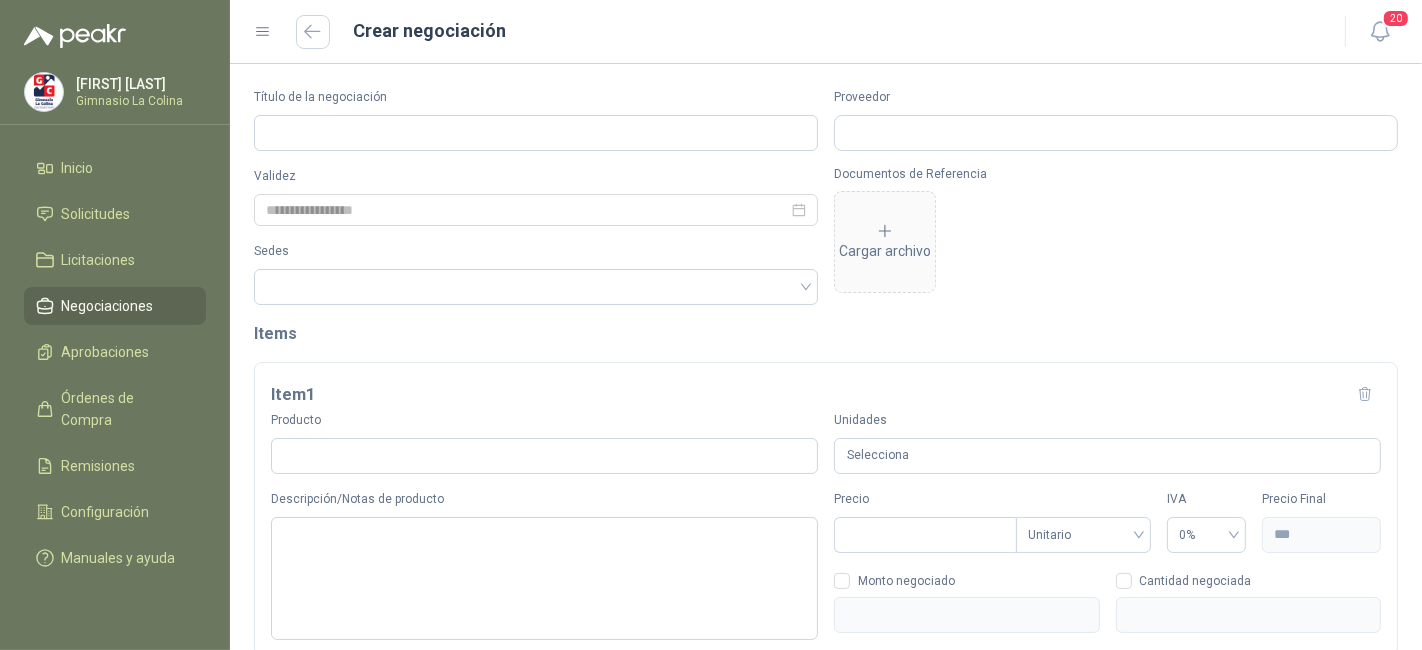 type 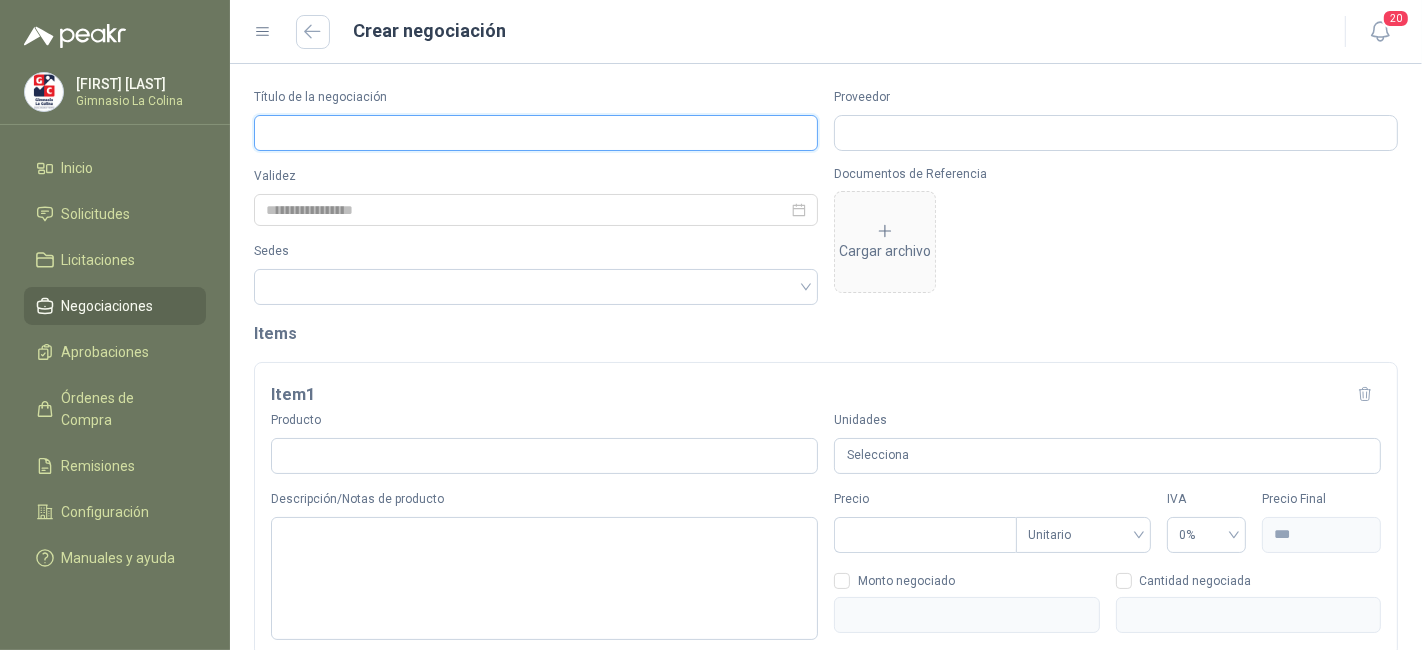 click on "Título de la negociación" at bounding box center [536, 133] 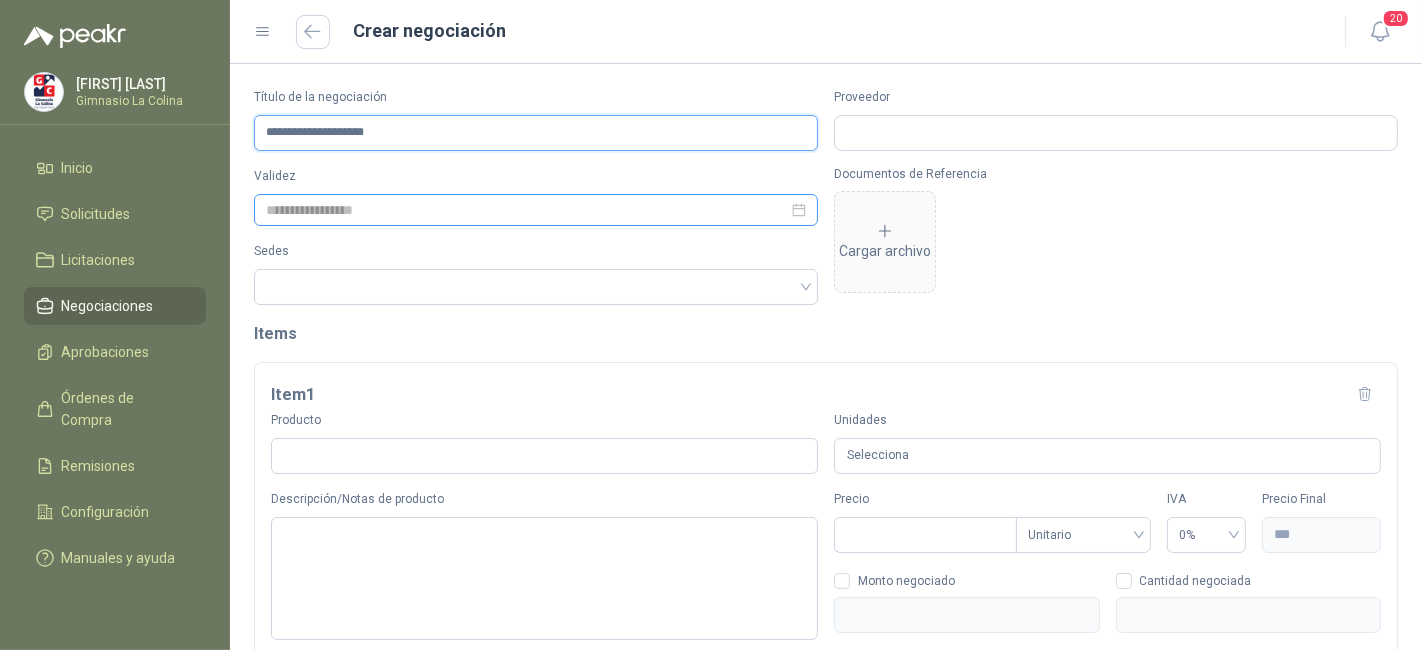 click at bounding box center [536, 210] 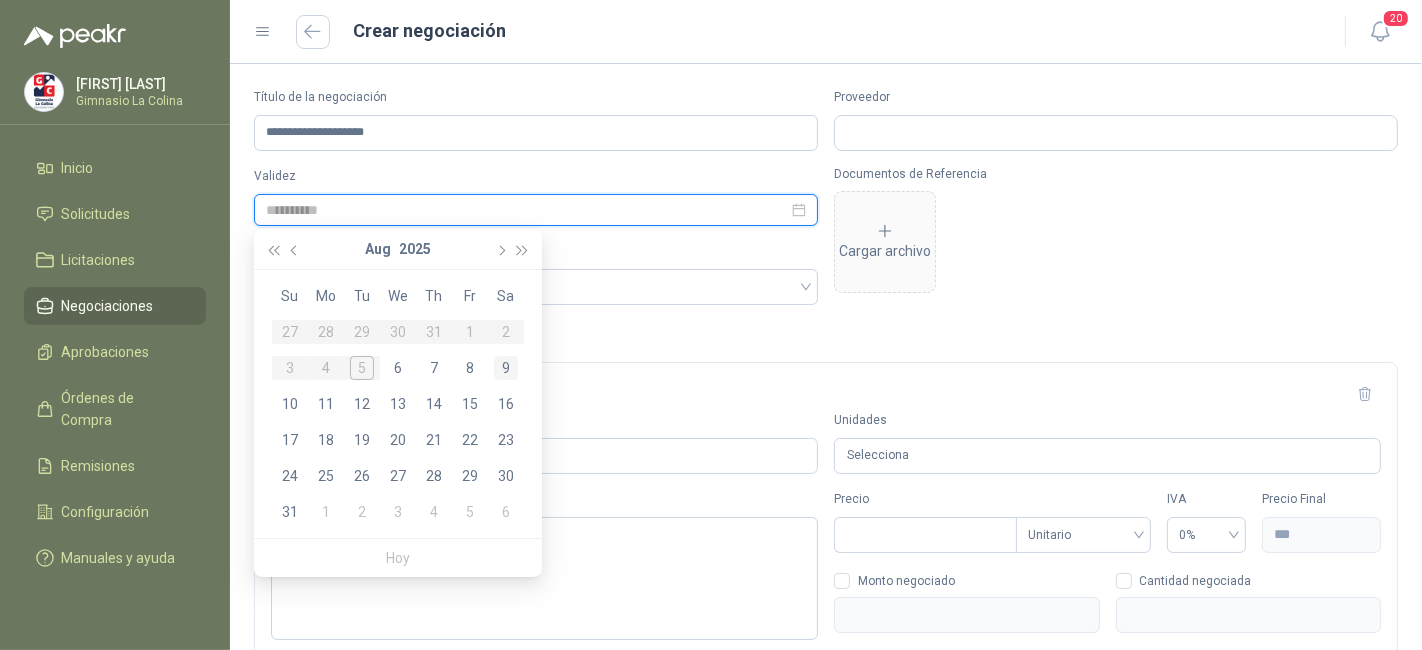 type on "**********" 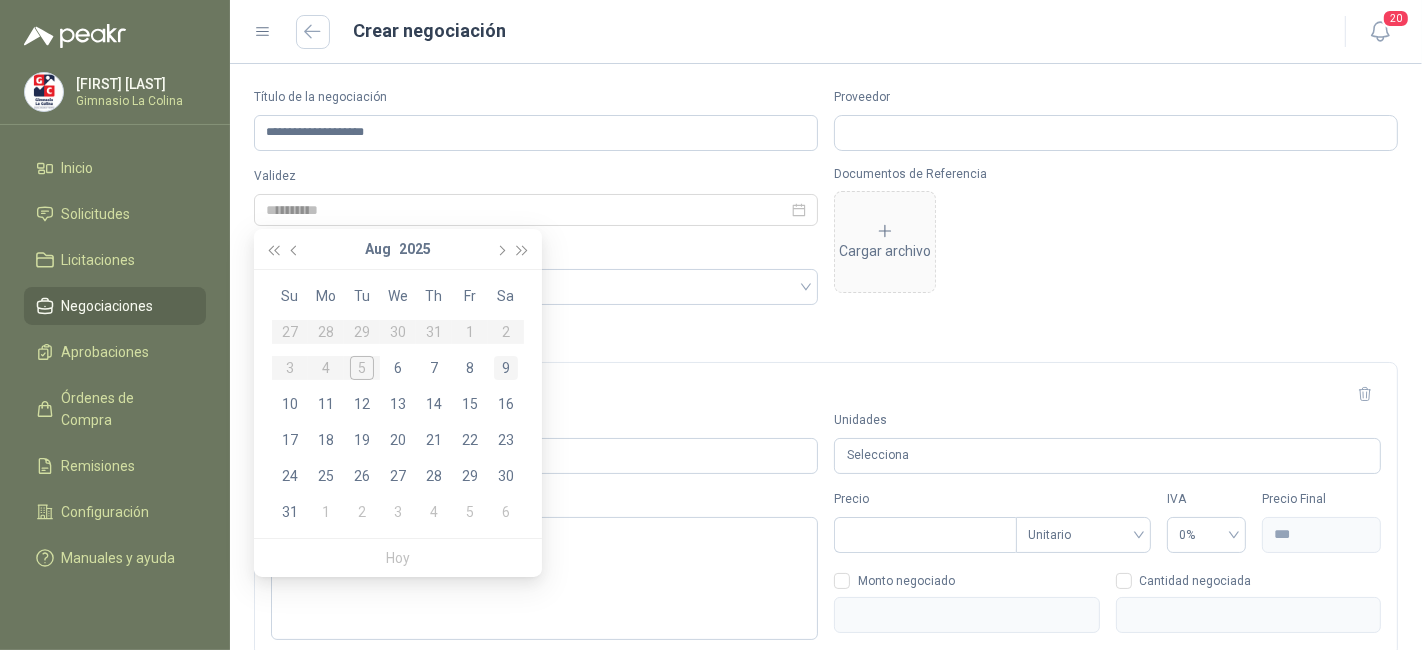 click on "9" at bounding box center (506, 368) 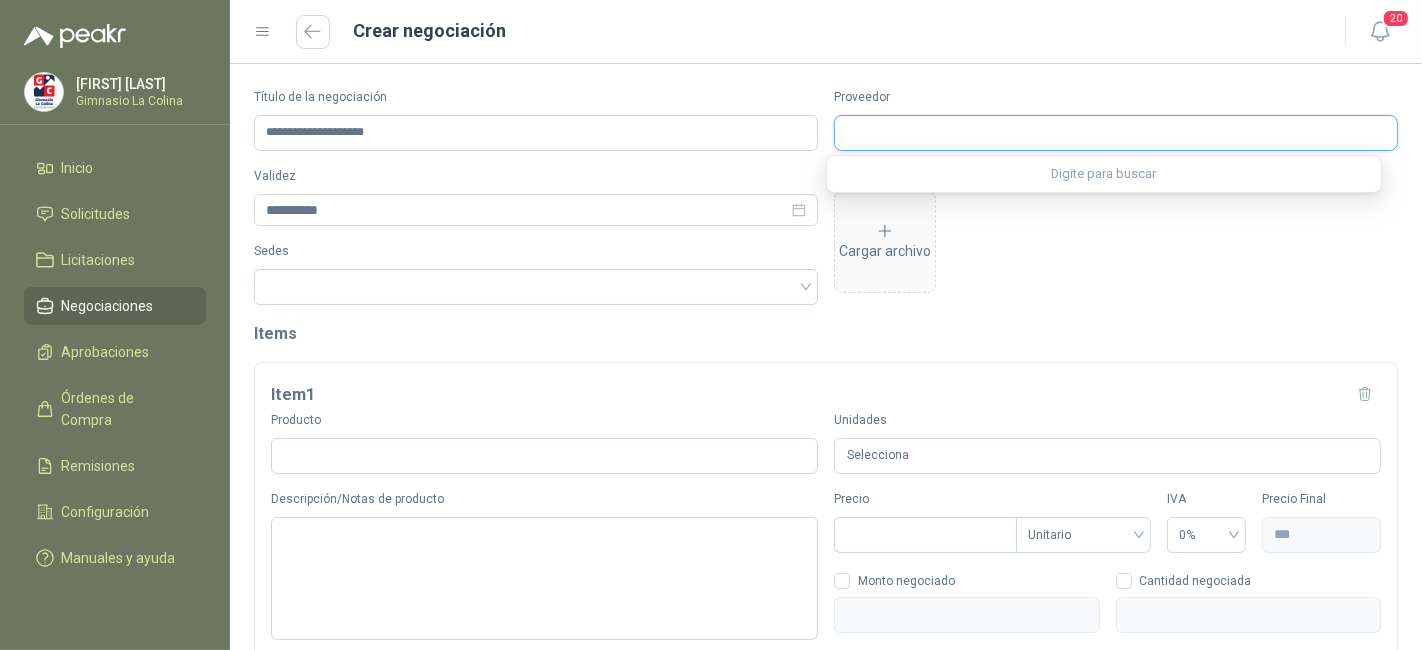 click on "Proveedor" at bounding box center [1116, 133] 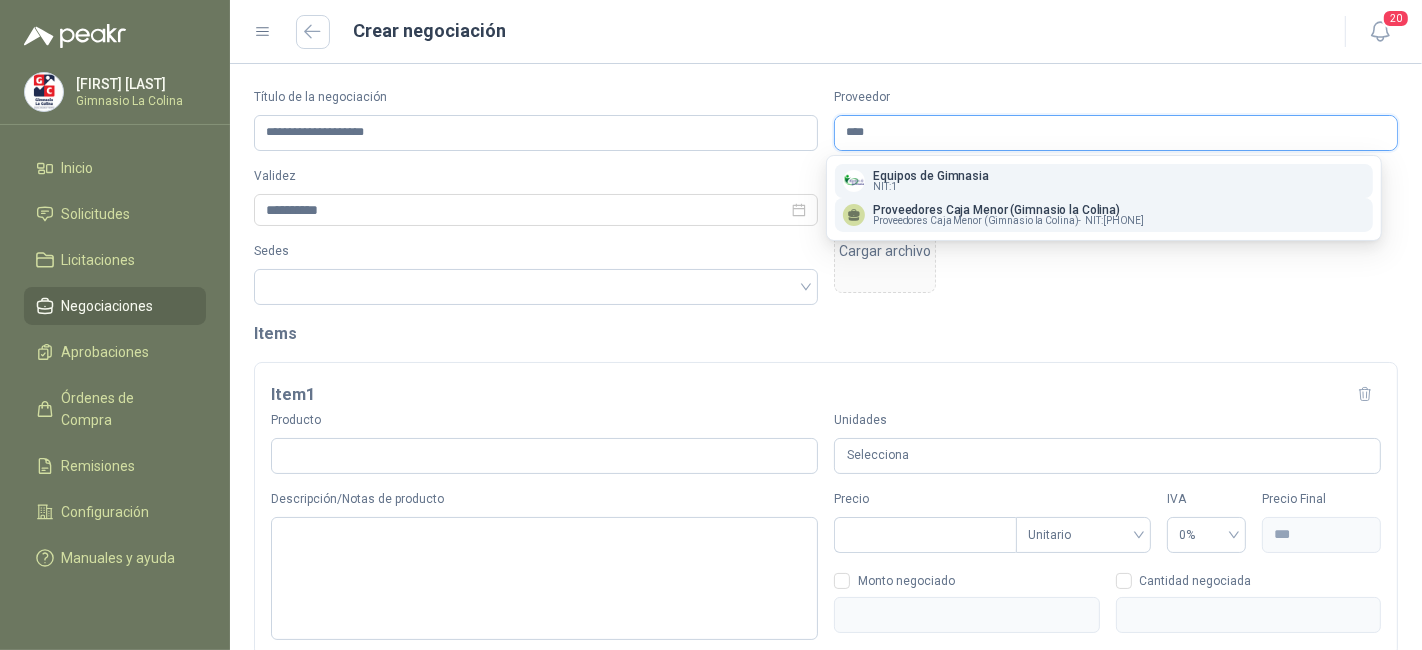 type on "****" 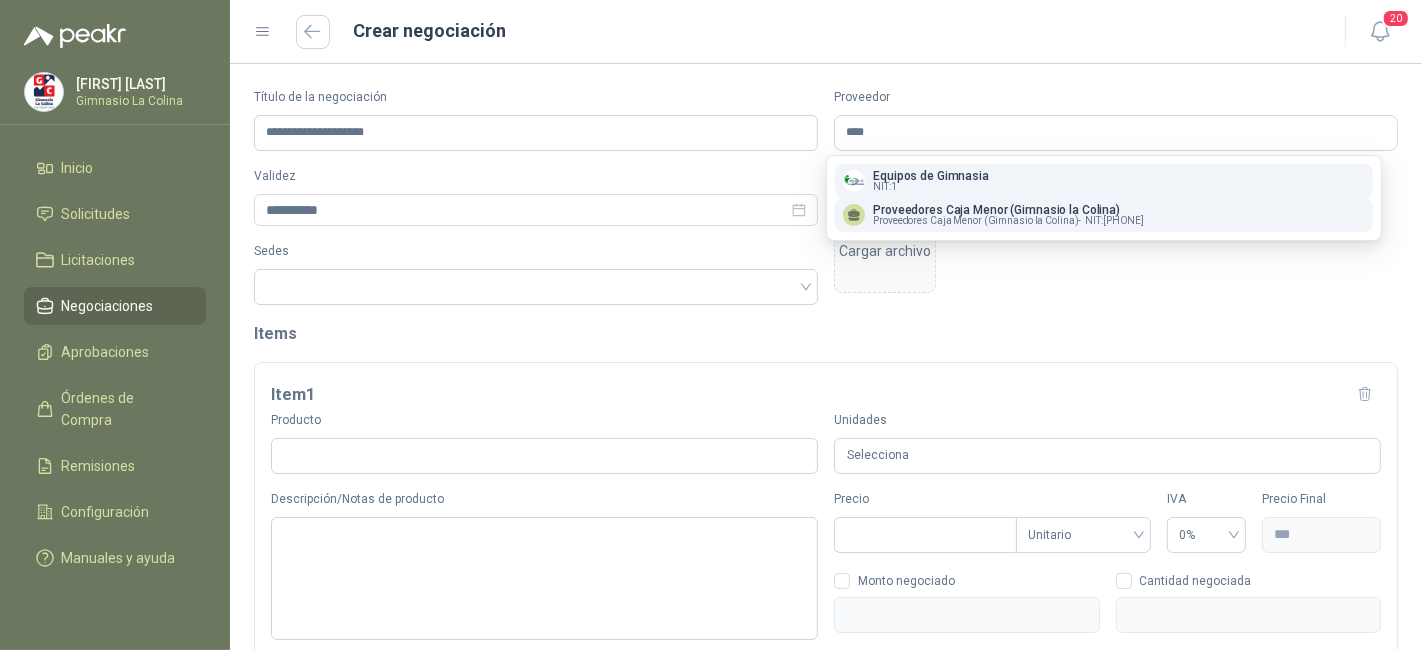 click on "Proveedores Caja Menor (Gimnasio la Colina)  -" at bounding box center (977, 221) 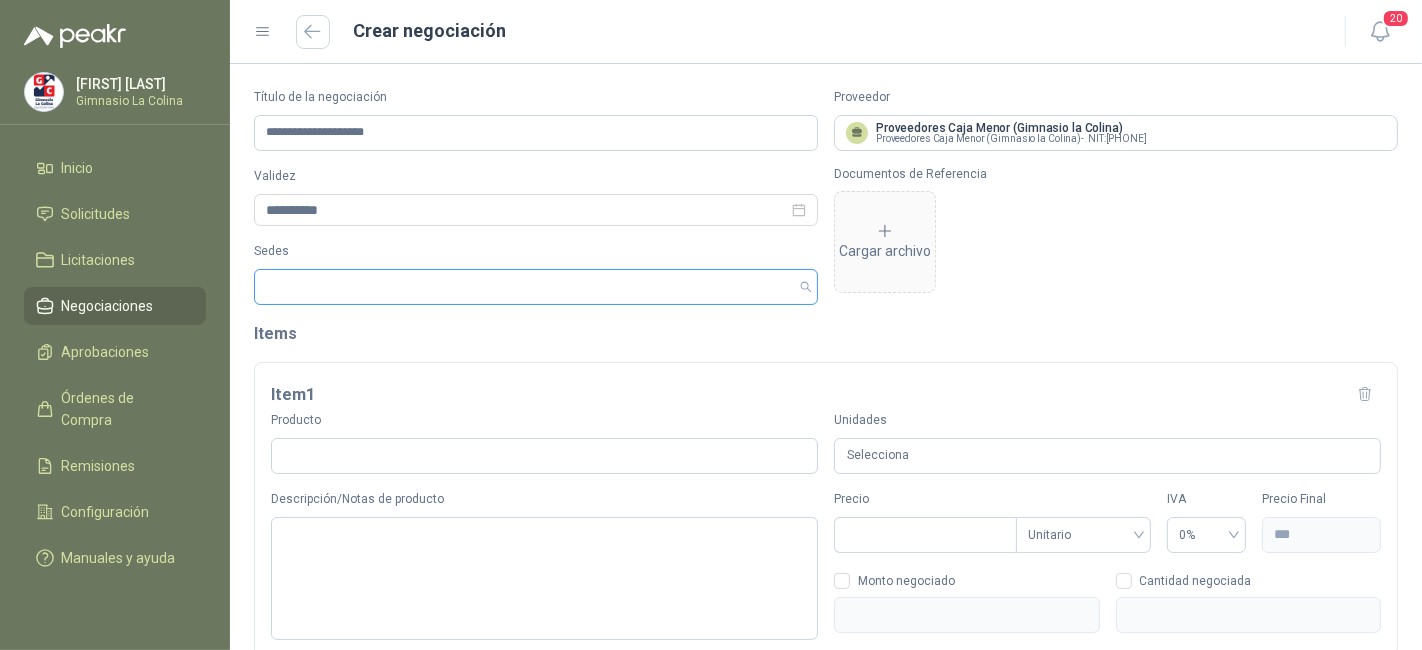 click at bounding box center [536, 287] 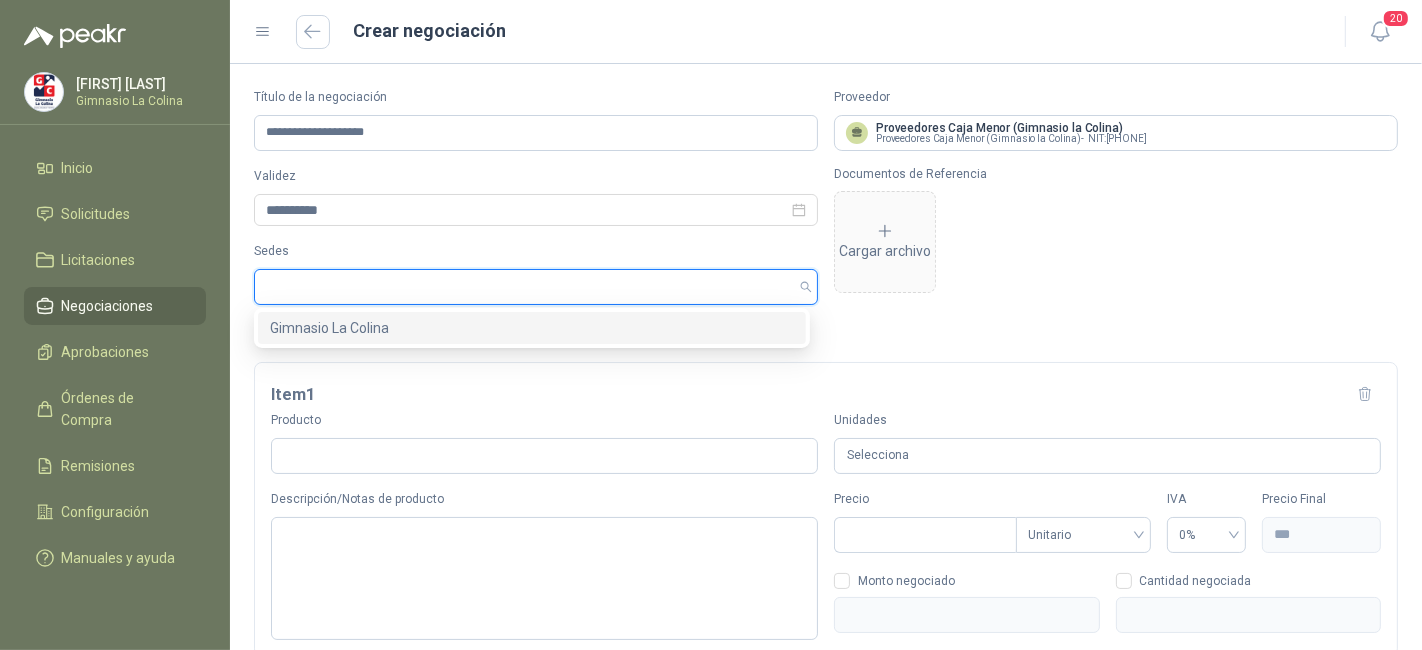 click on "Gimnasio La Colina" at bounding box center (532, 328) 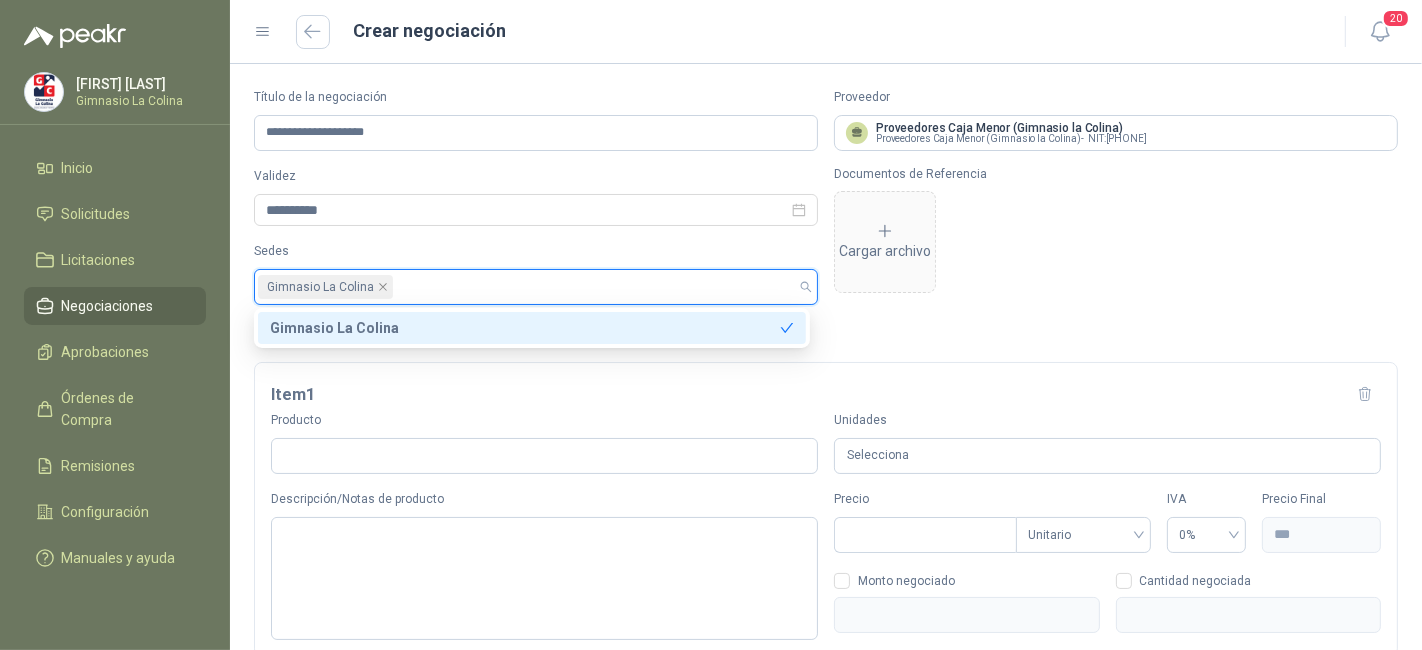 click on "Gimnasio La Colina" at bounding box center [525, 328] 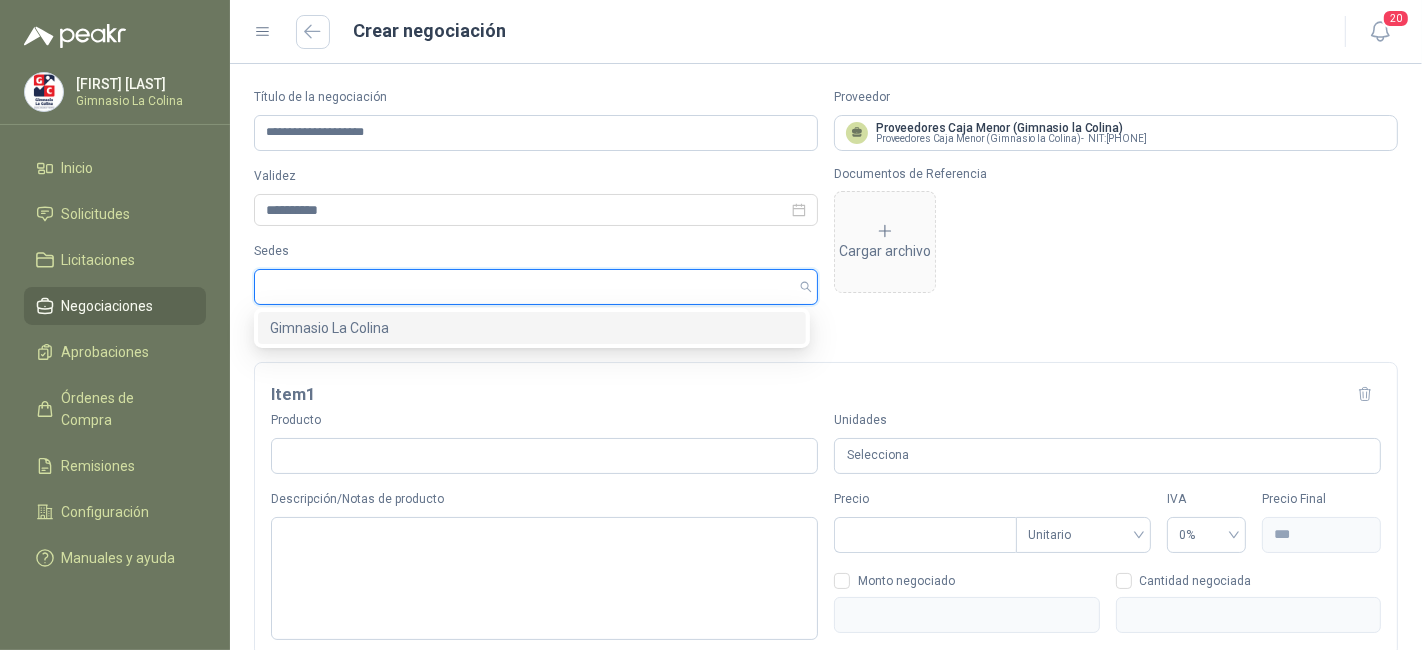 click on "Gimnasio La Colina" at bounding box center [532, 328] 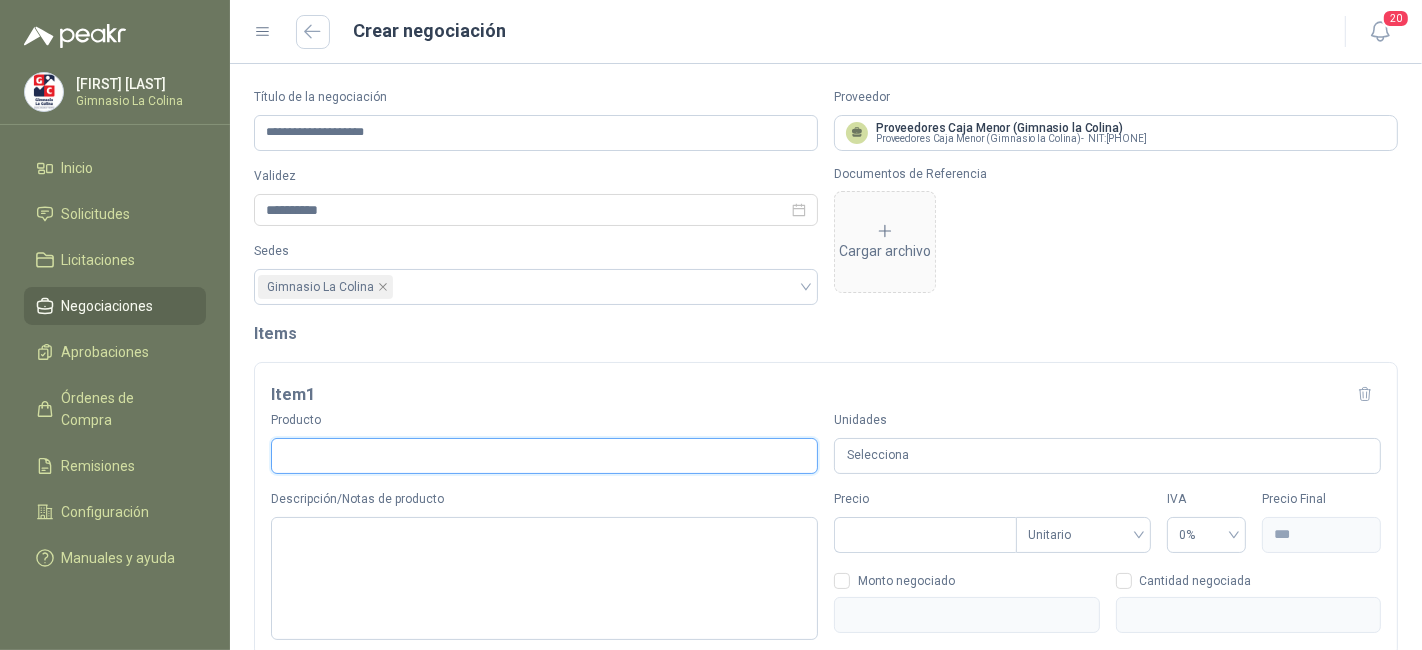 click on "Producto" at bounding box center [544, 456] 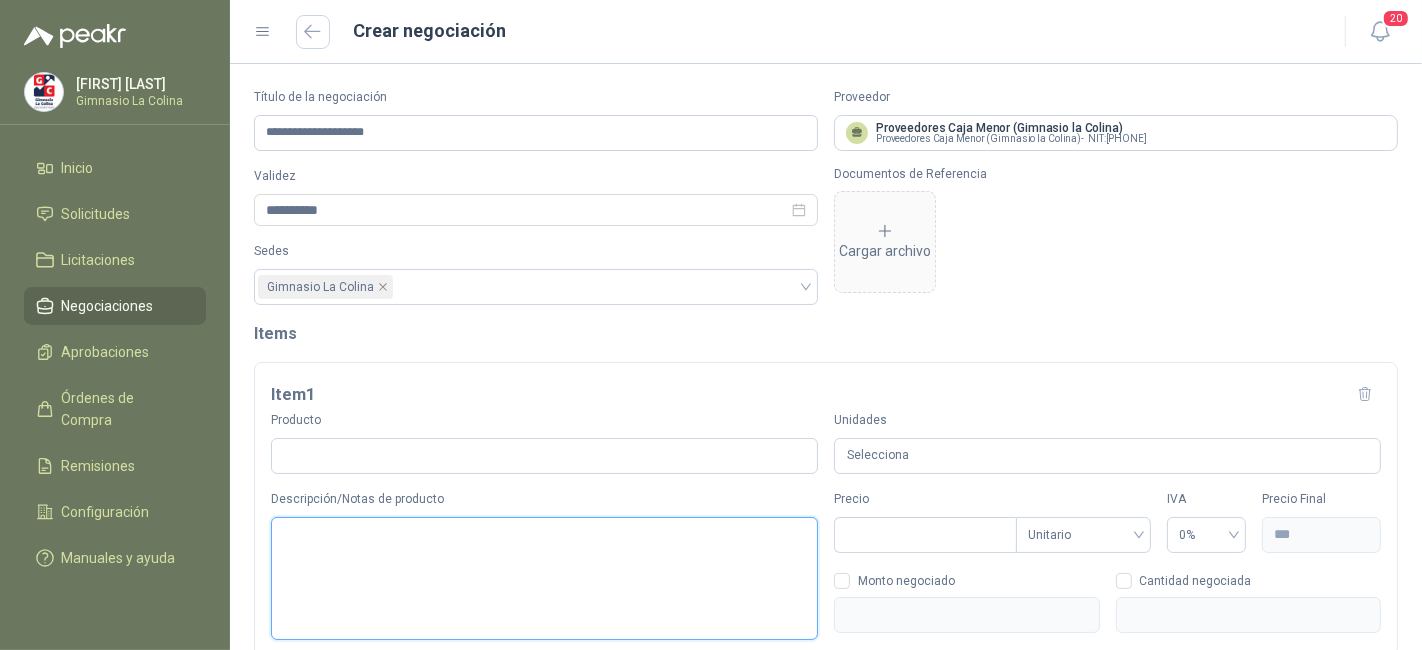 click on "Descripción/Notas de producto" at bounding box center [544, 578] 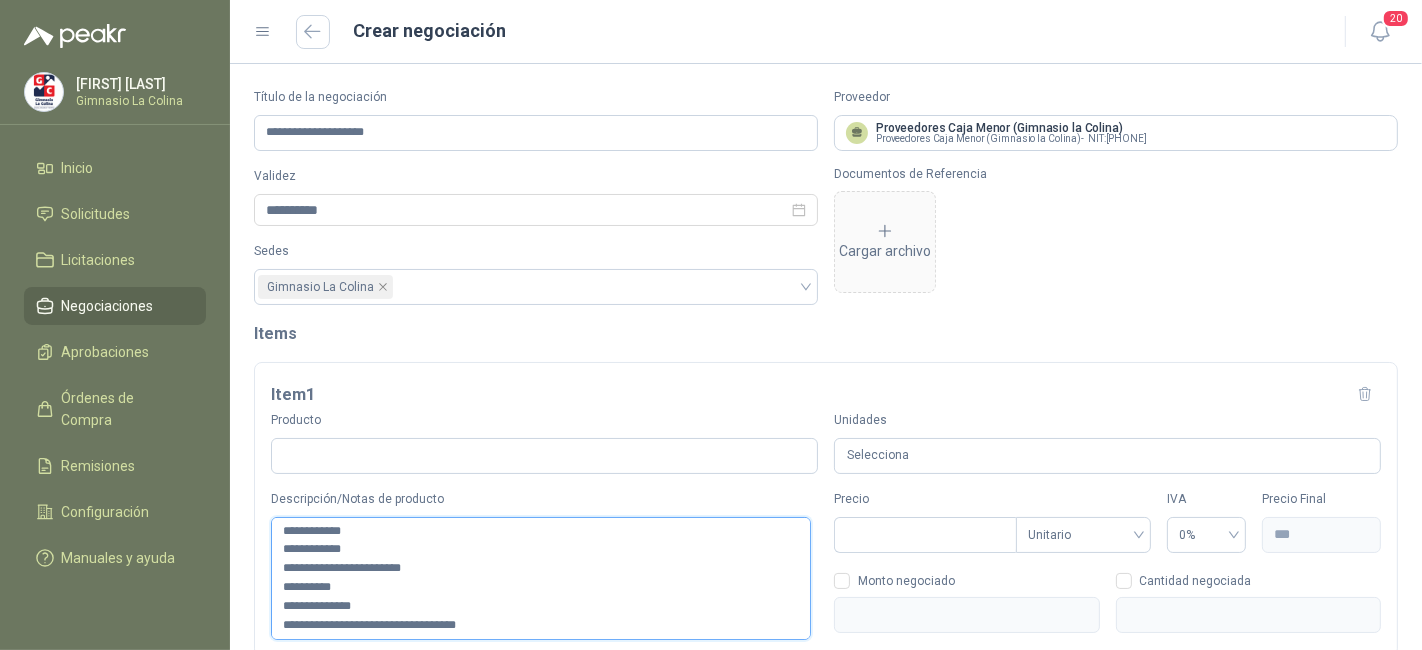 scroll, scrollTop: 0, scrollLeft: 0, axis: both 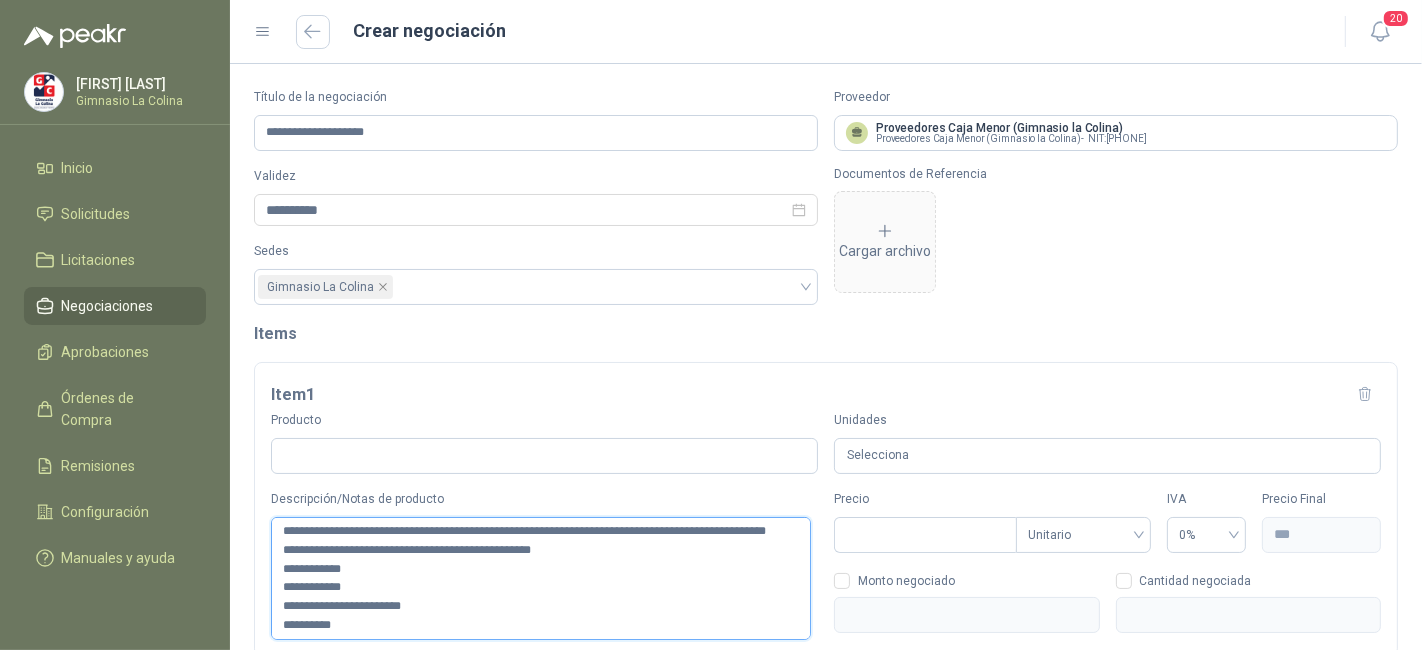 click on "**********" at bounding box center [541, 578] 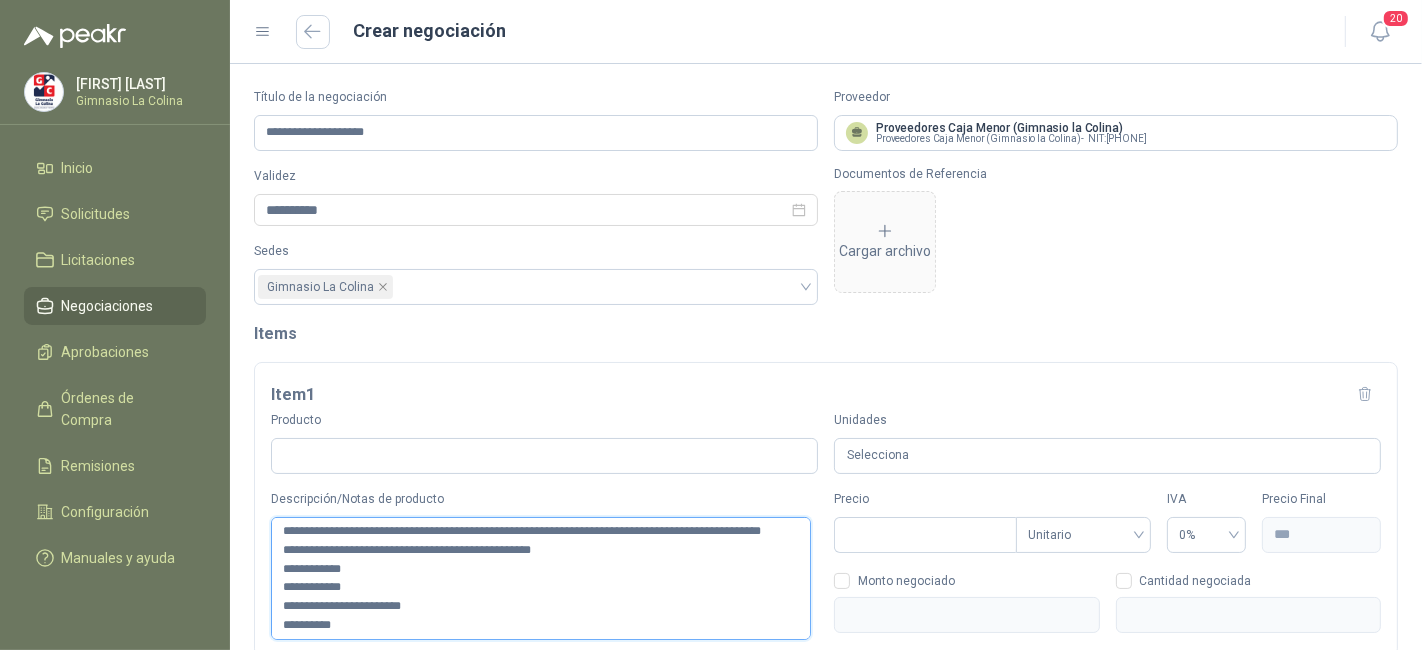 type 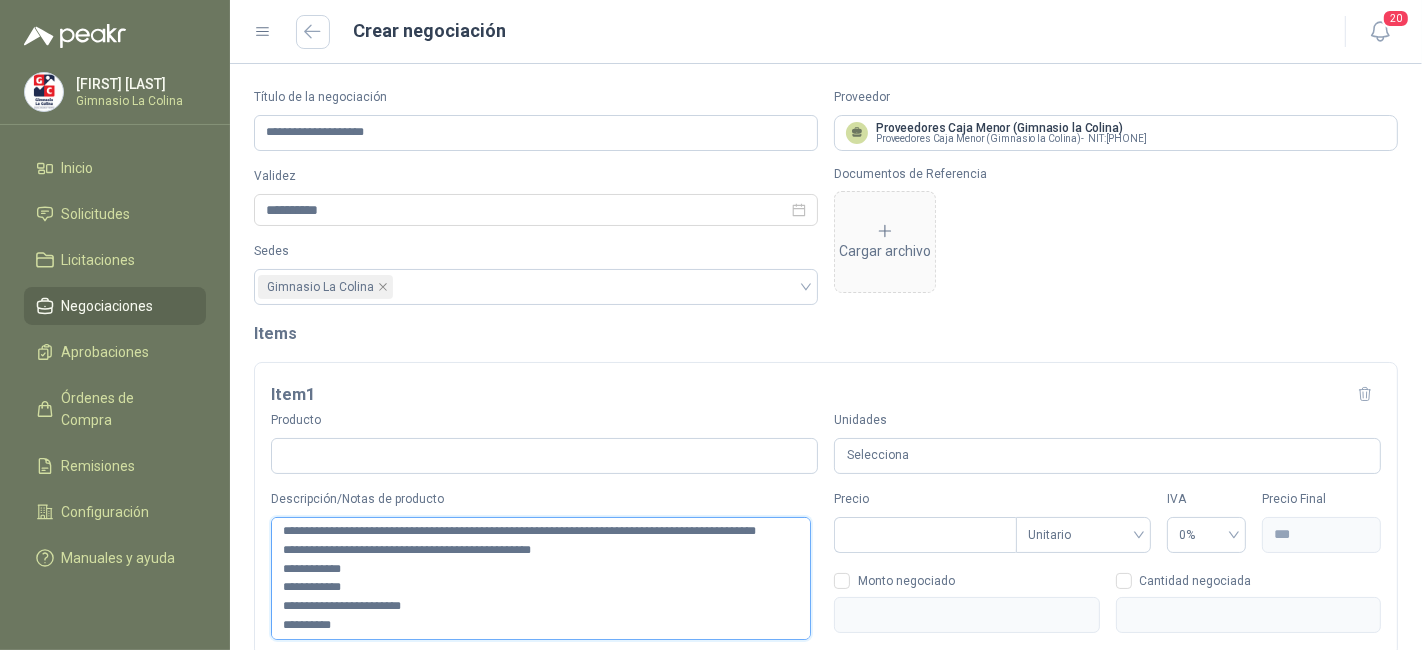 type 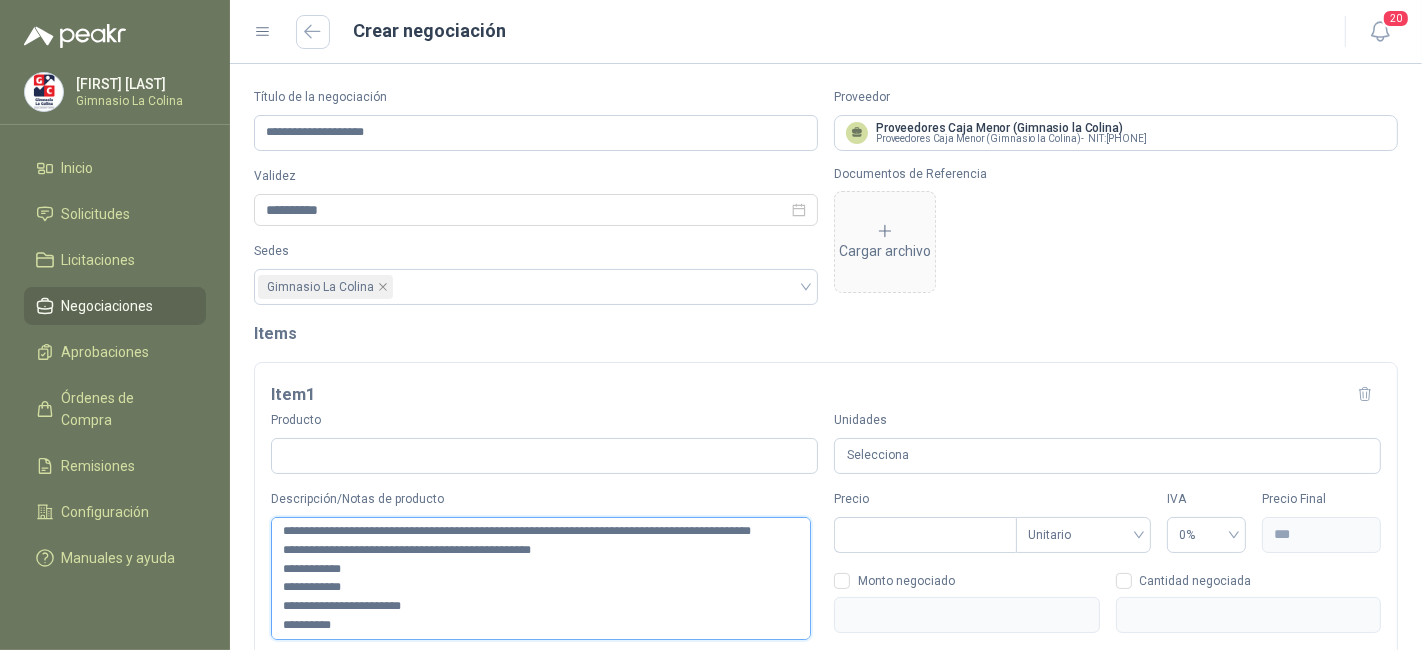 type 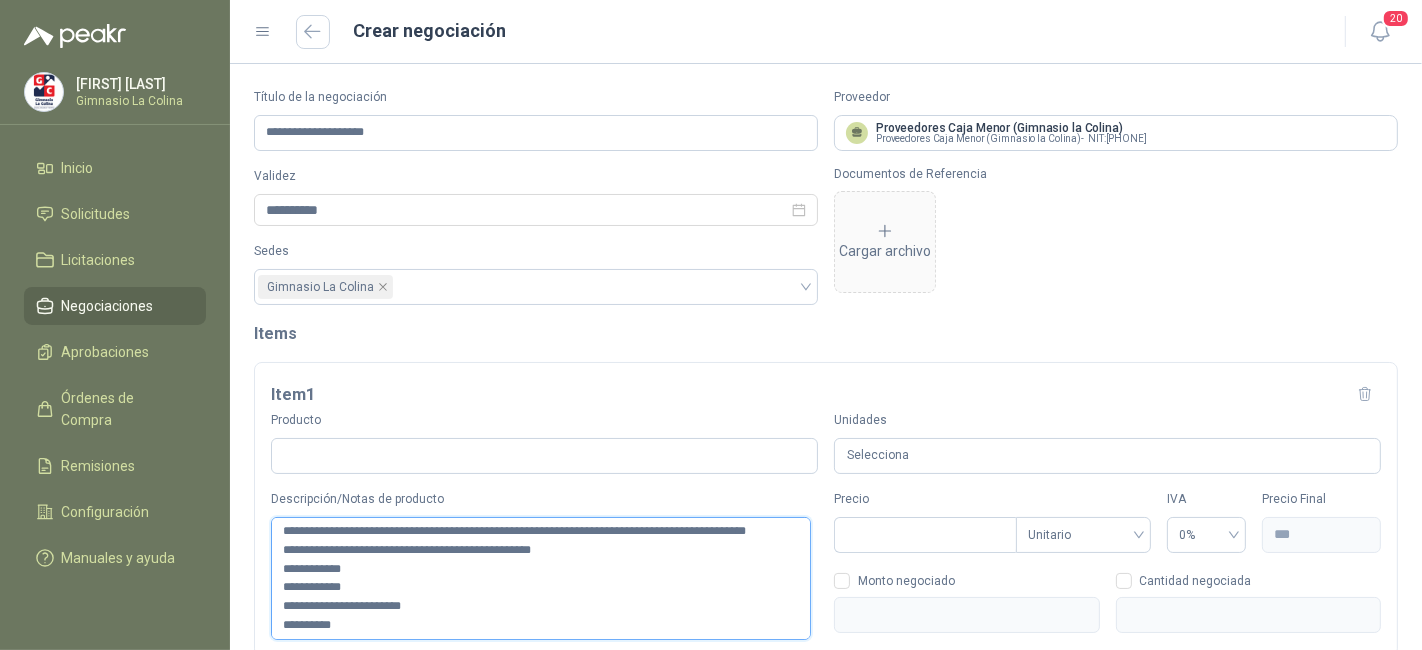 type 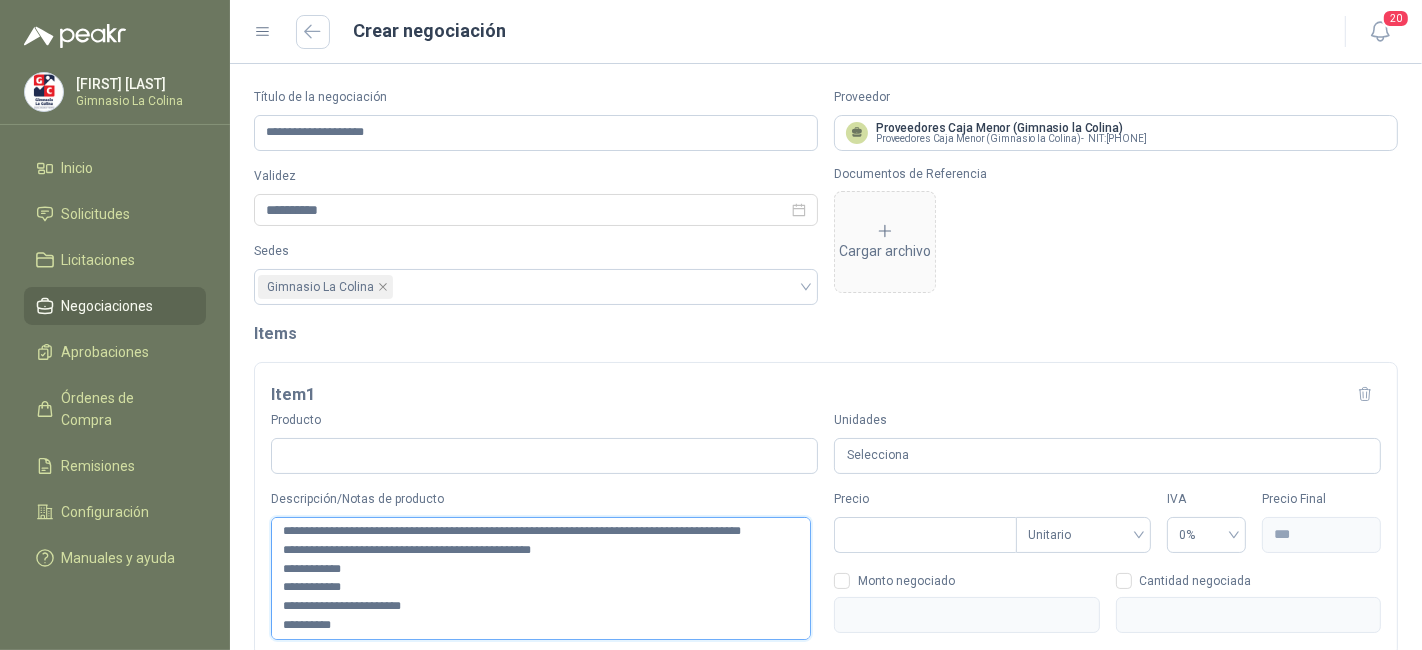 type 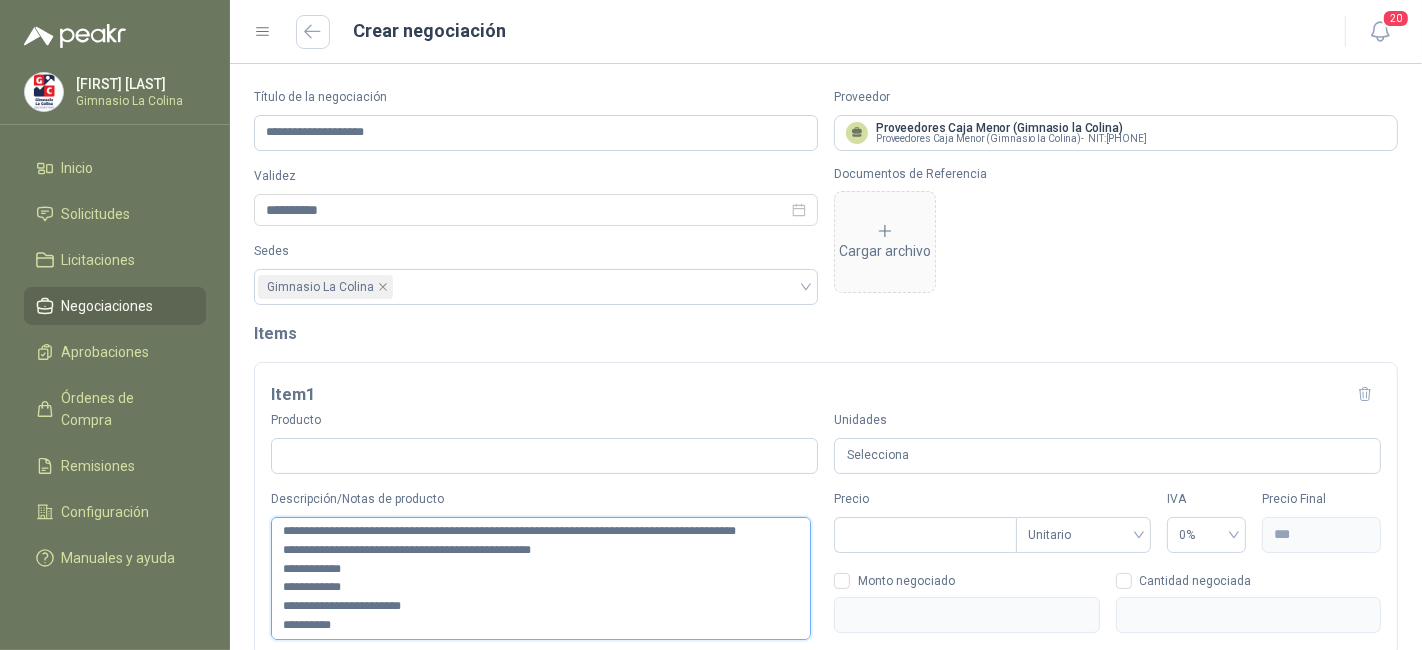 type 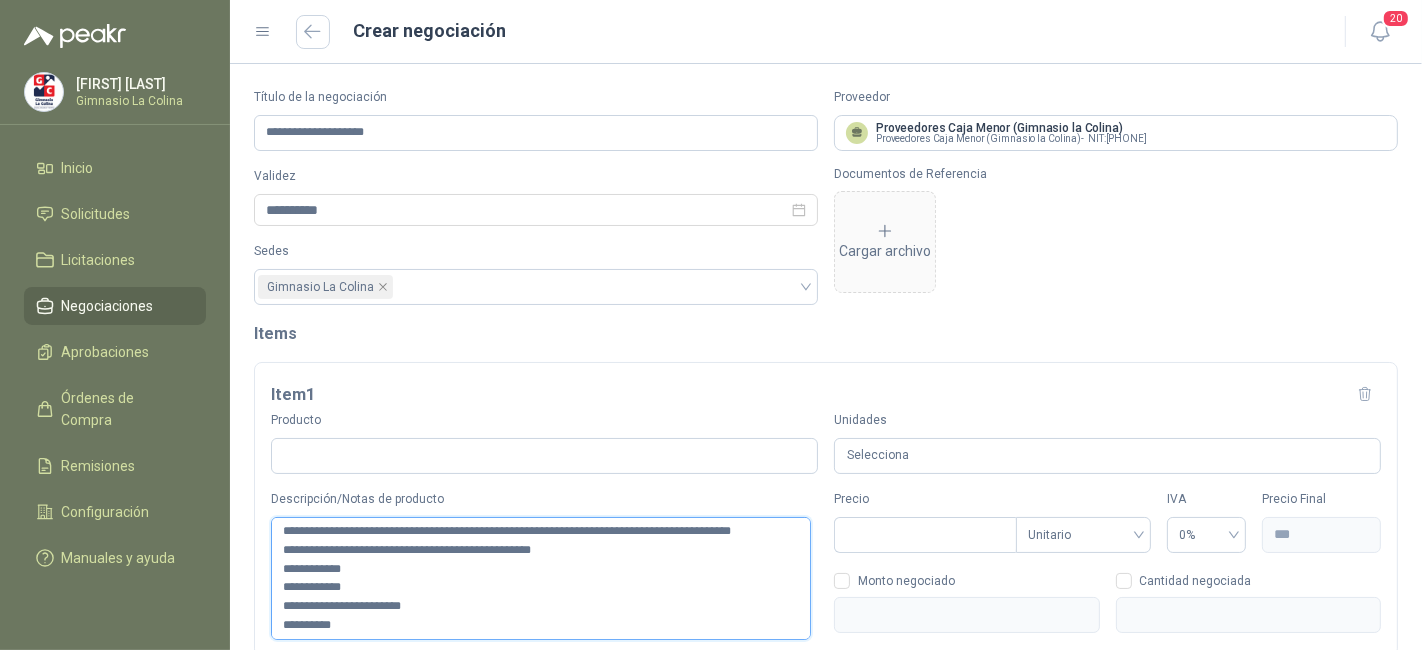 type 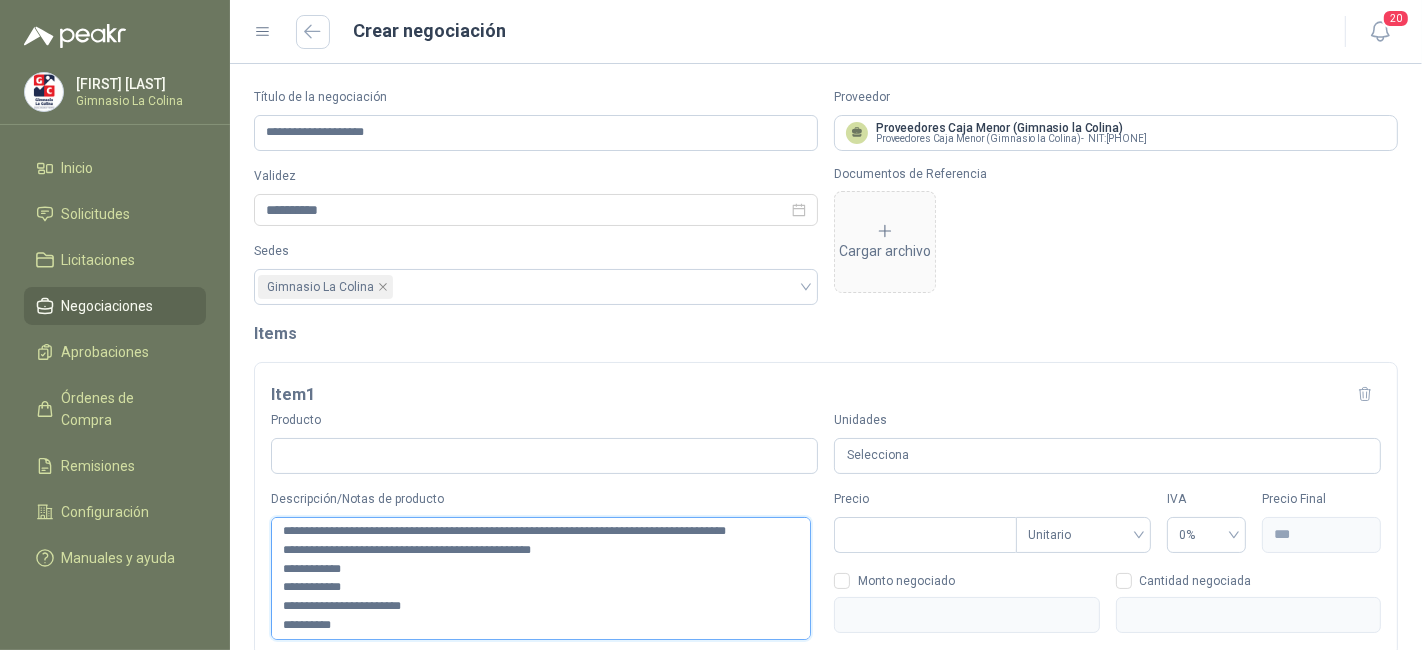 type 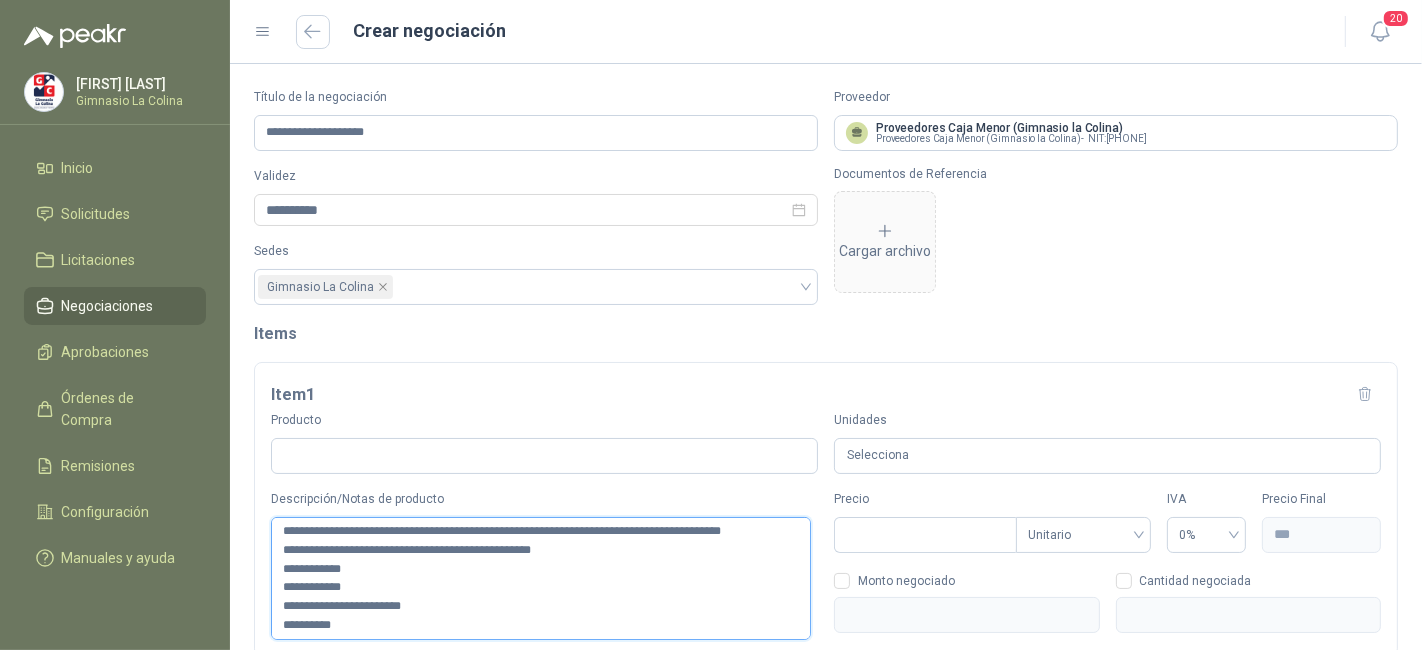 type 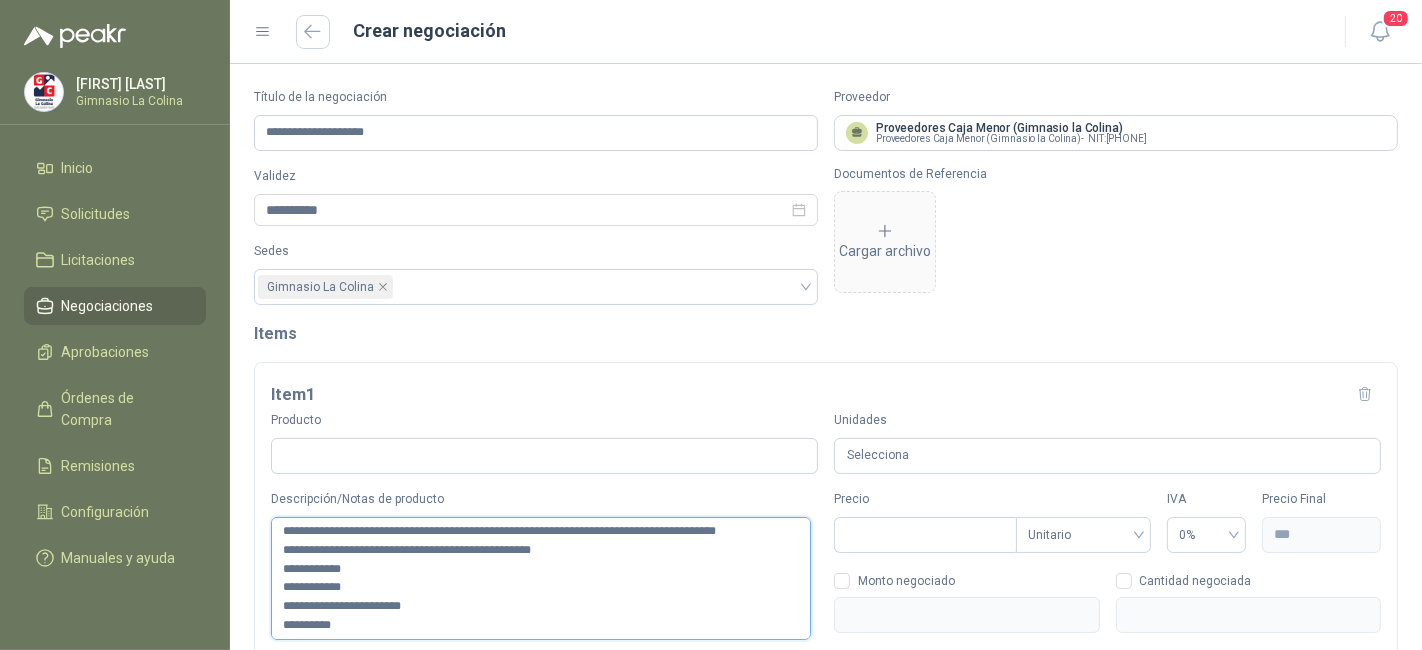 type 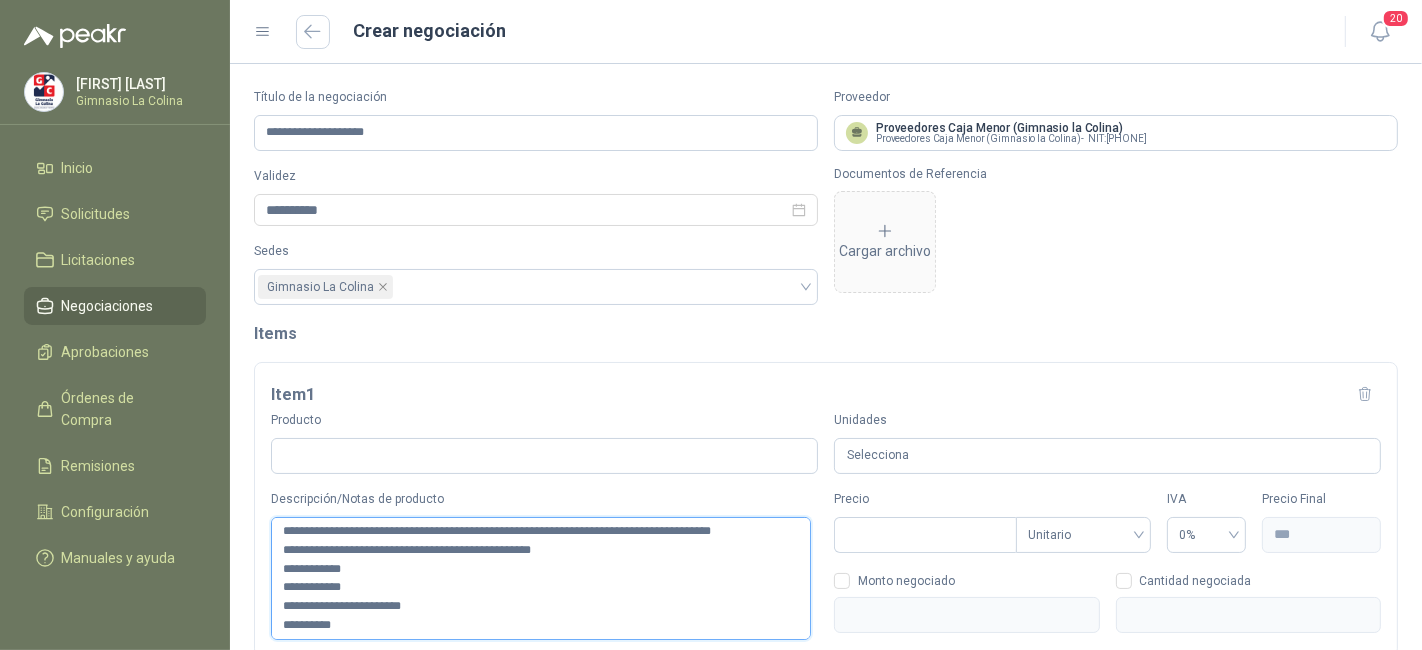 type 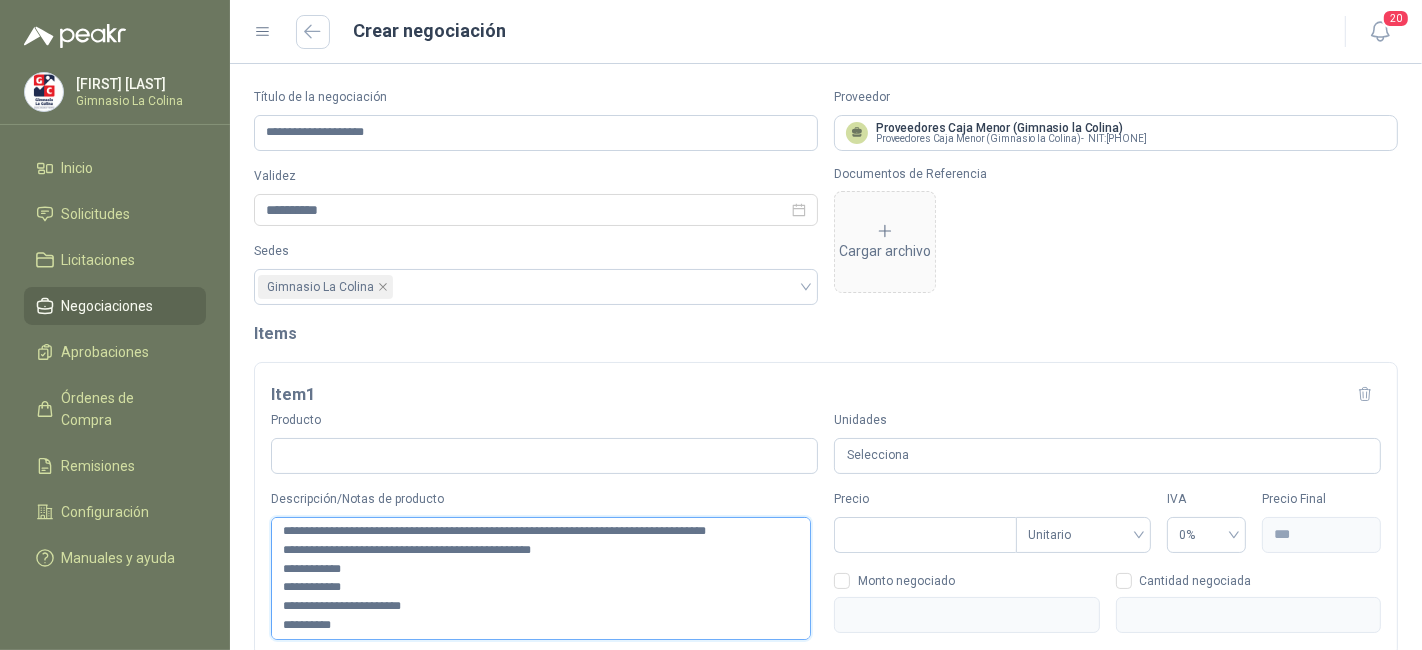 type 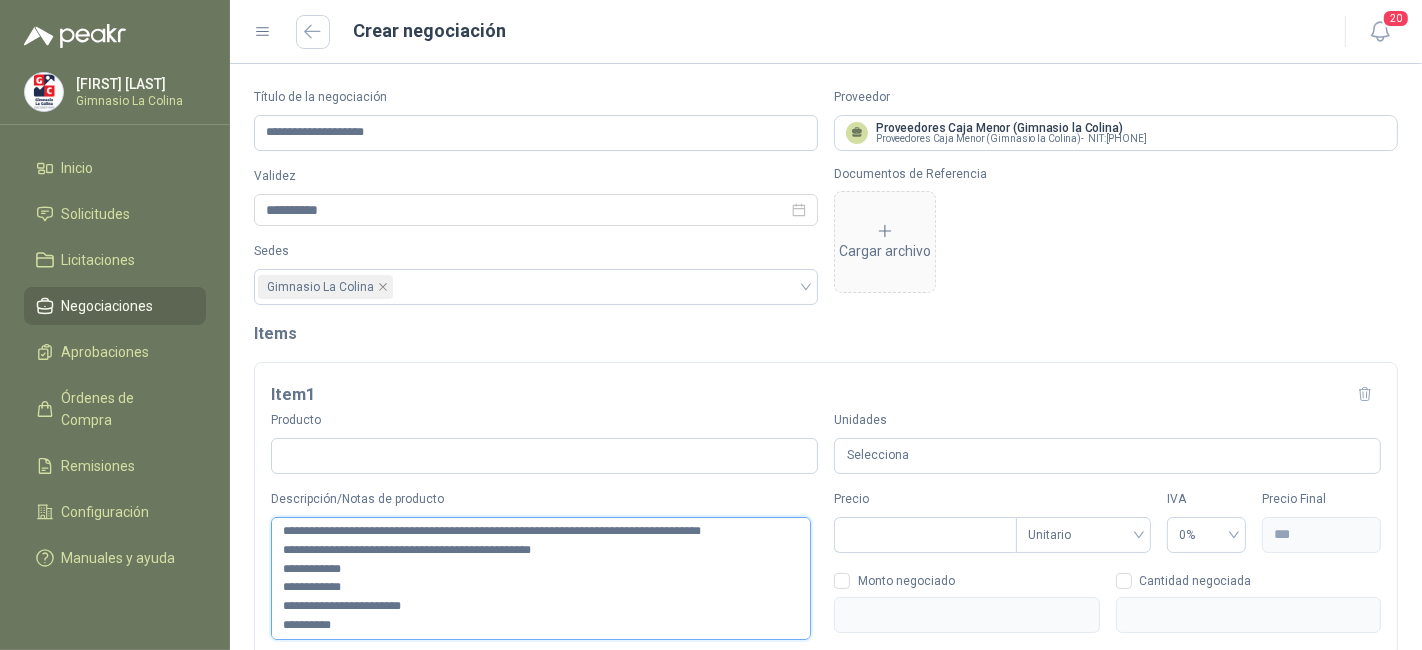 type 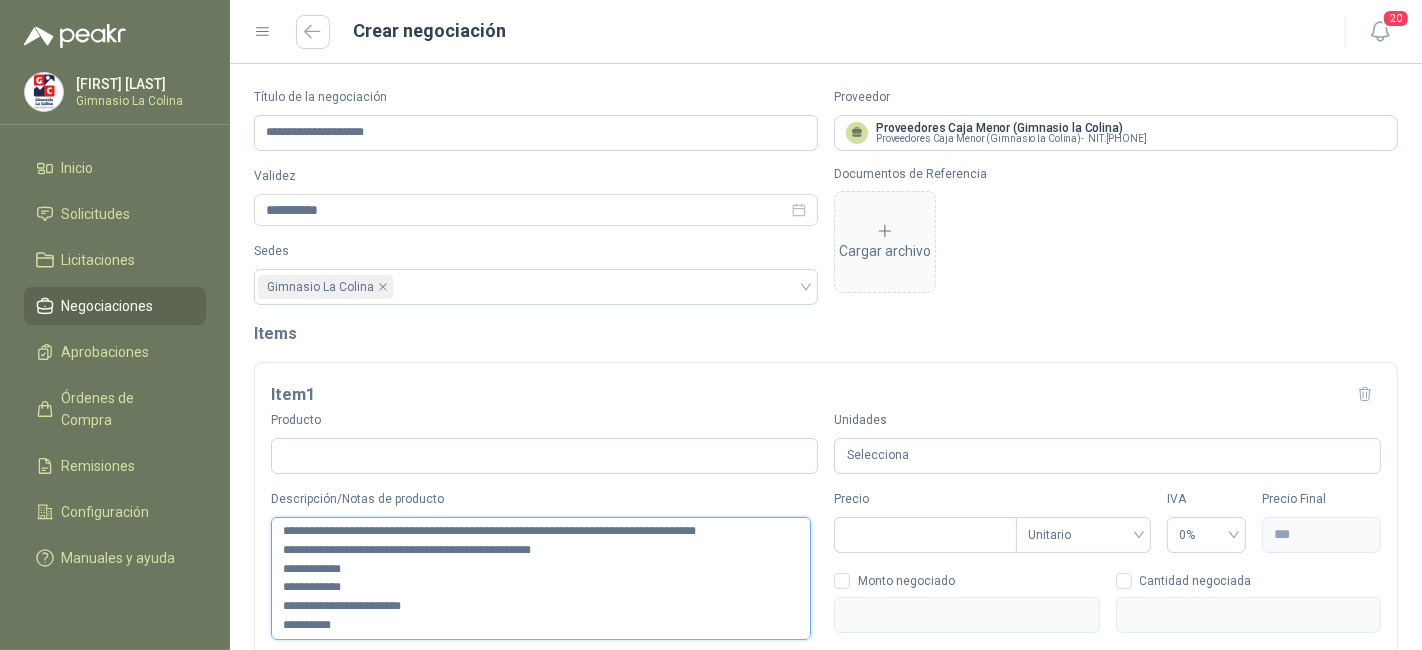 type 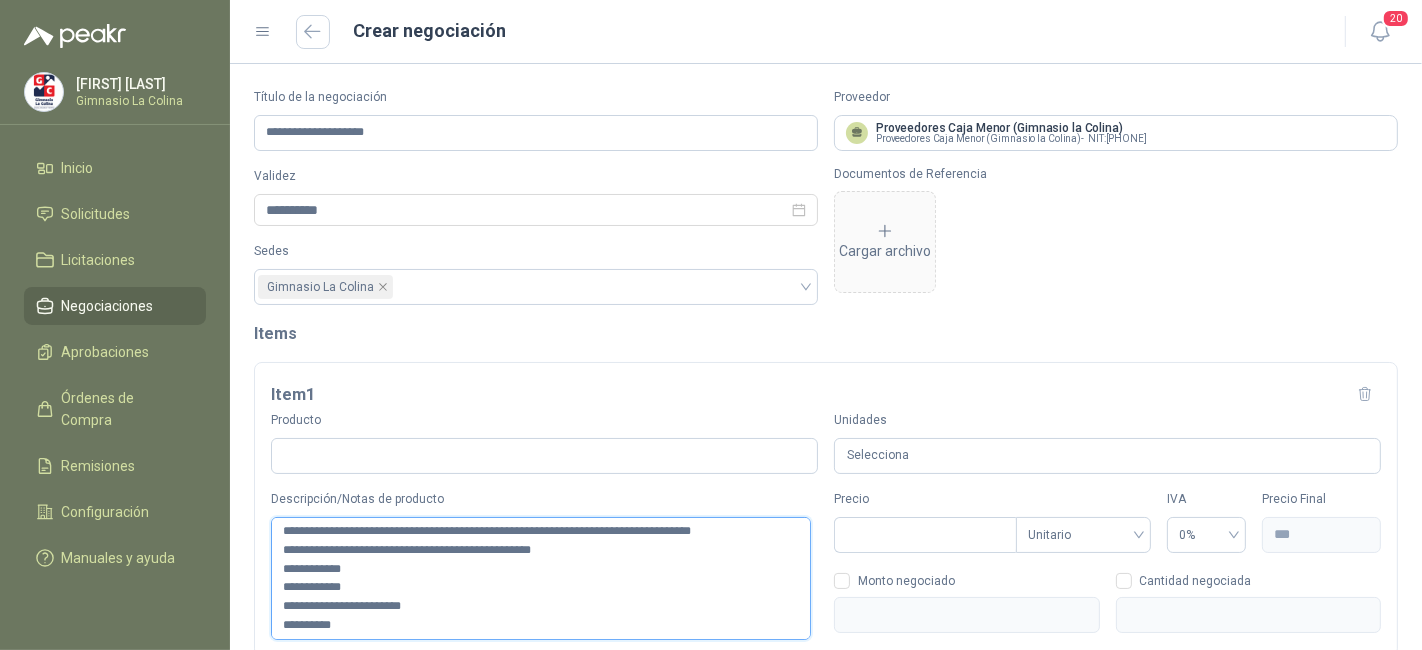 type 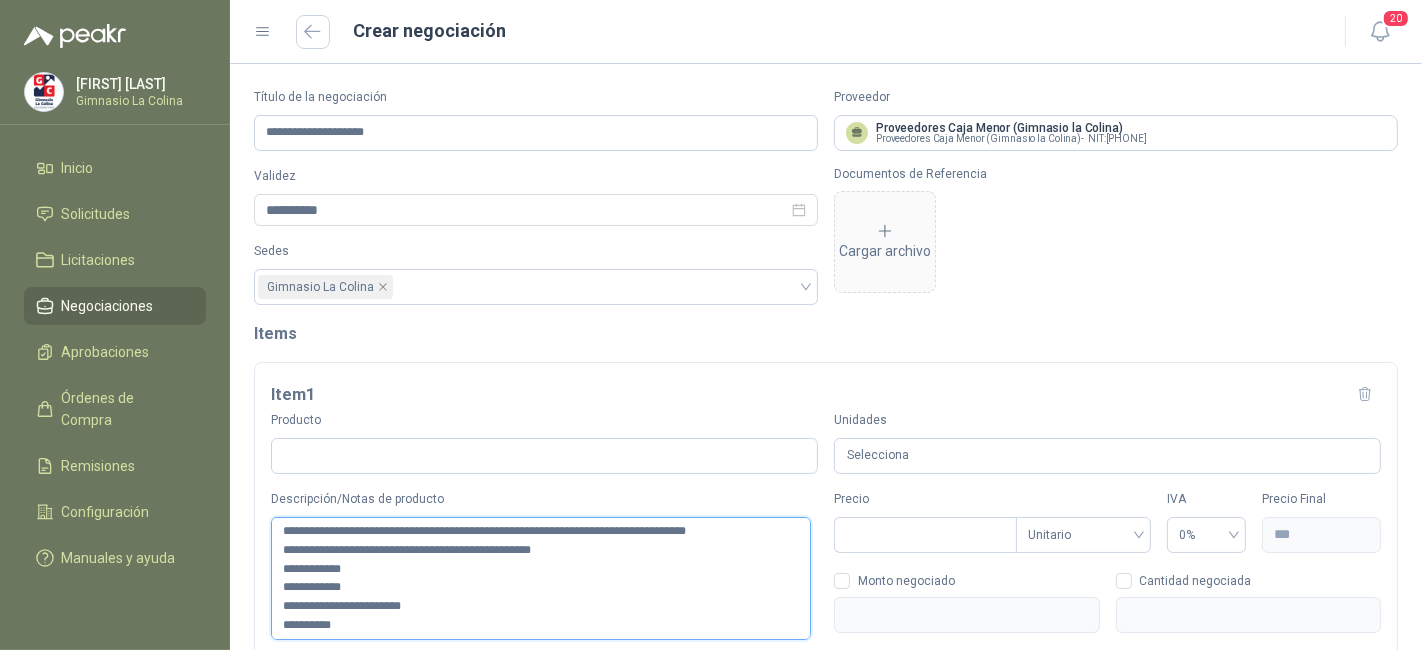 type 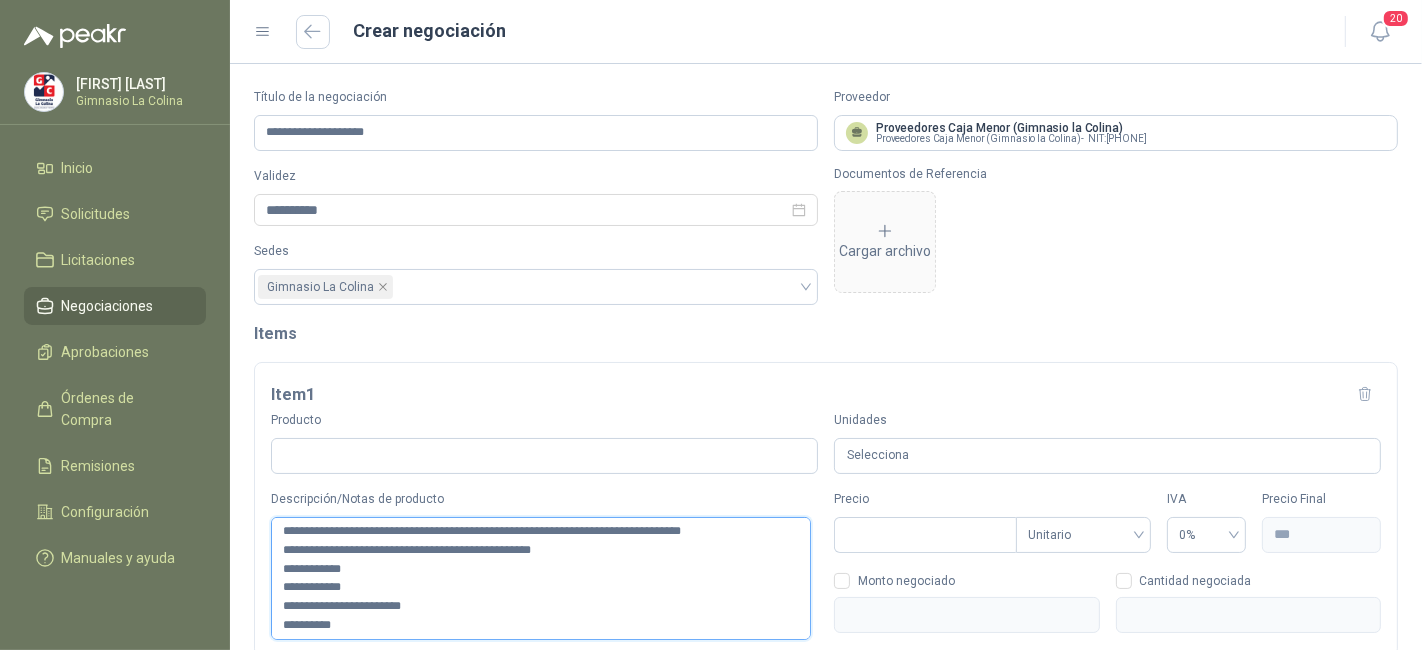 type 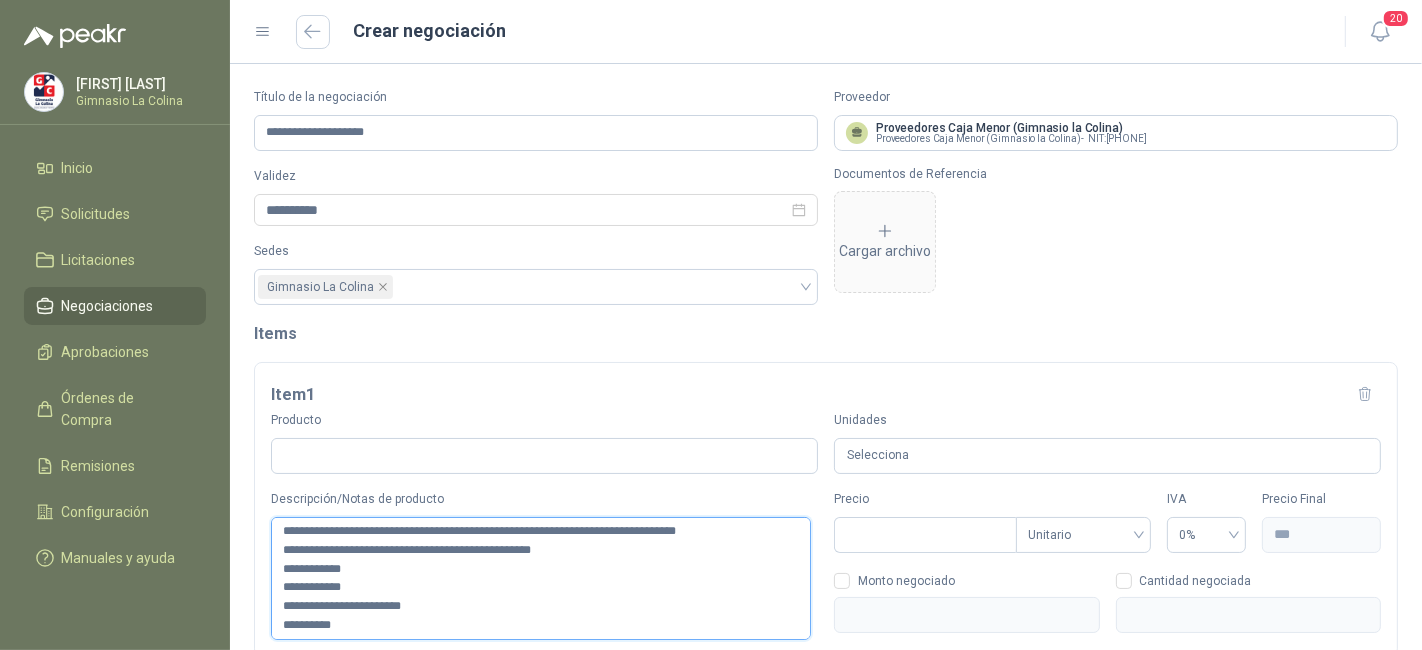 type 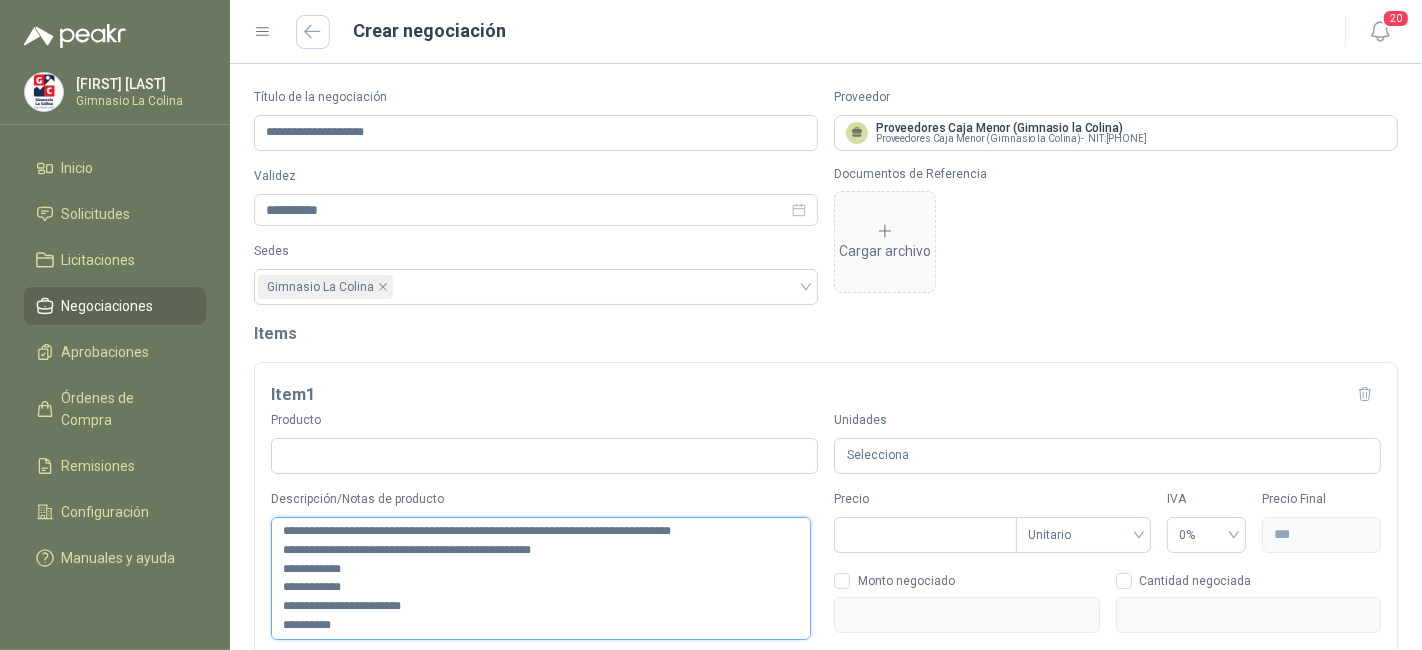 type 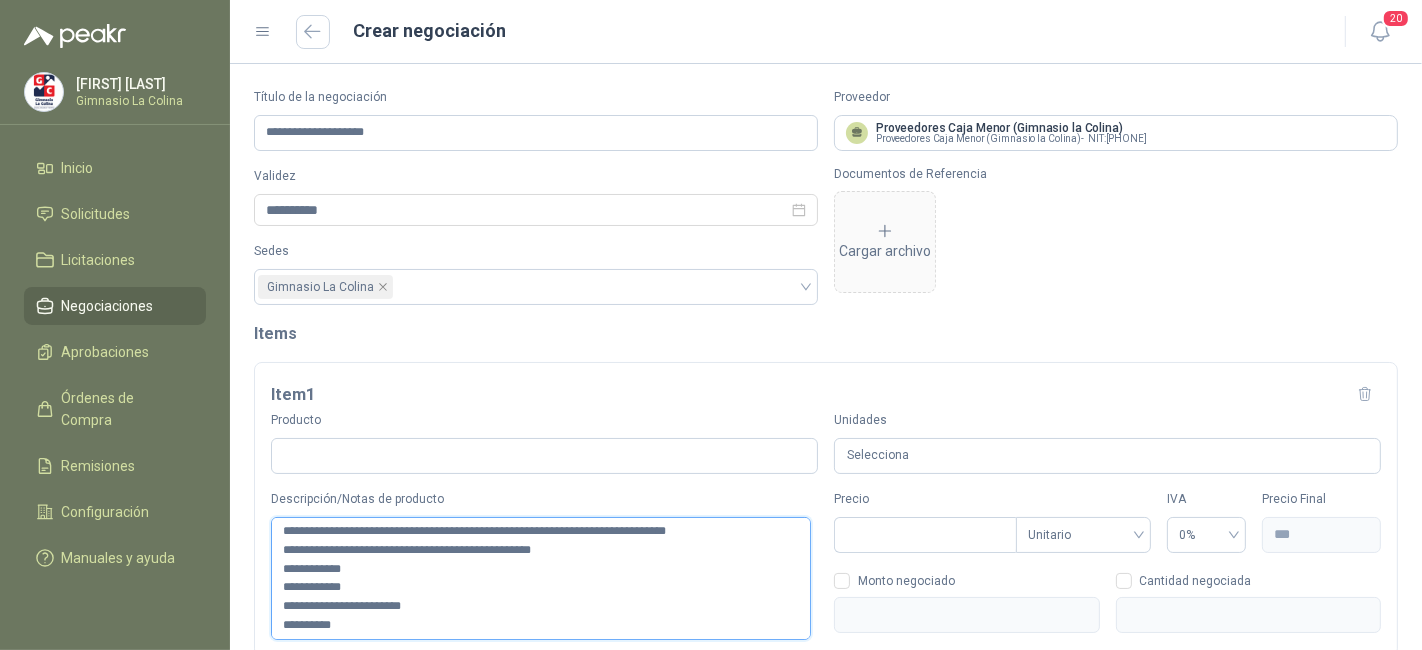 type 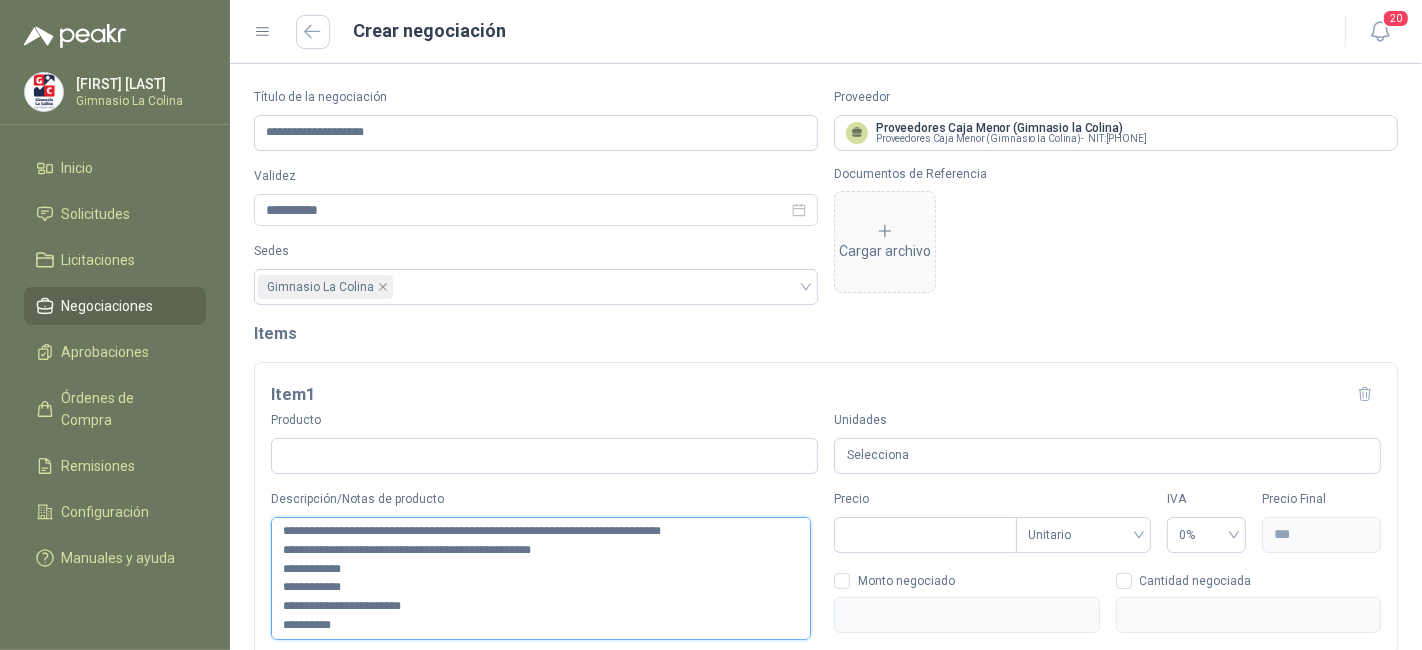 type 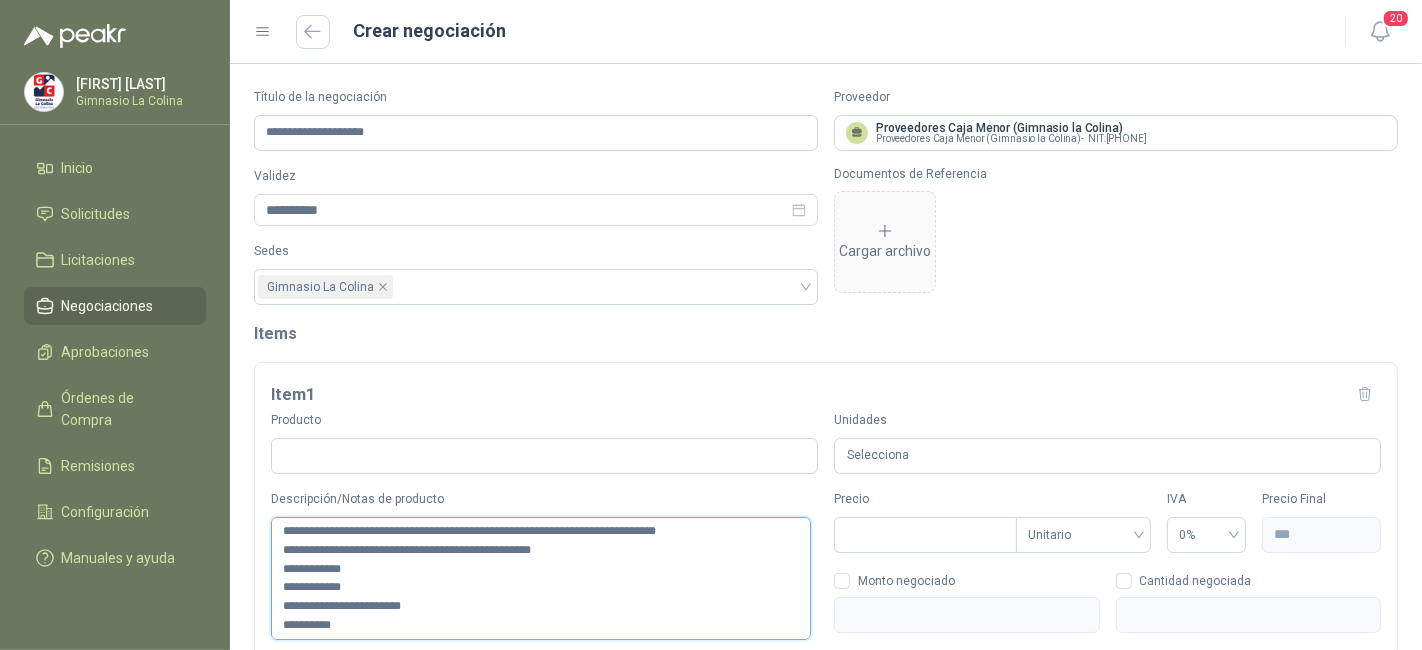 type 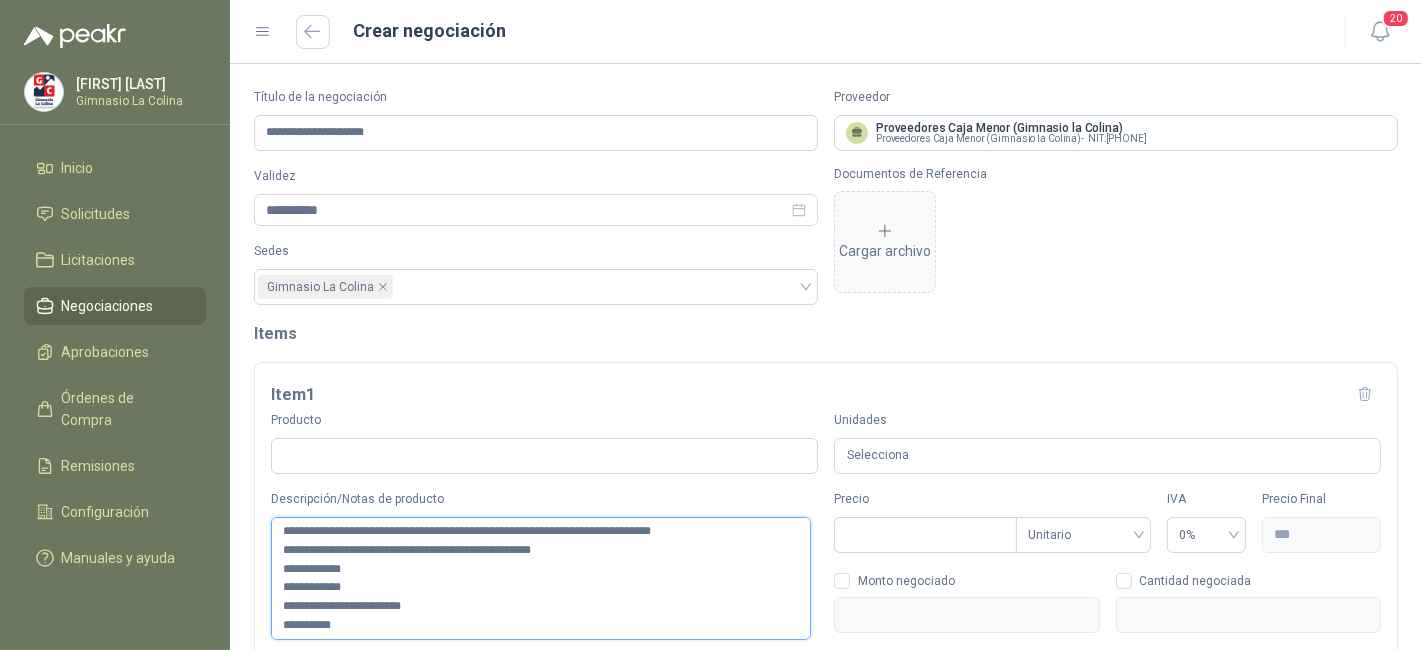 type 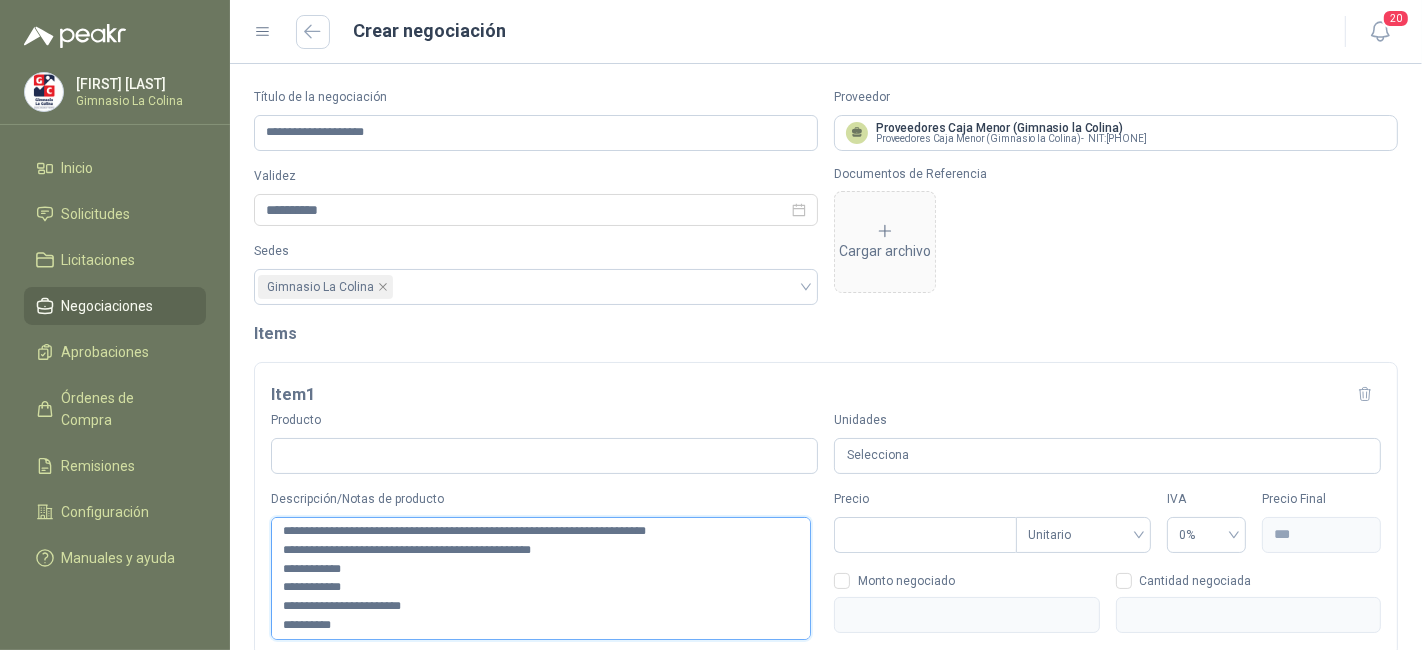 type 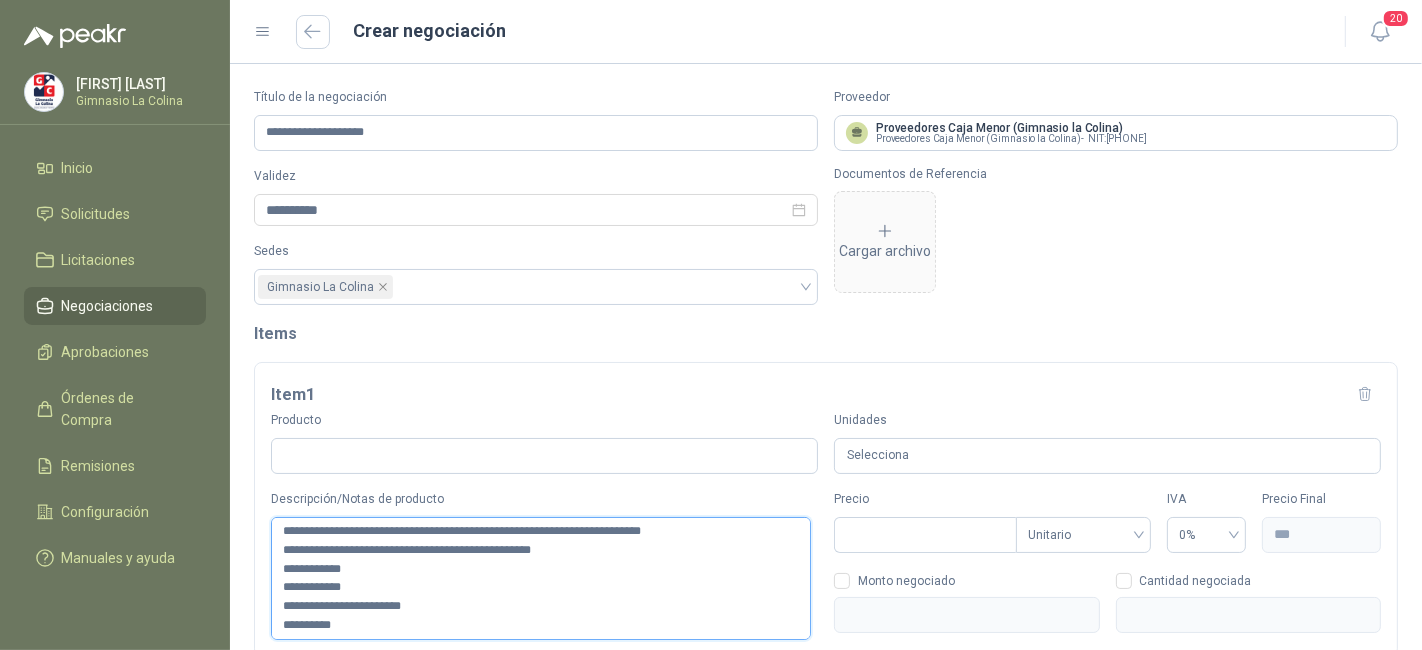 type 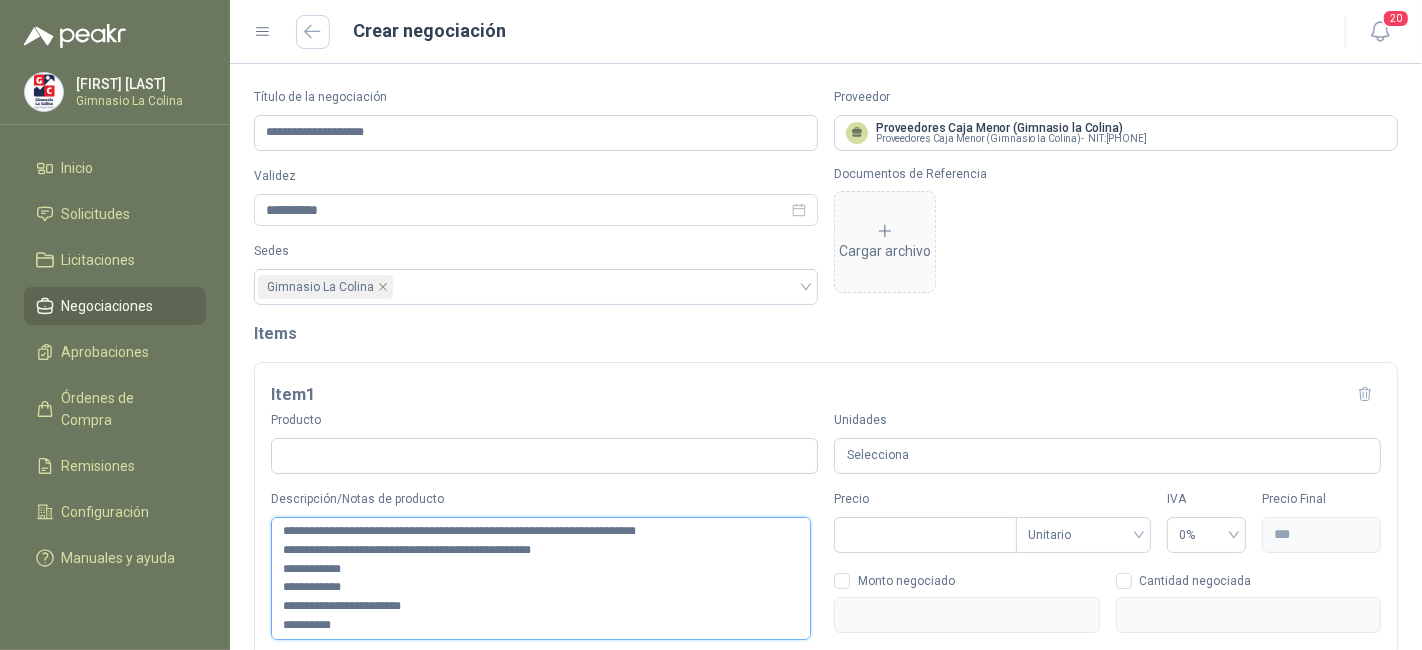 type 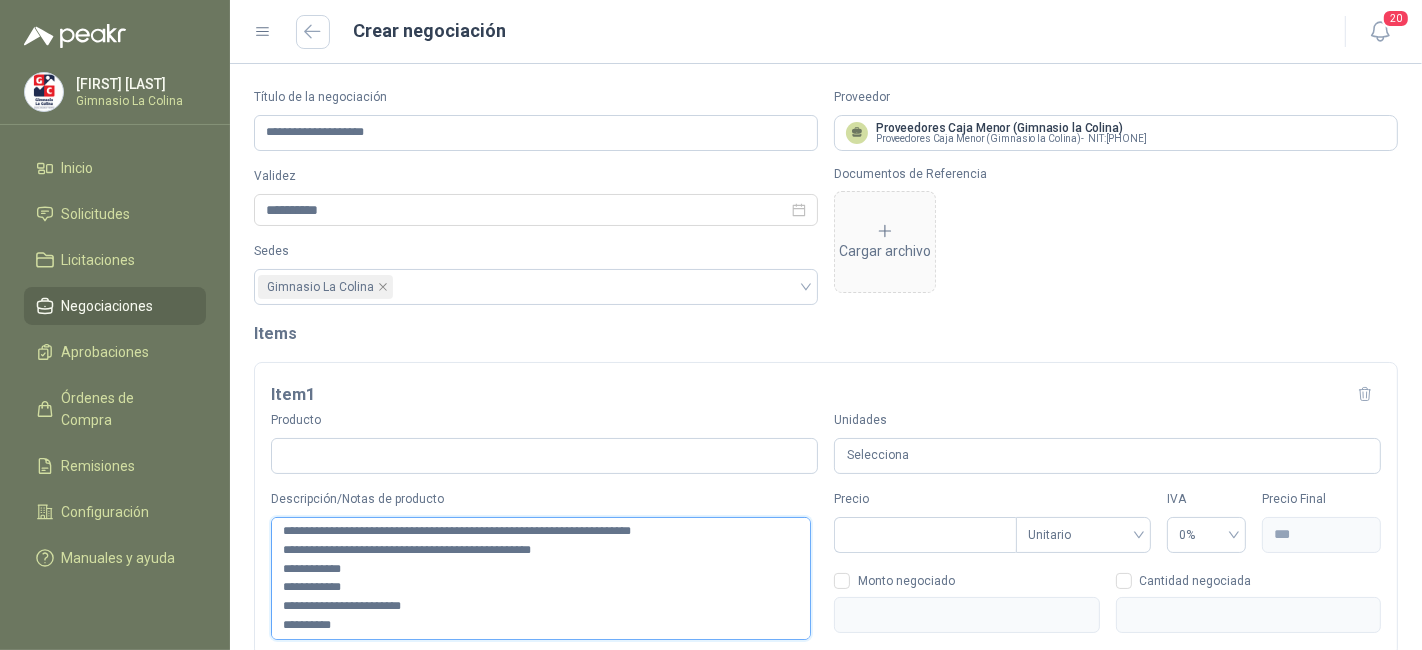 type 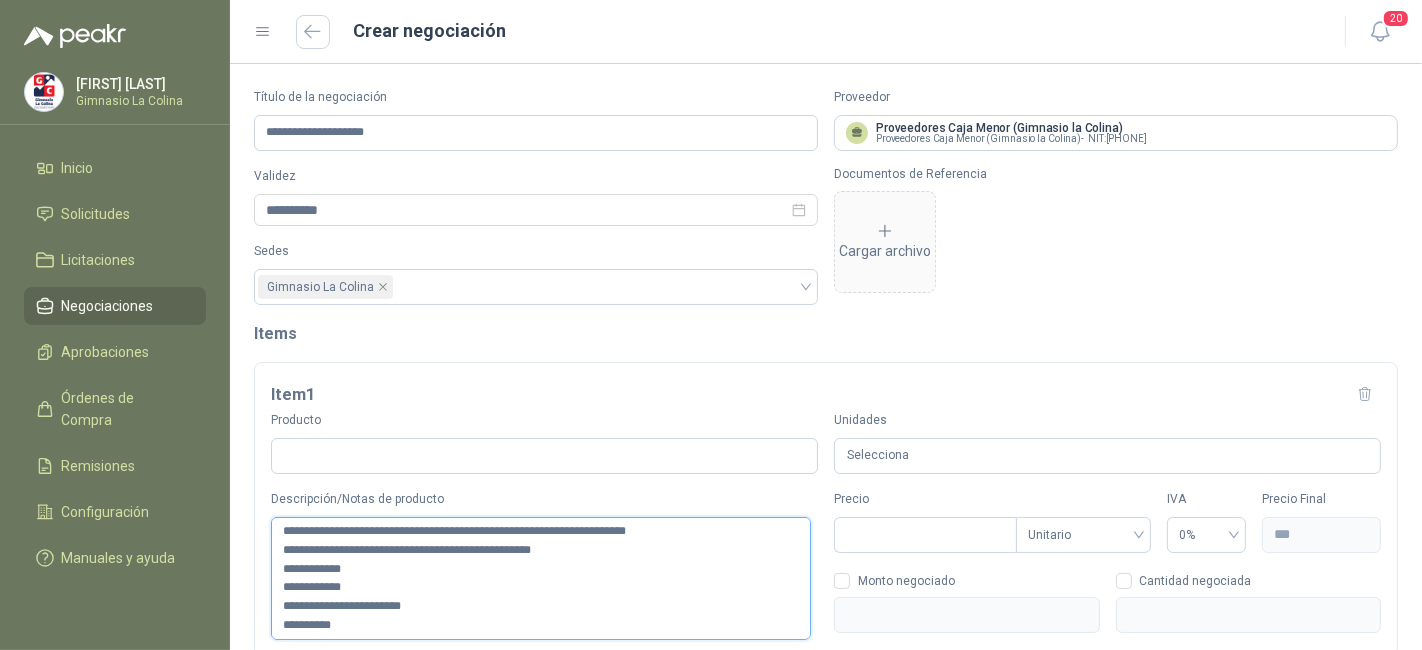 type 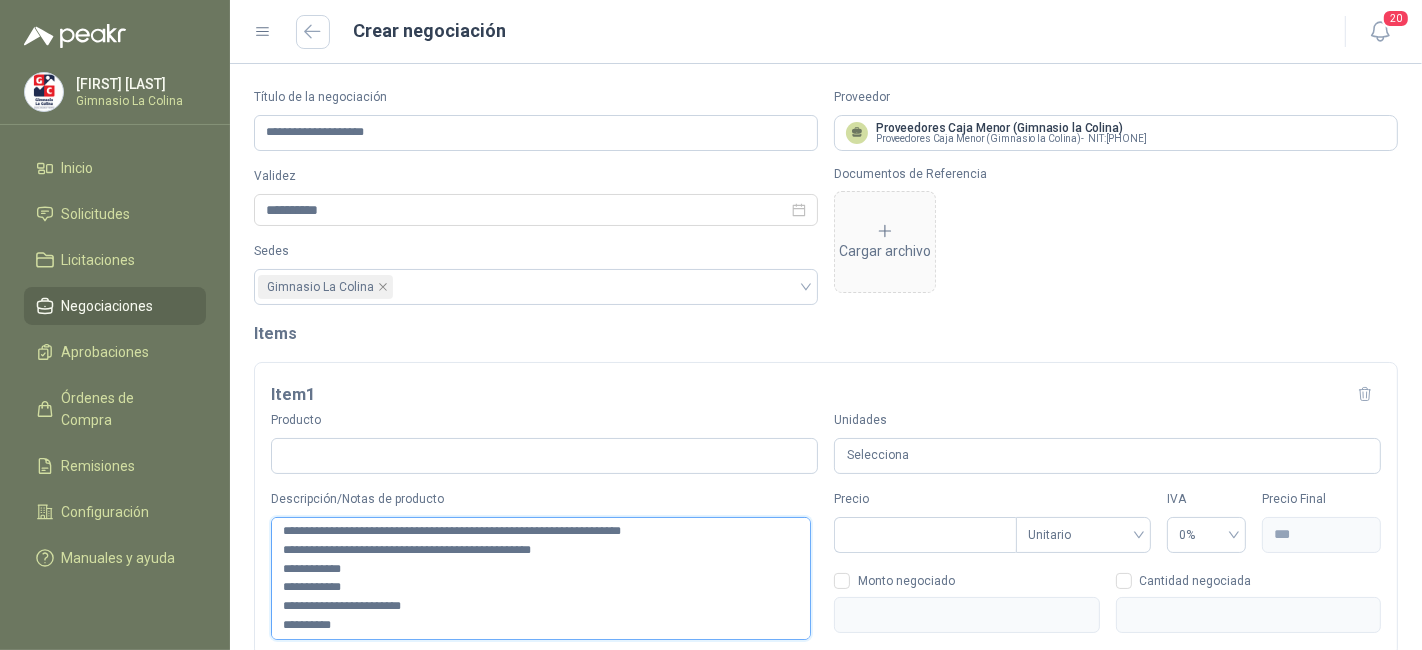 type 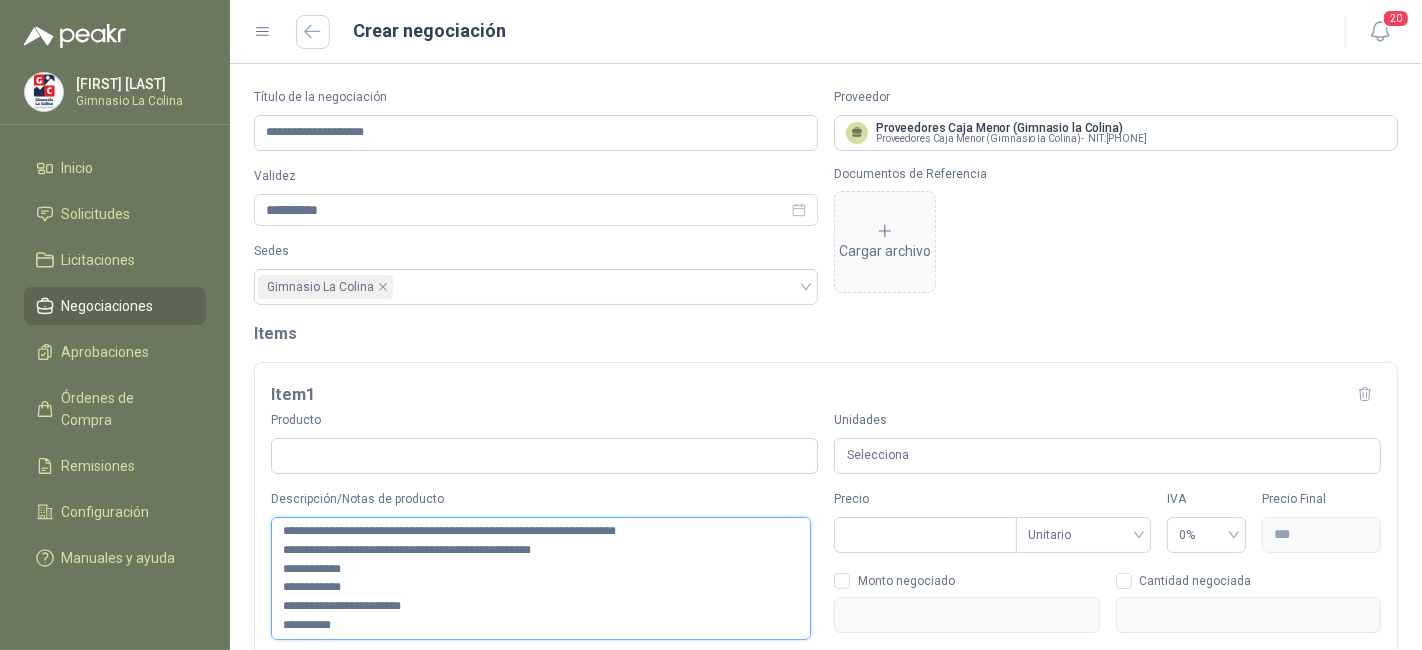 type 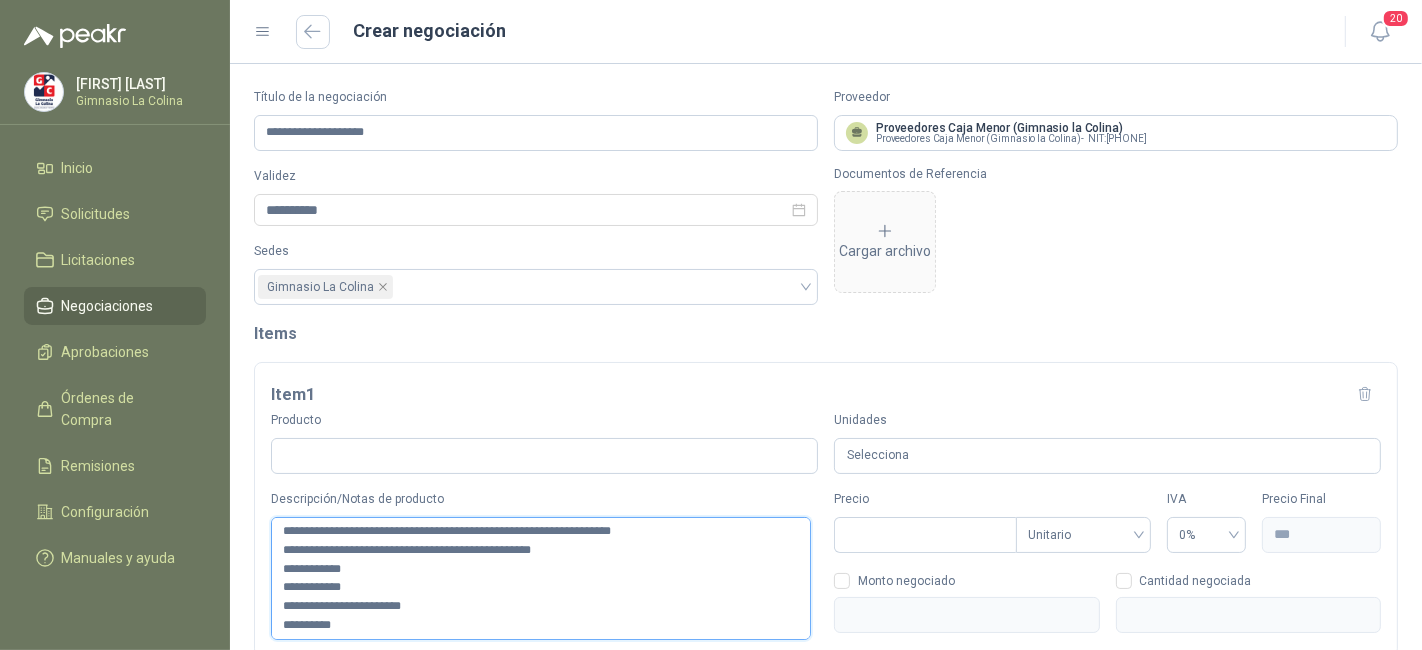 type 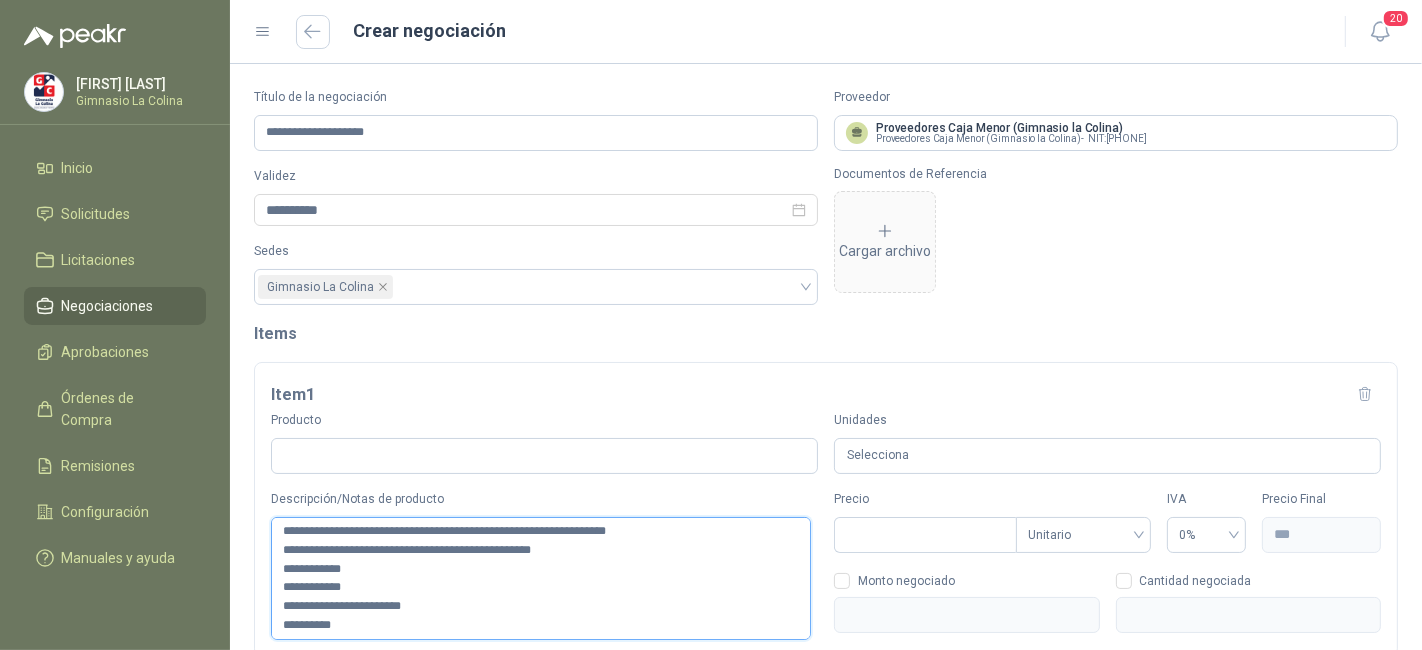 type 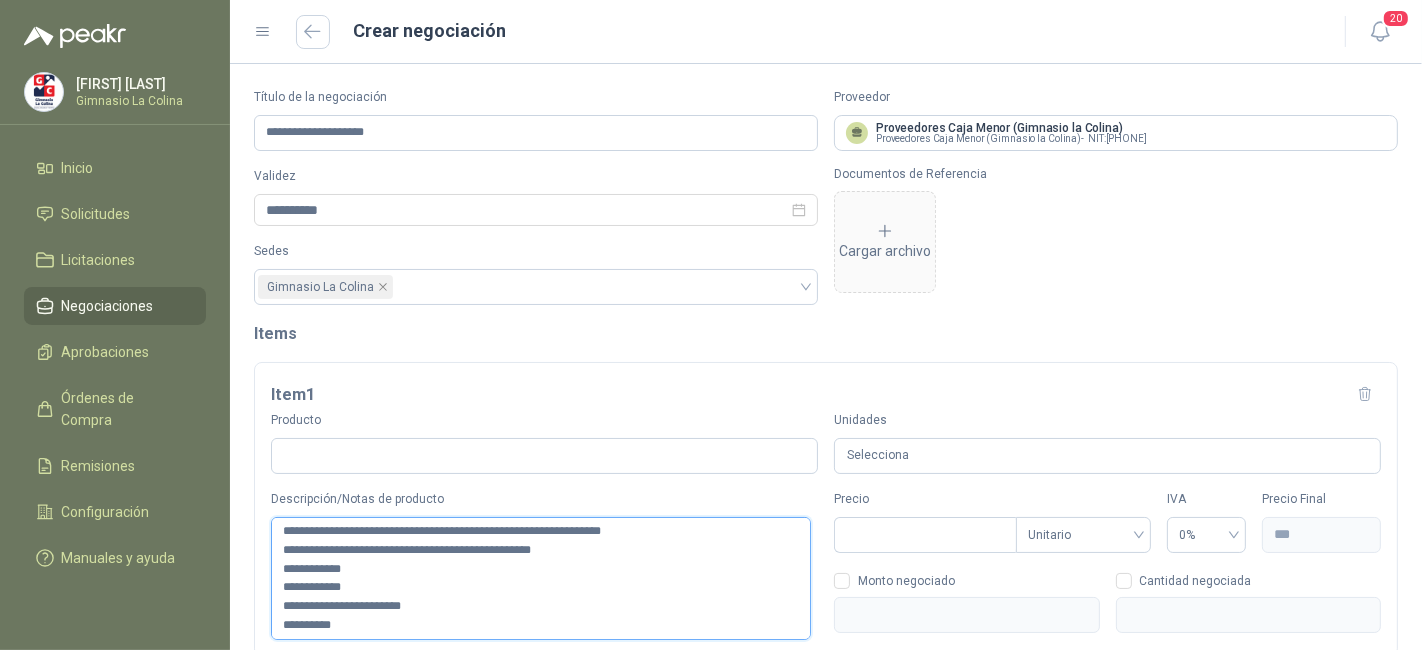 type 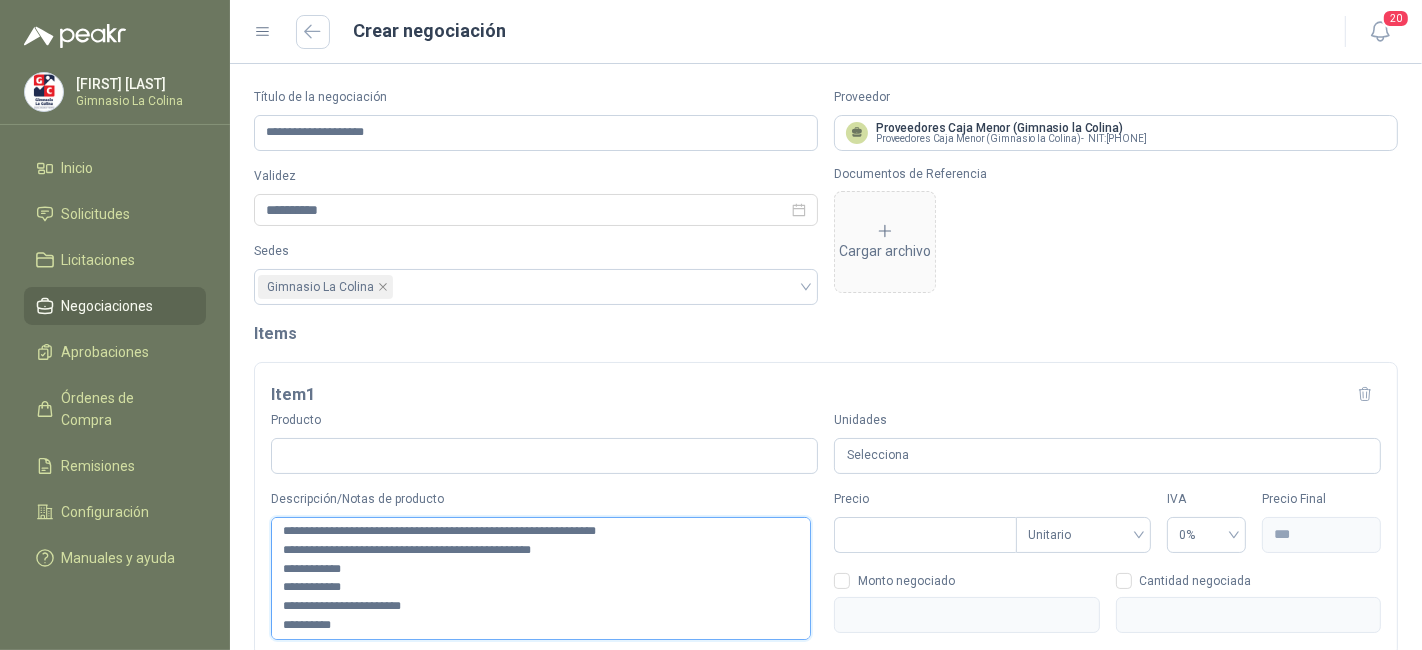 type 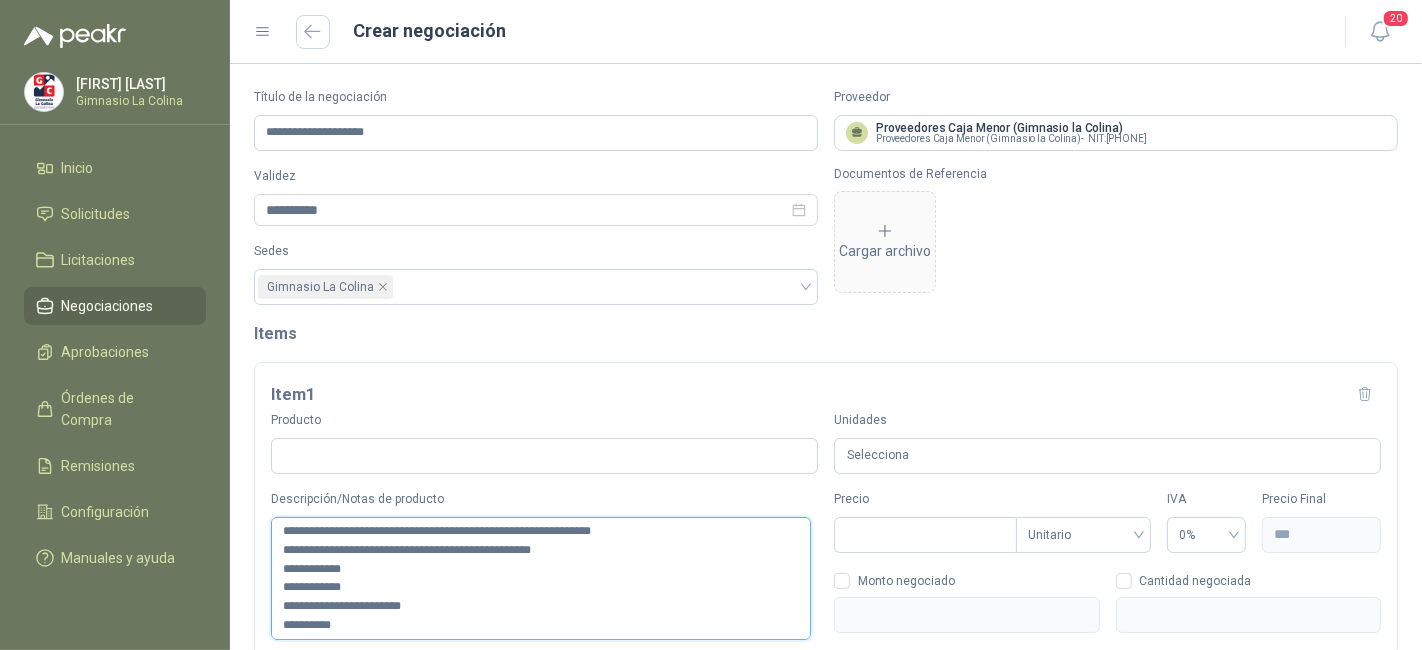 type 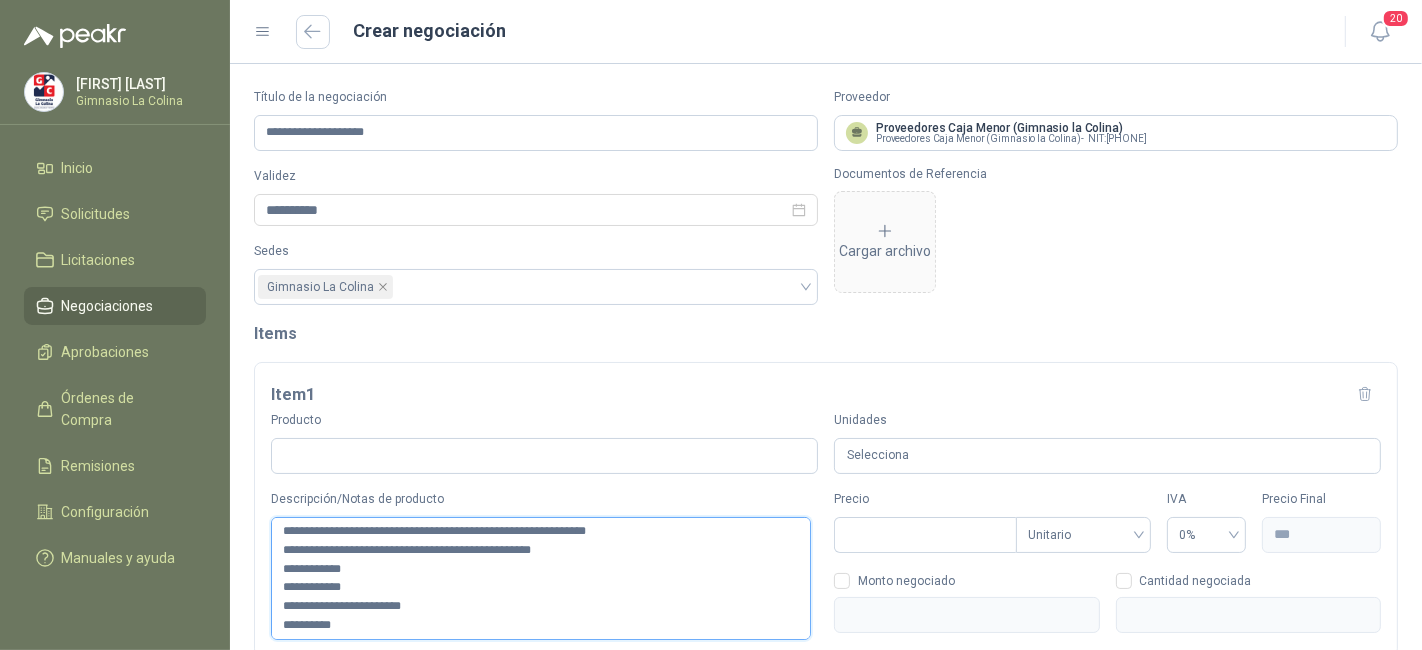 type 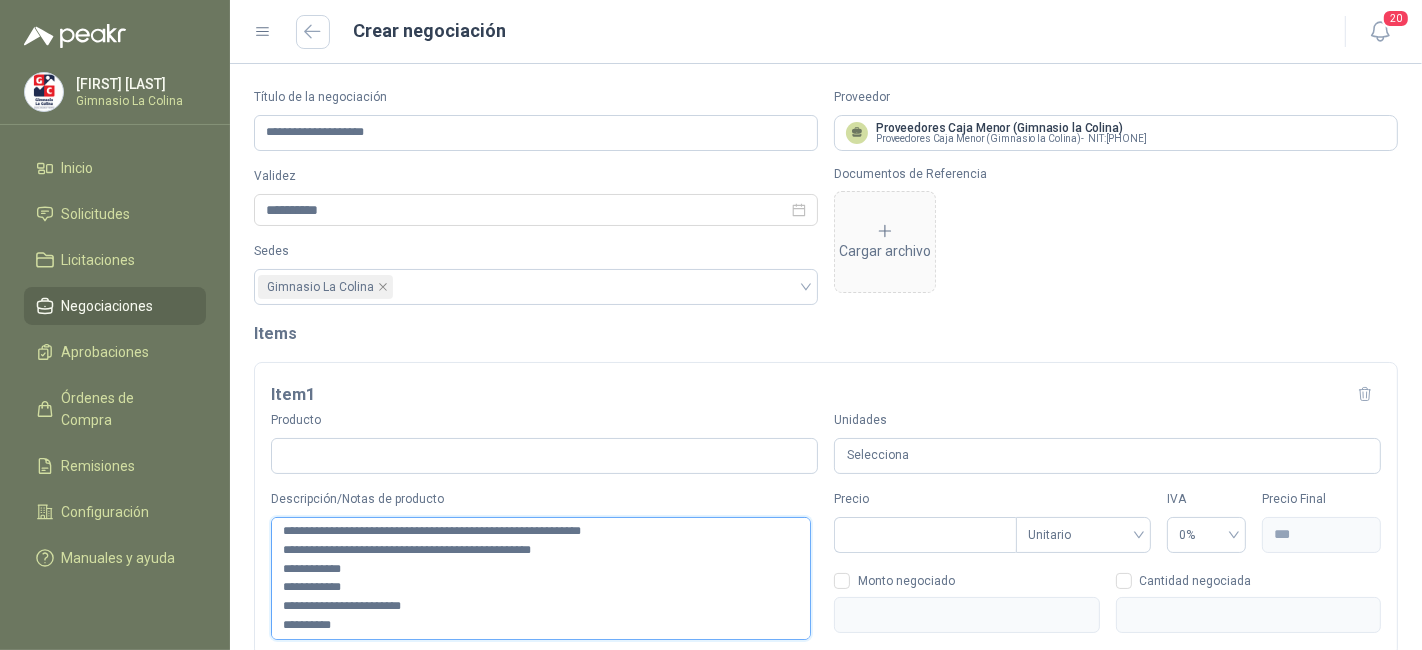 type 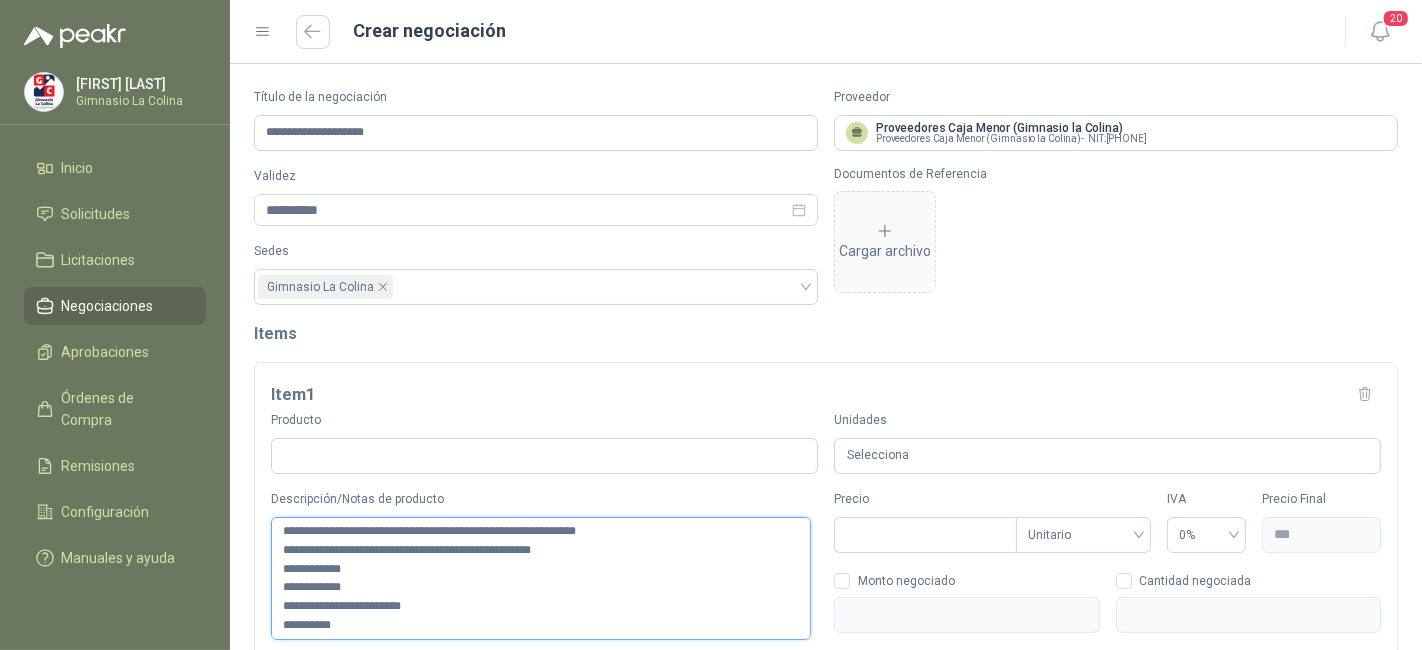 type 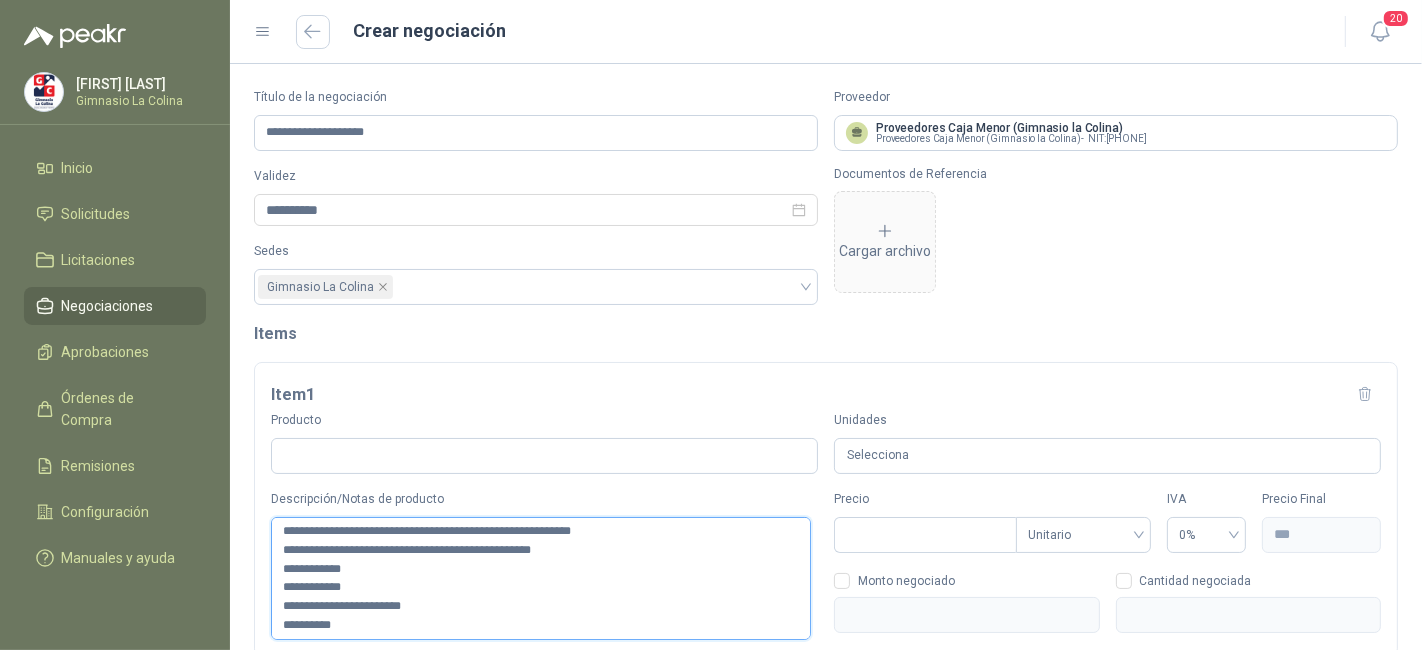 type 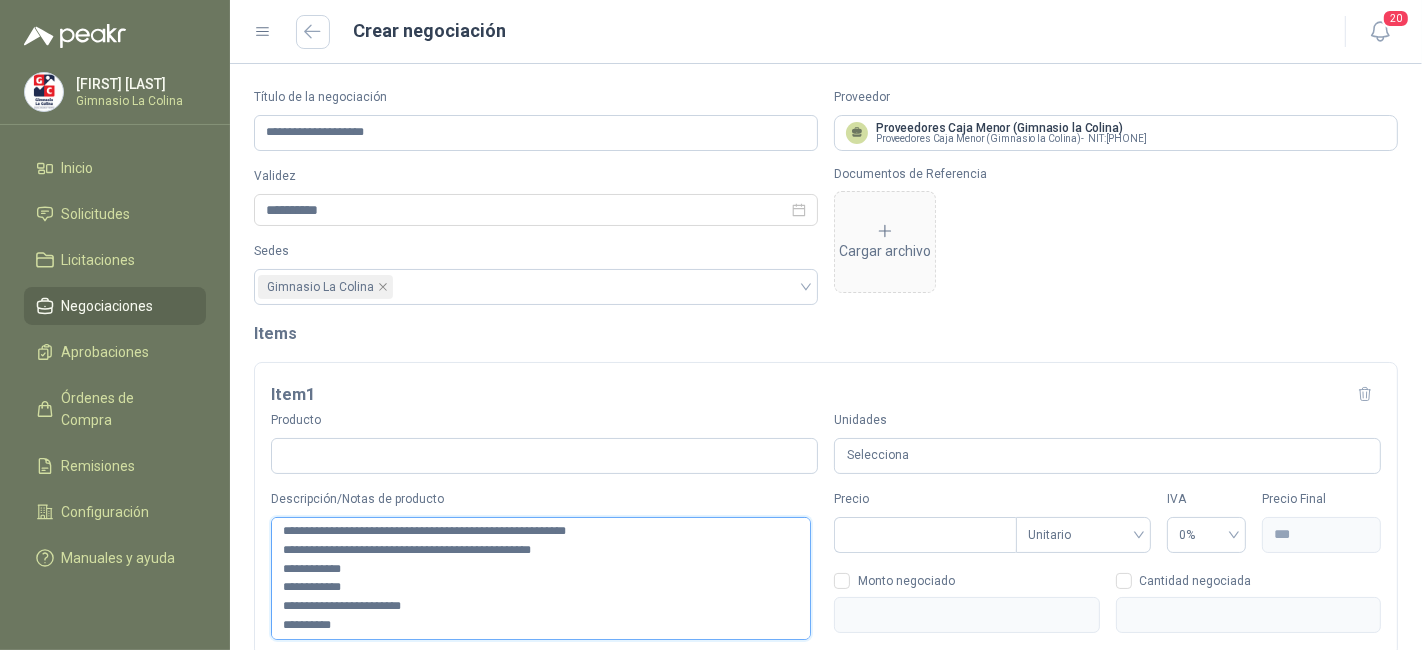 type 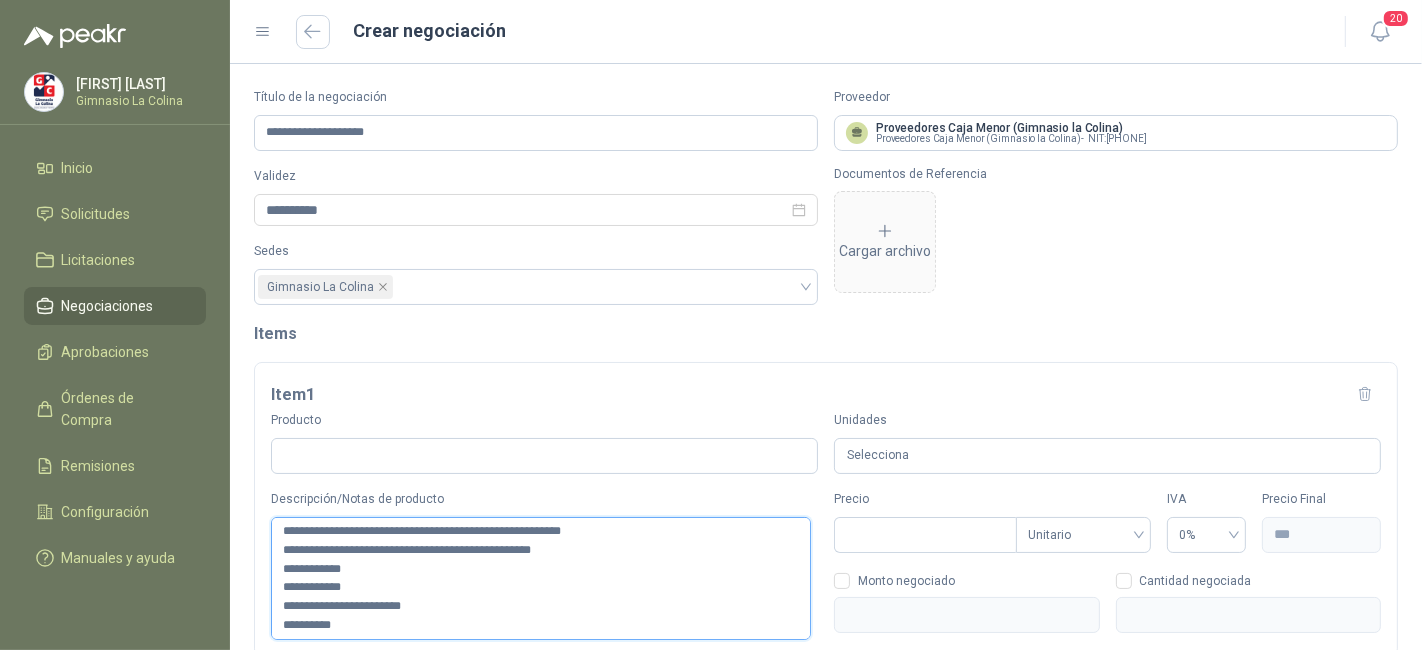 type 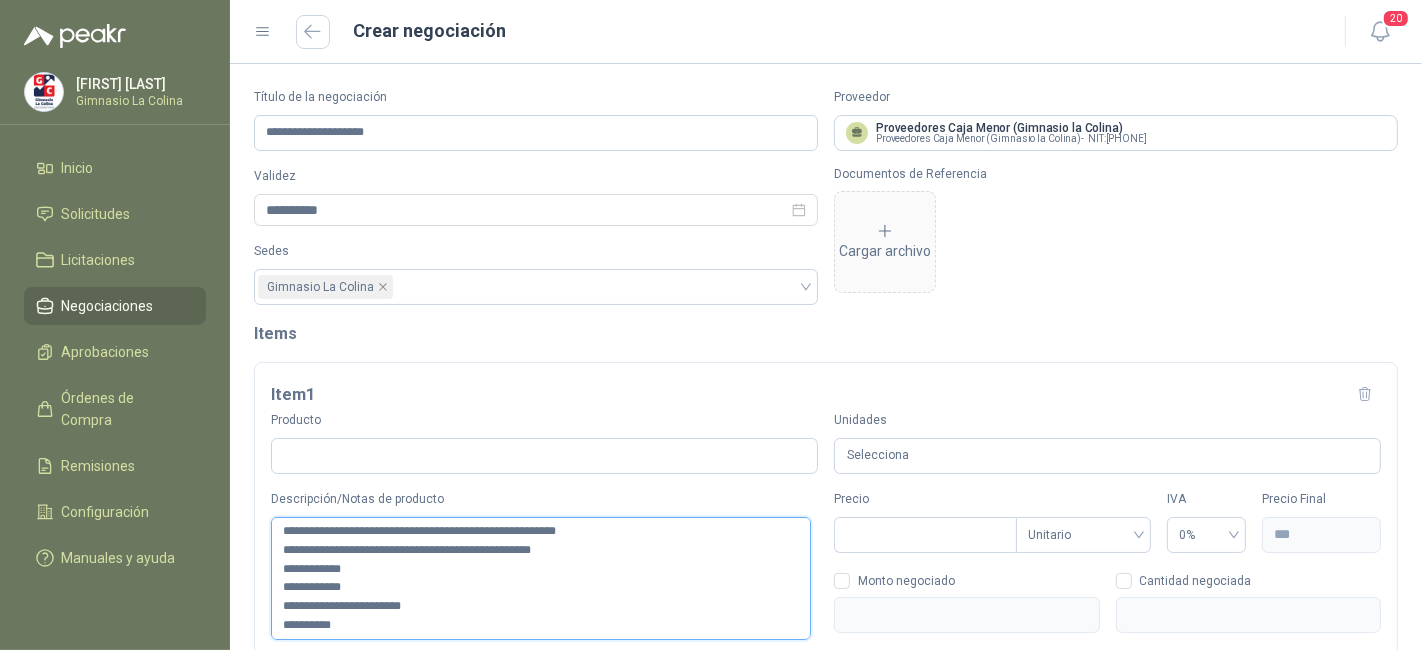 type 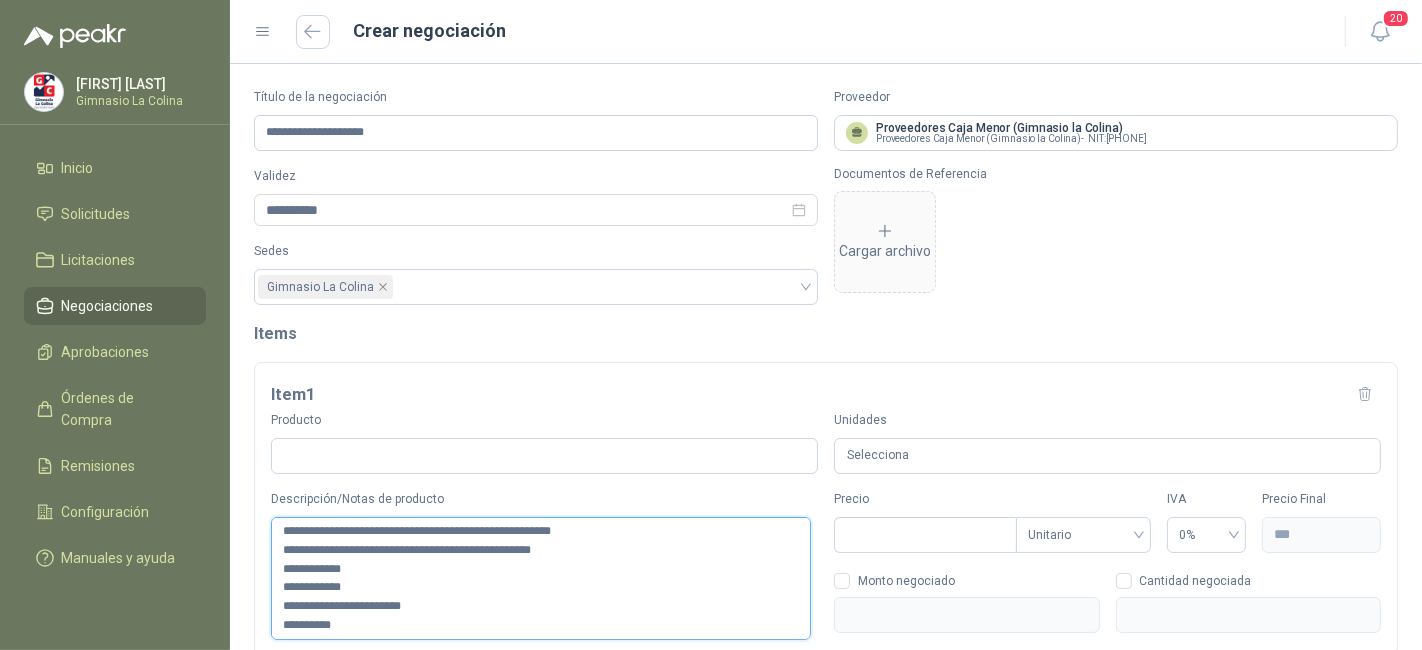 type 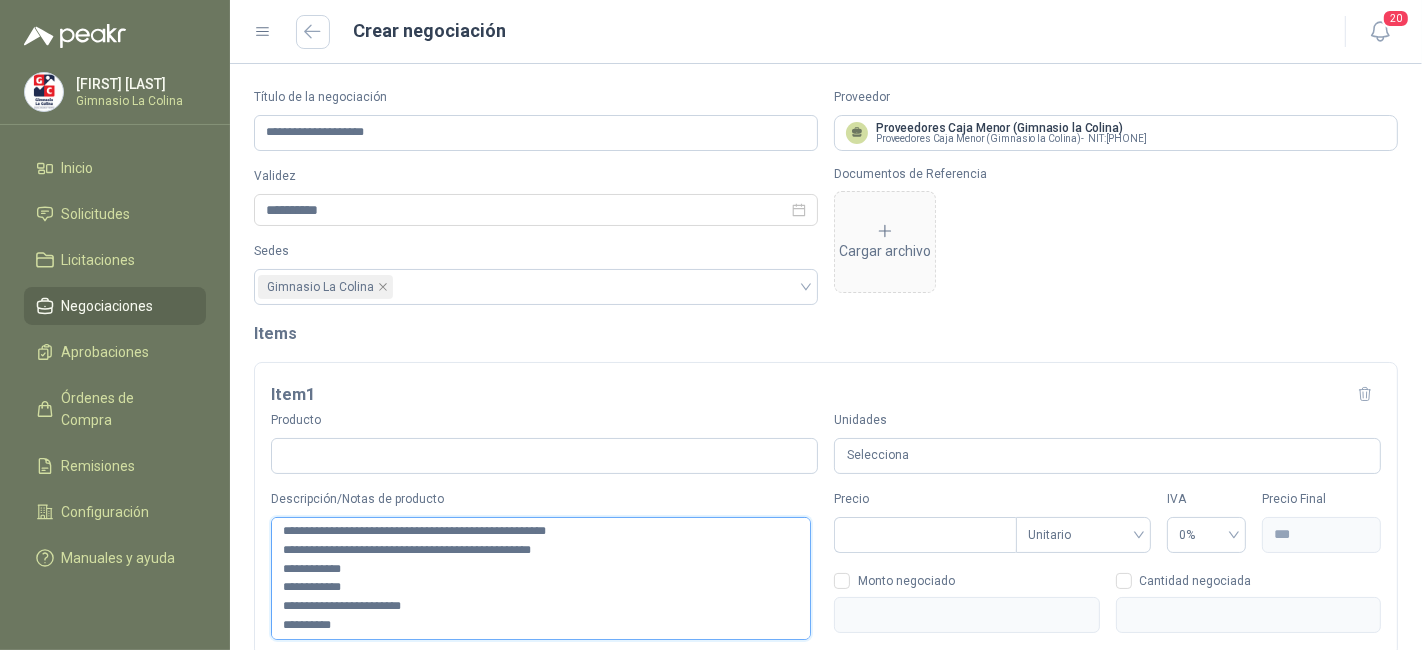 type 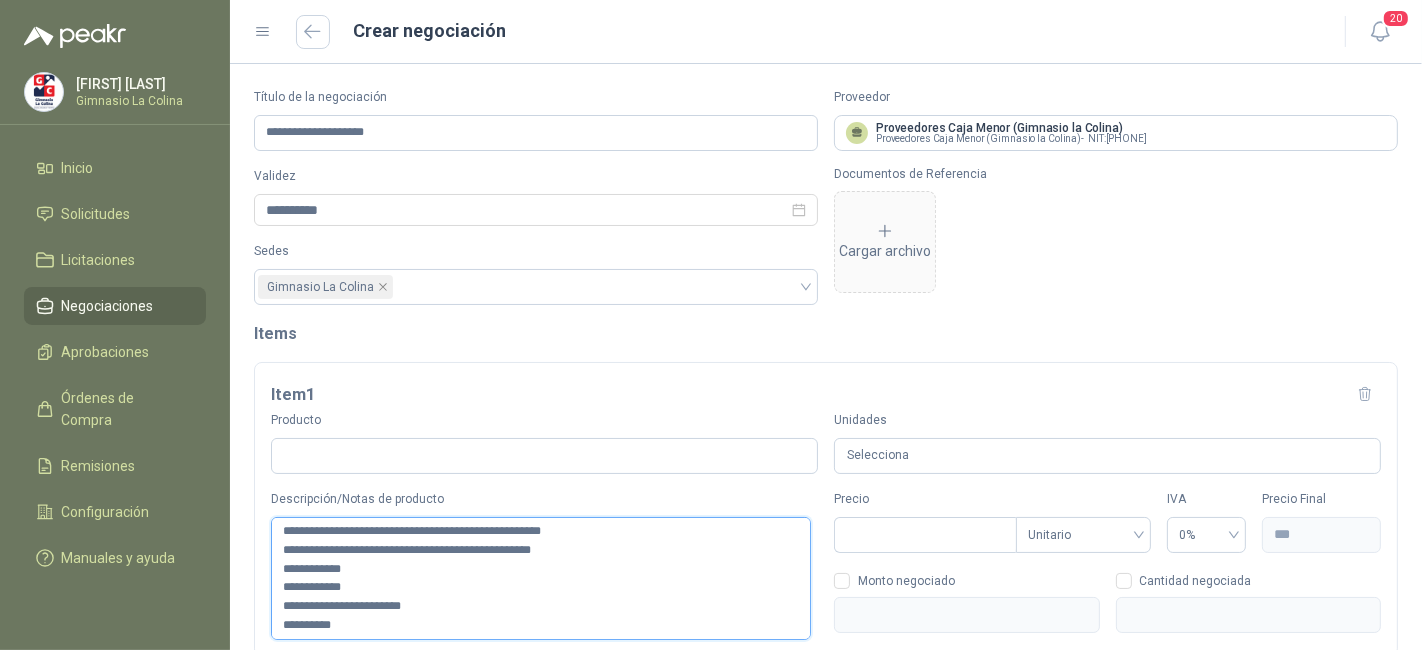 type 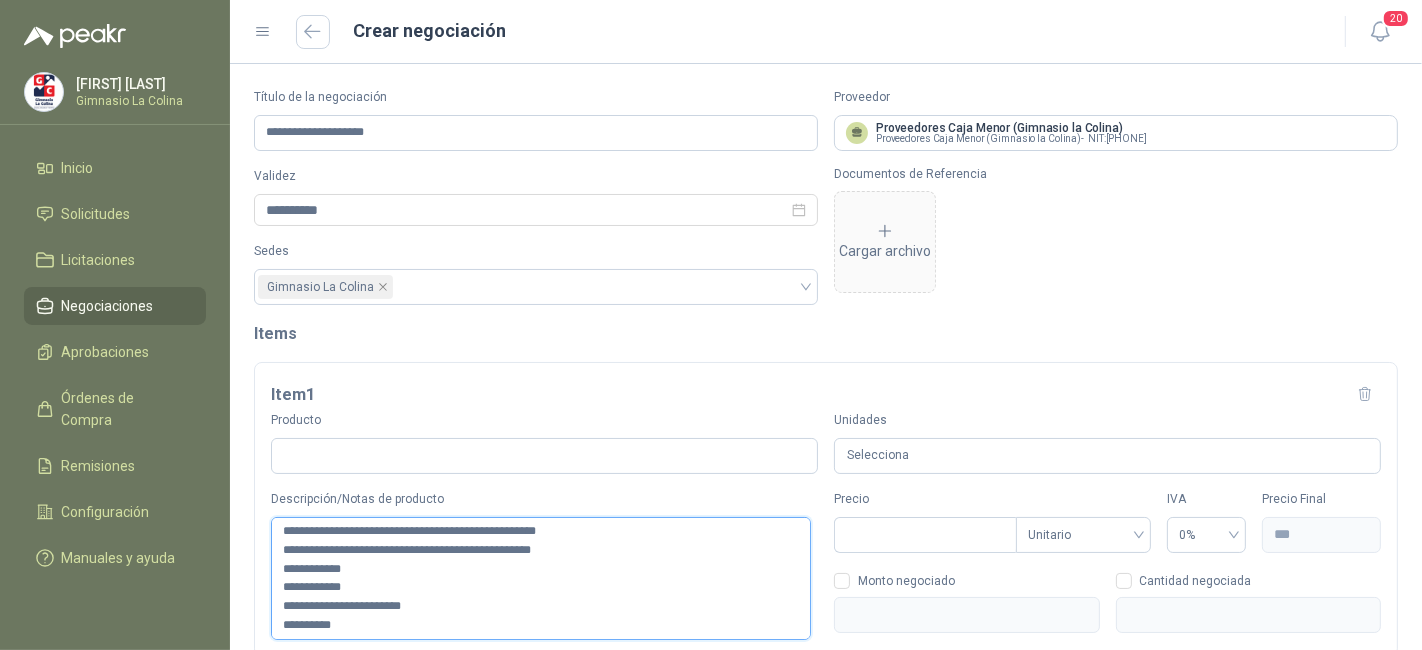 type 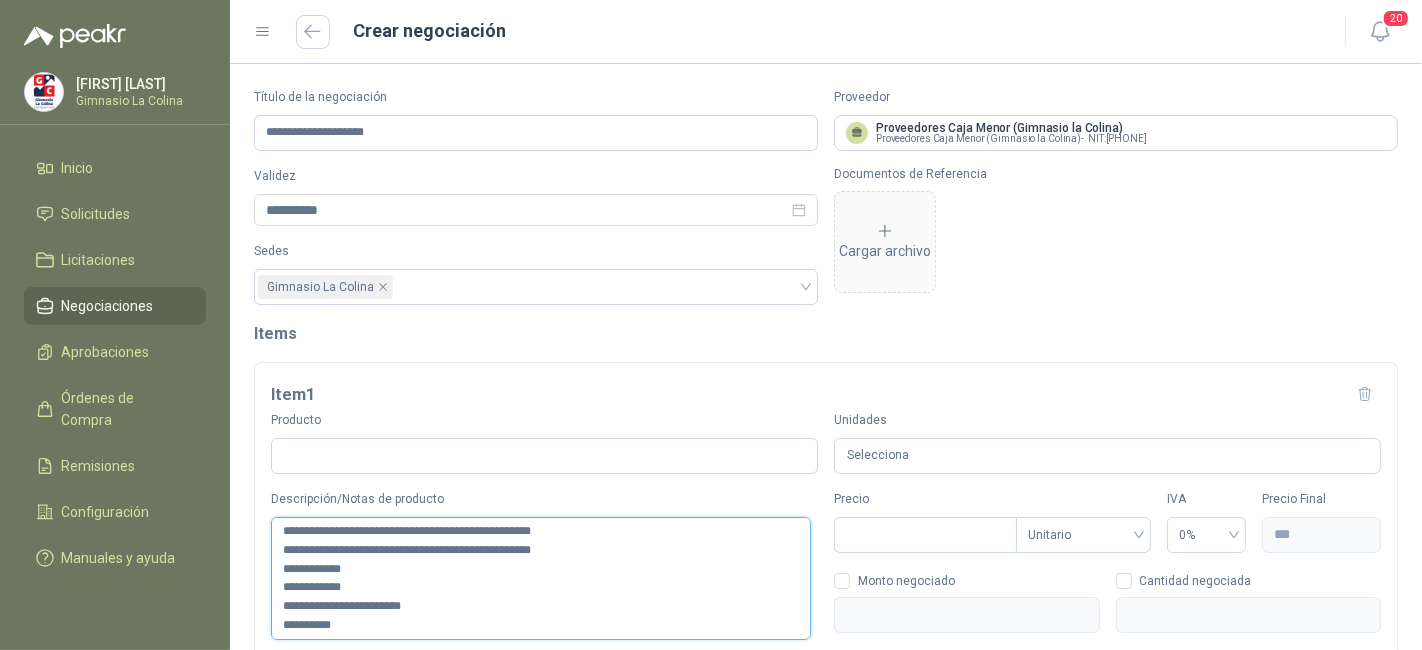 type 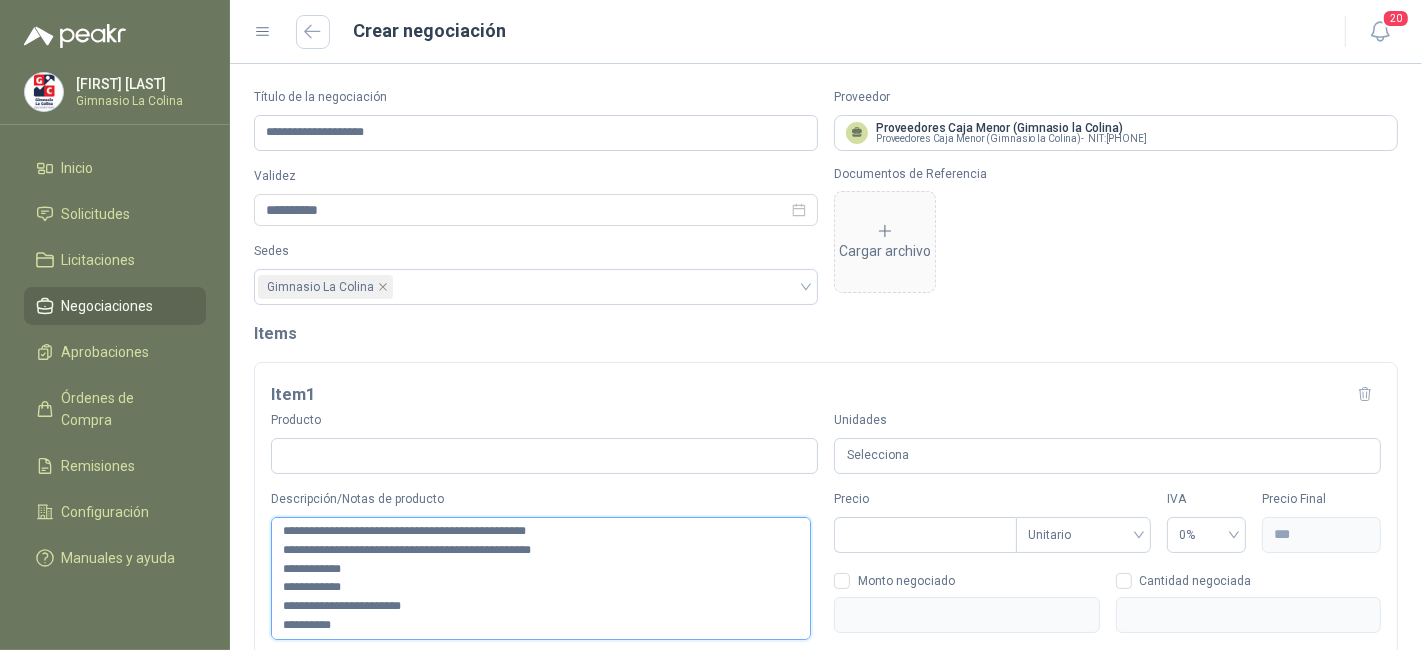 type 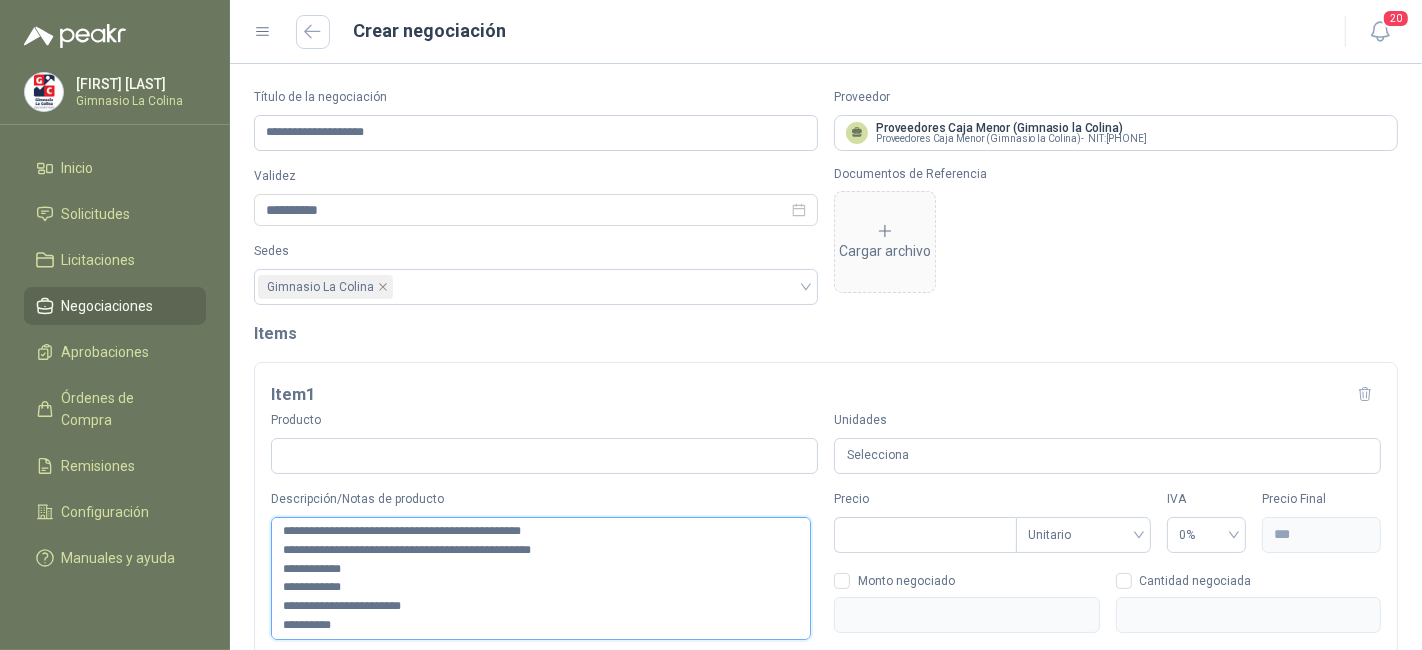 type 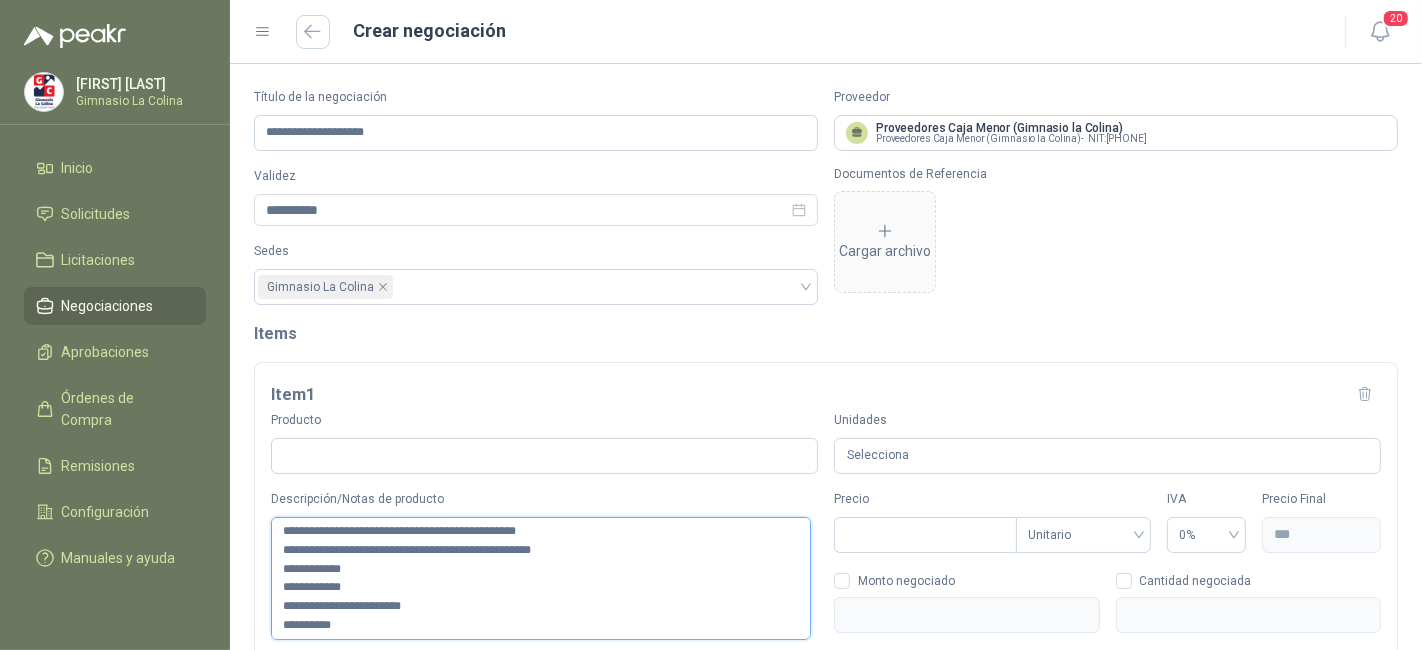 type 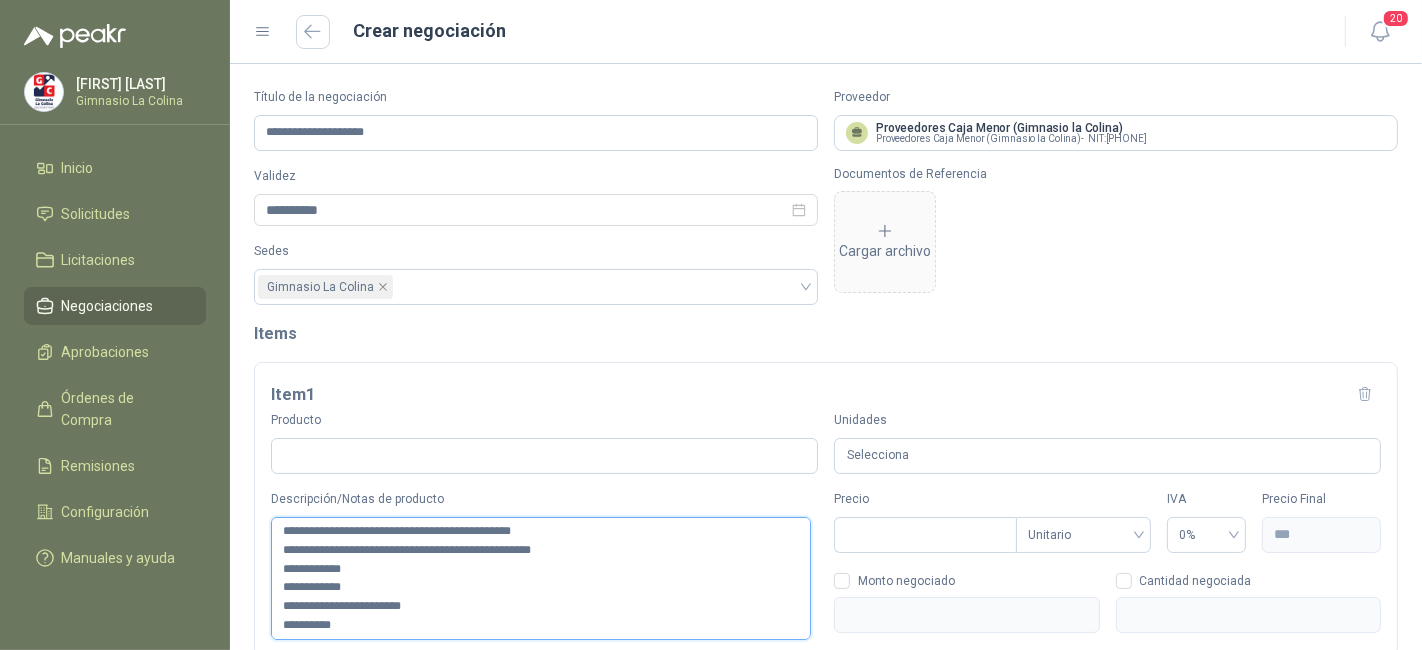 type 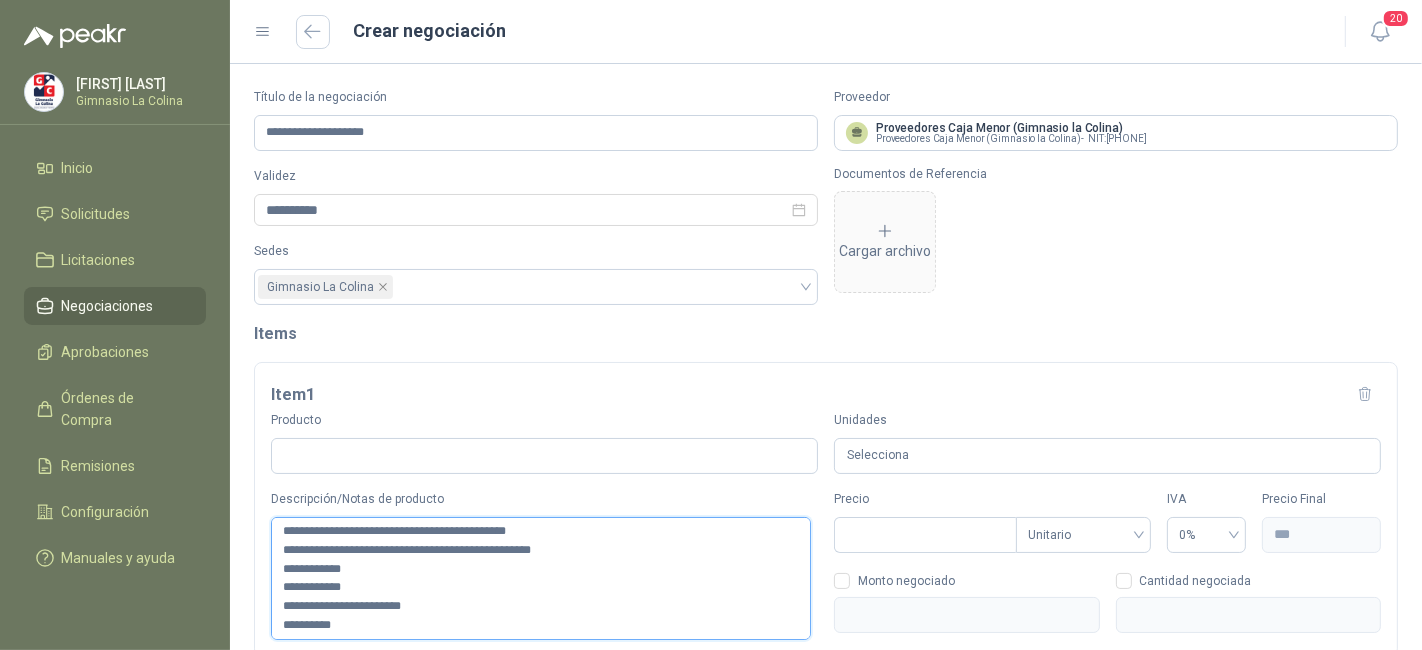 type 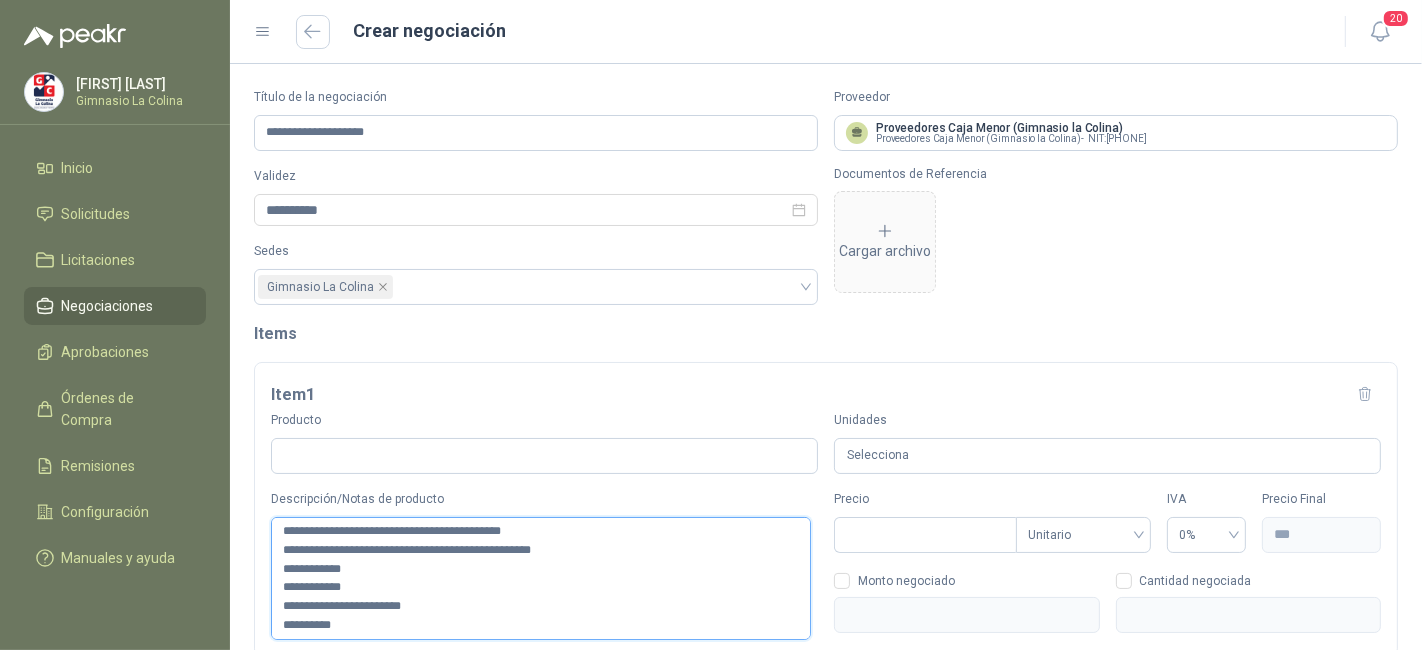 type 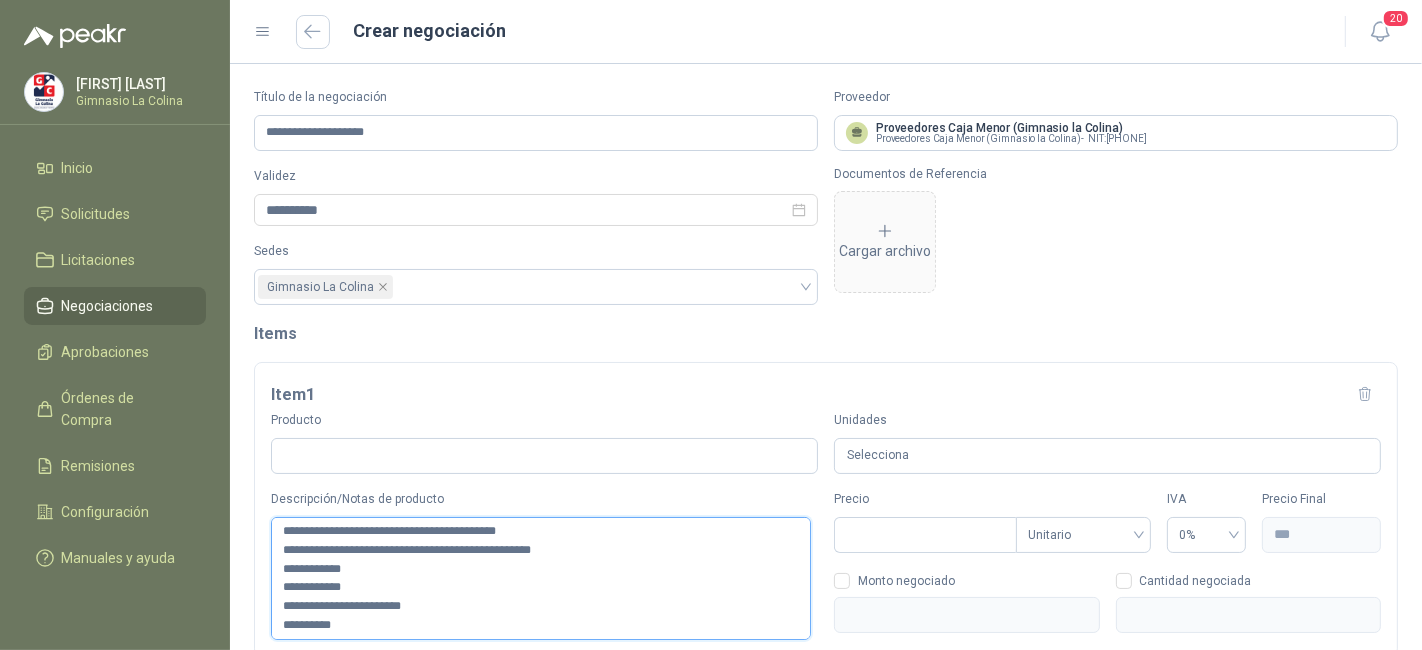 type 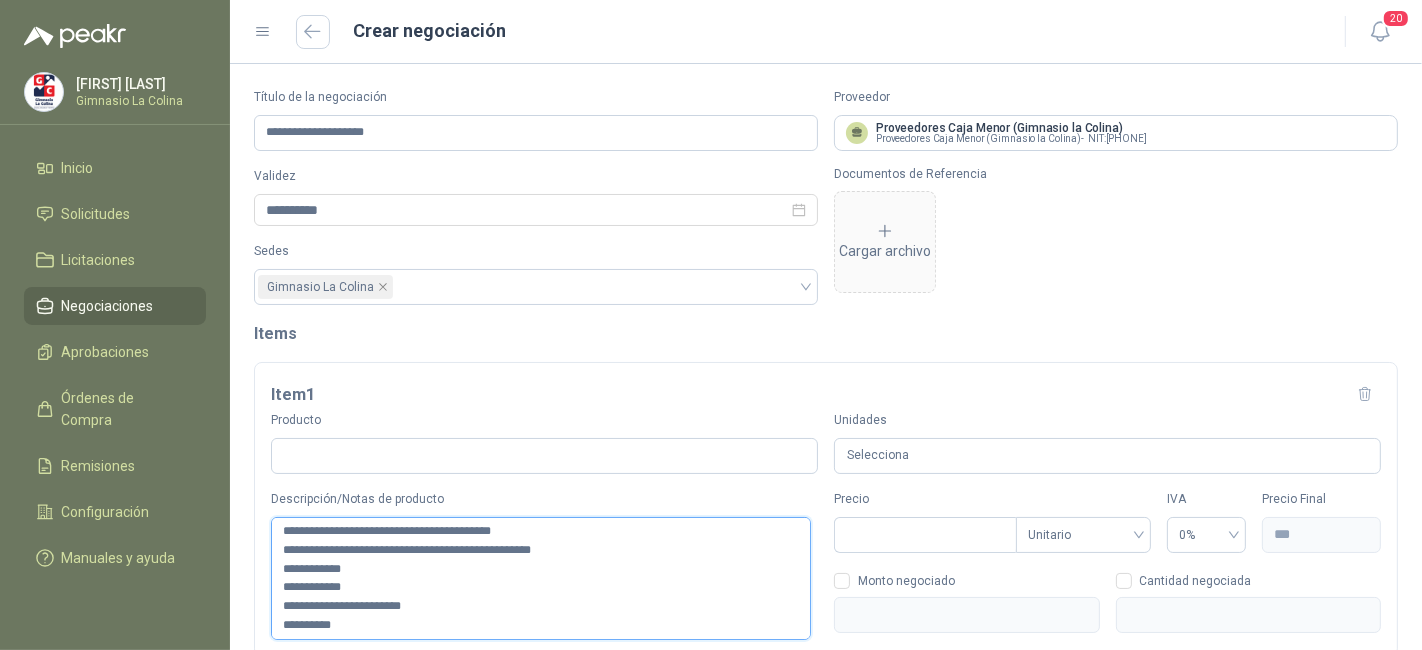 type 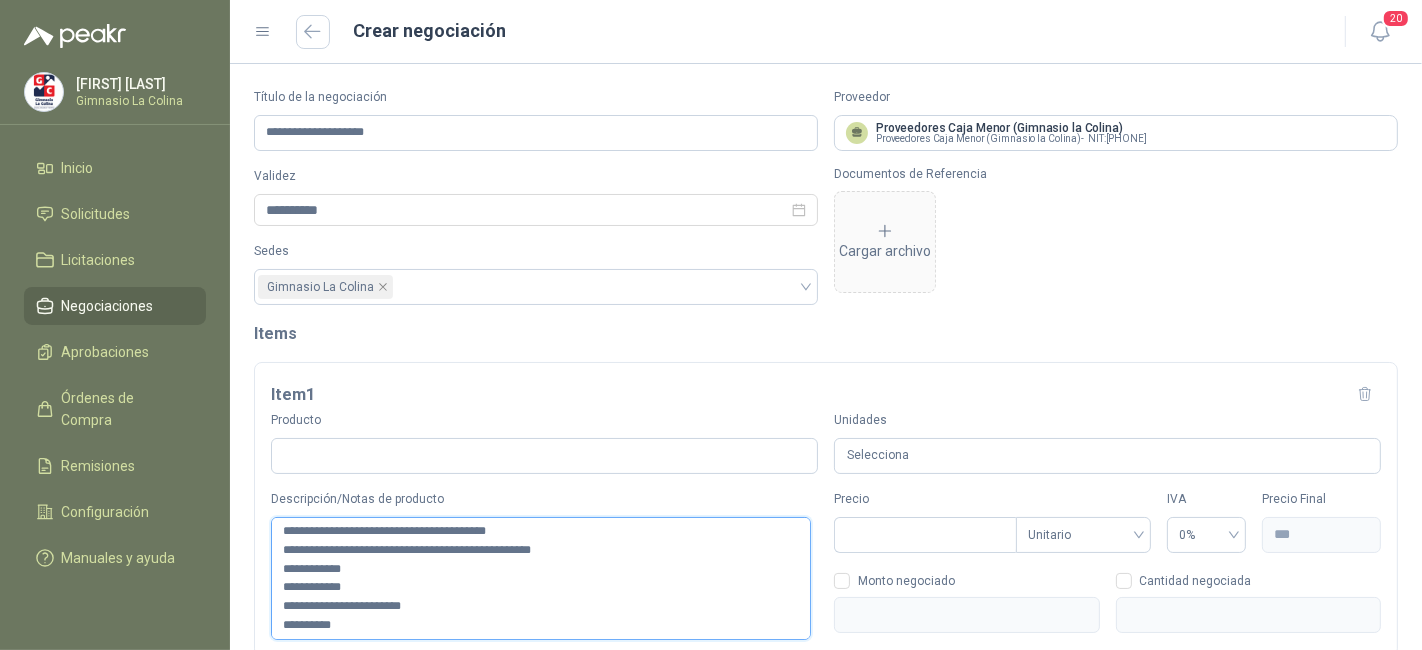 type 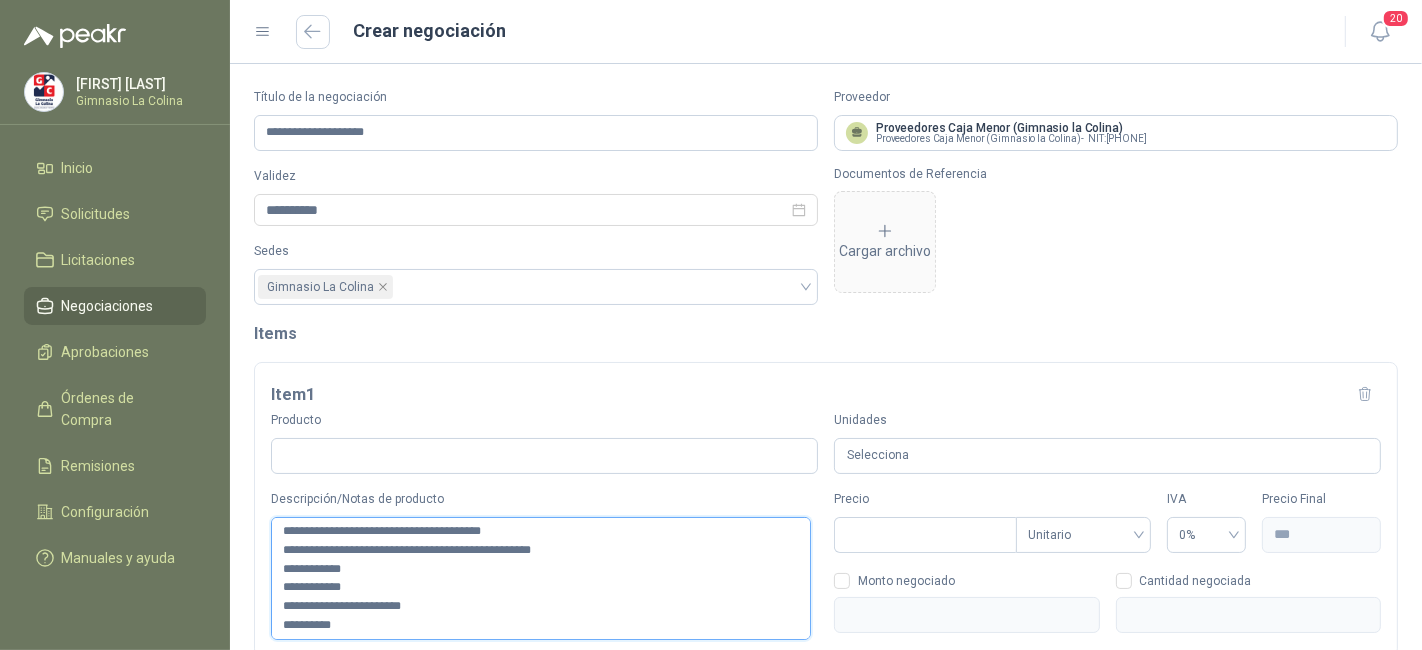 type 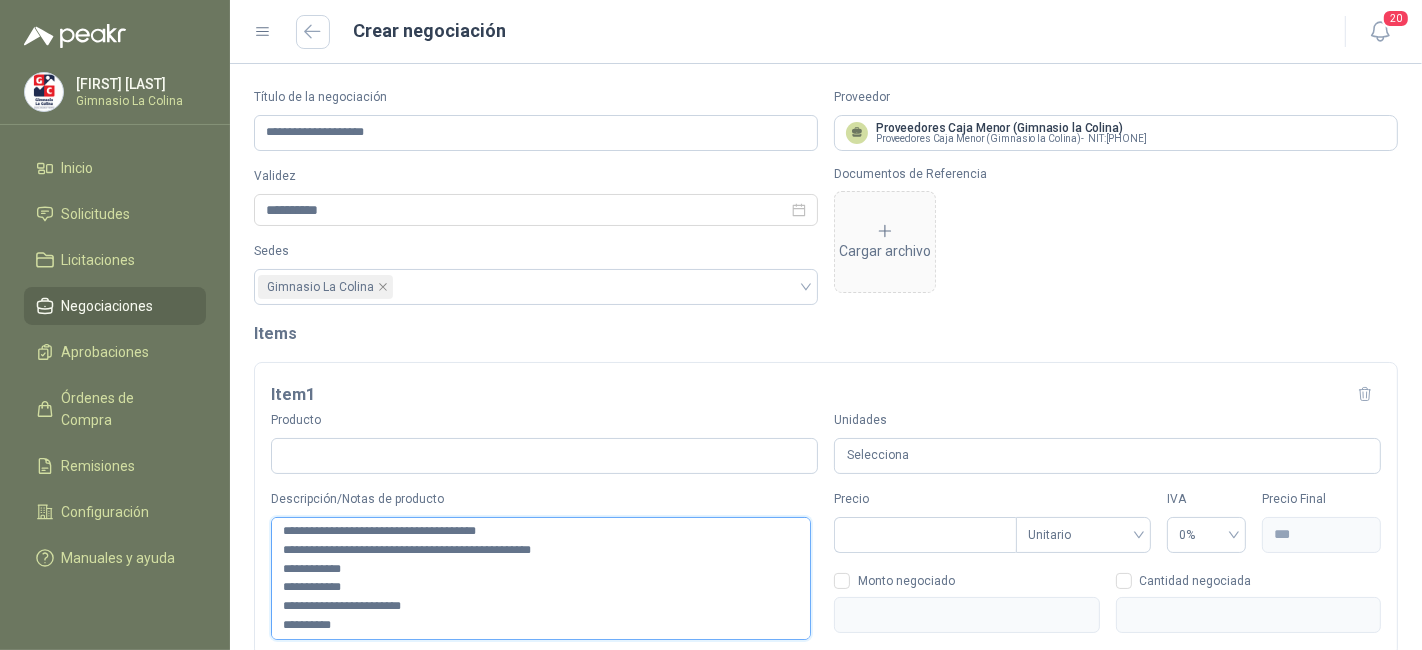 type 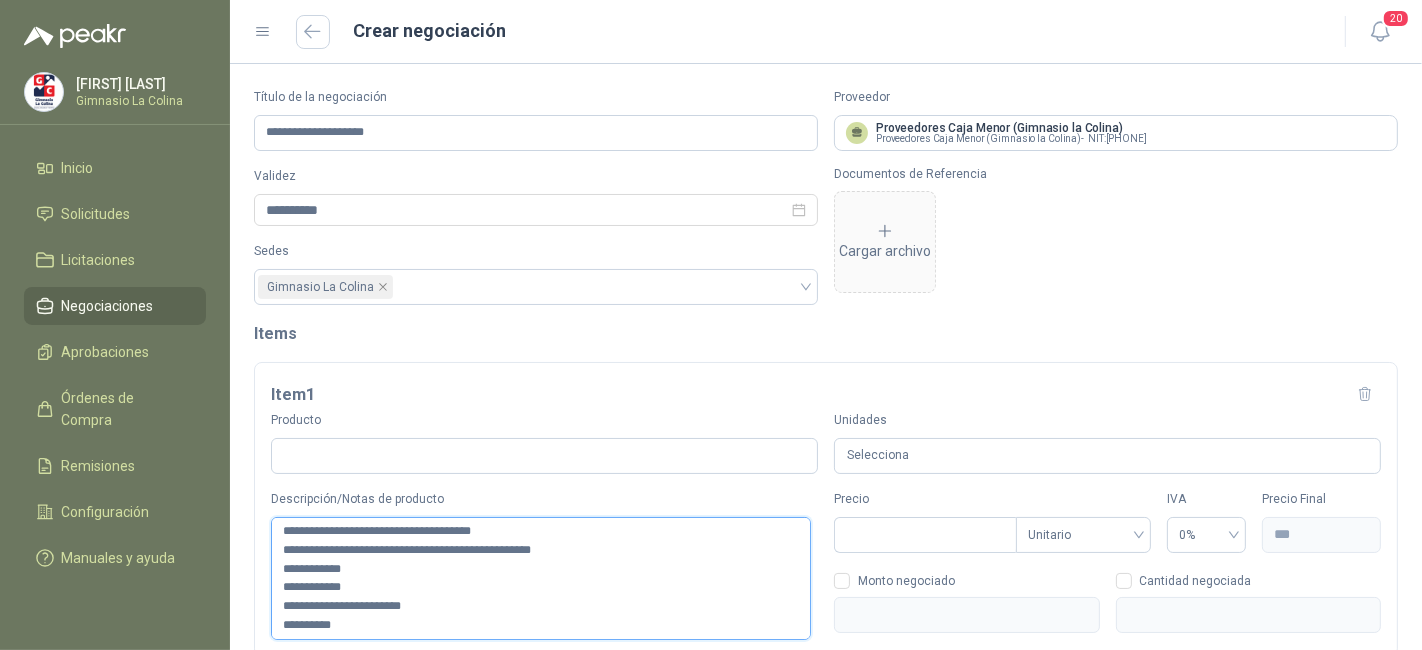 type 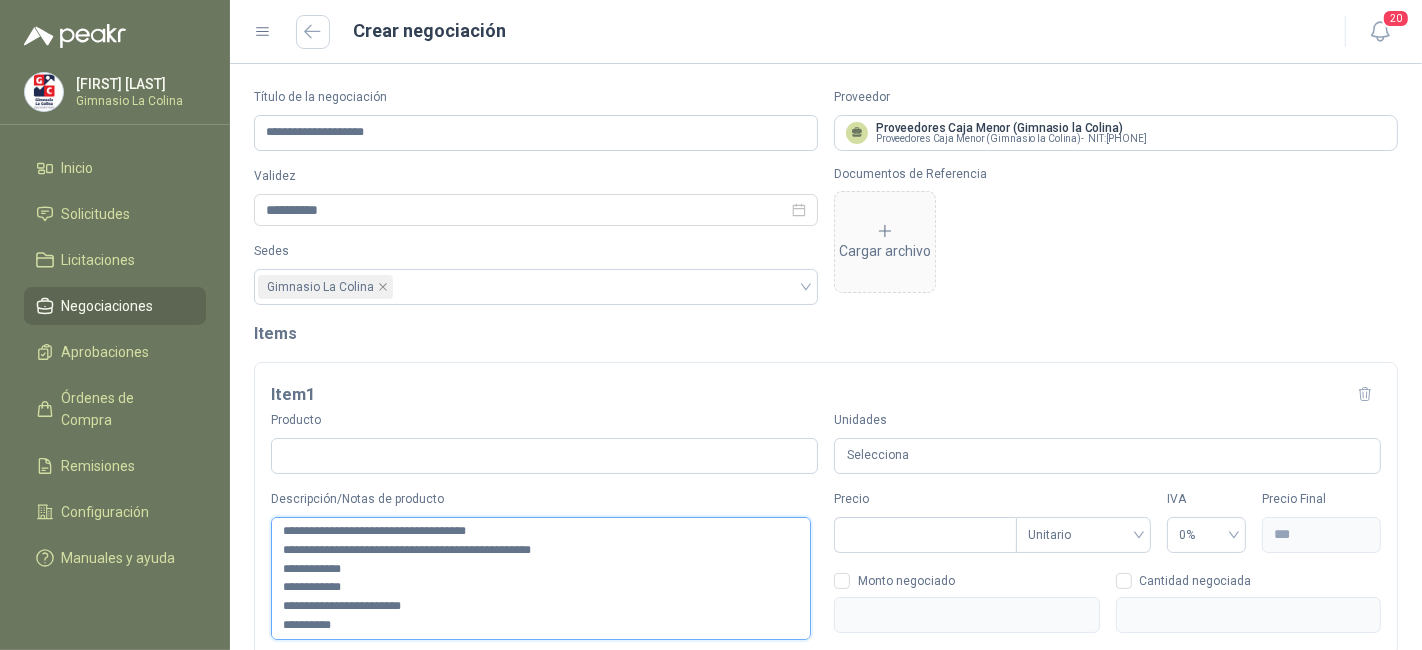 type 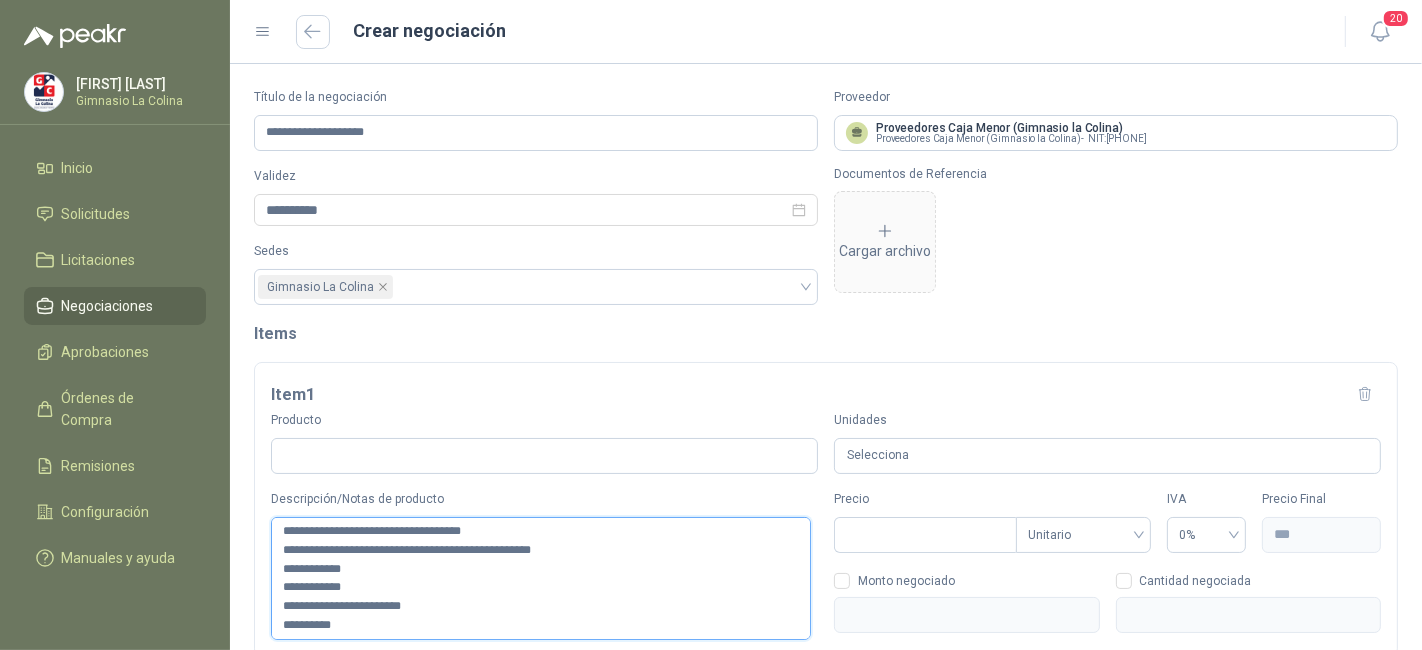 type 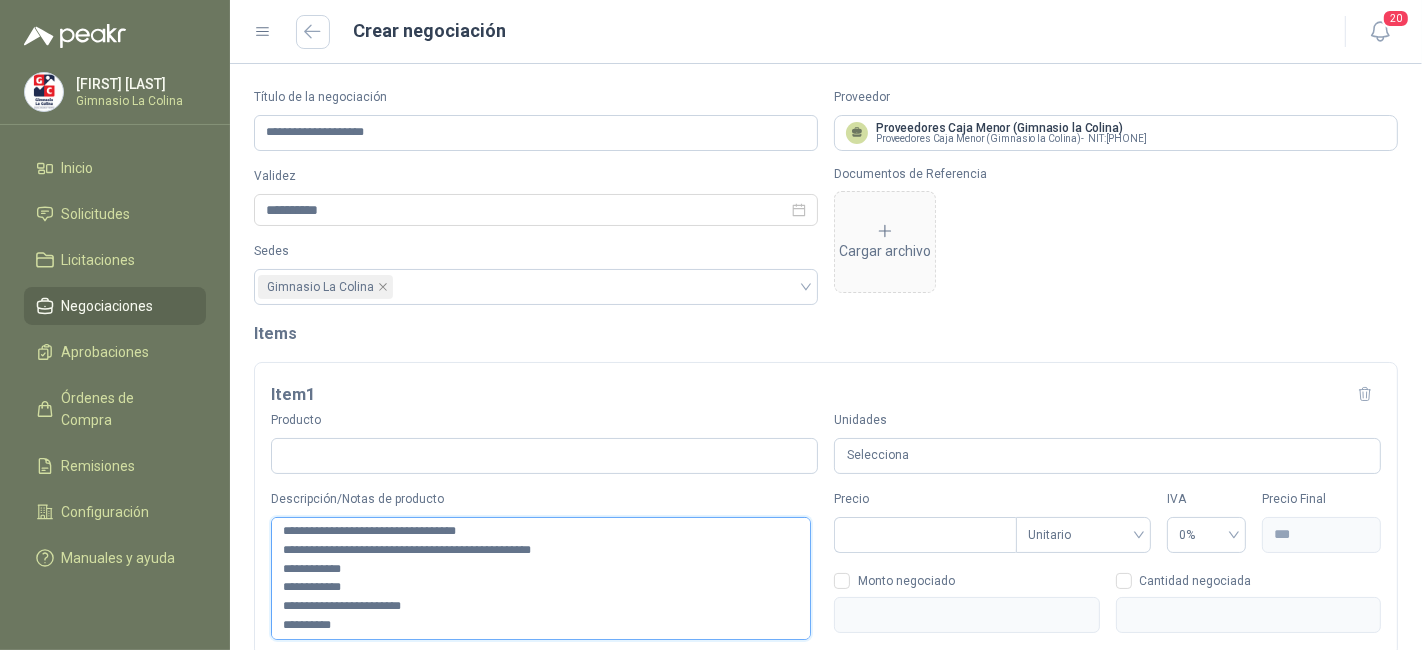 type on "**********" 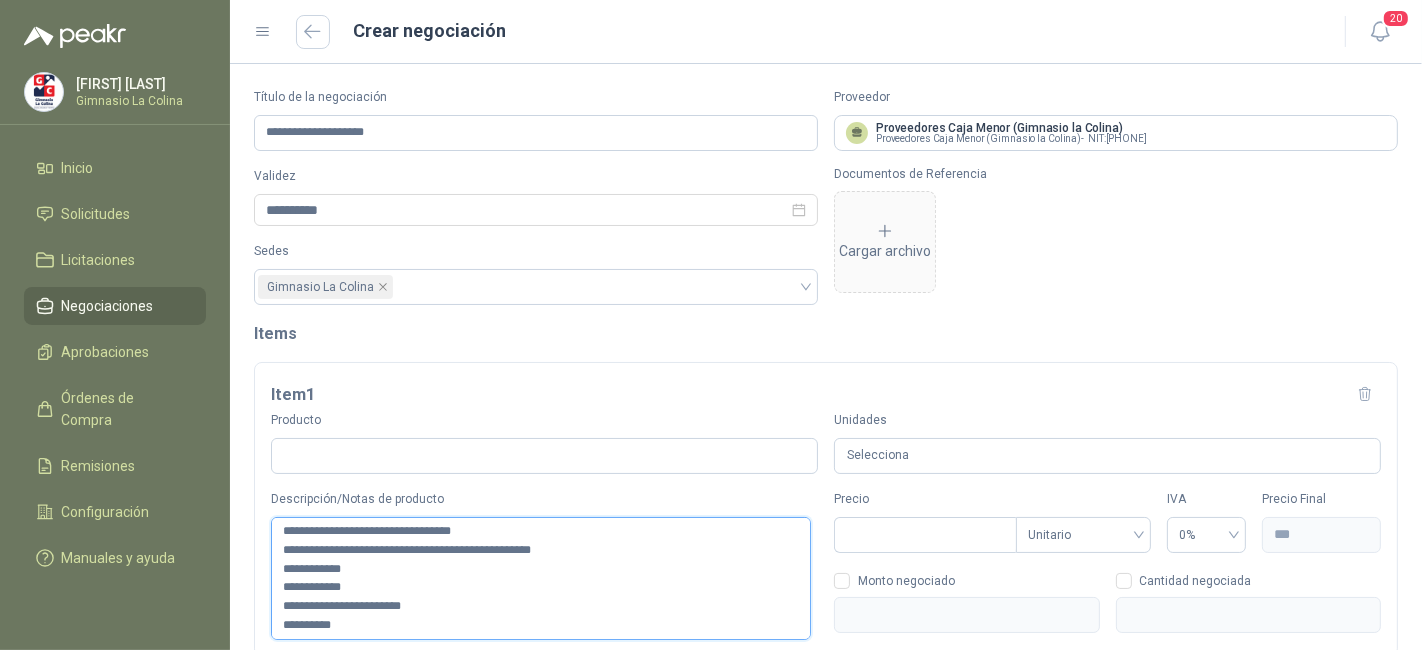 type 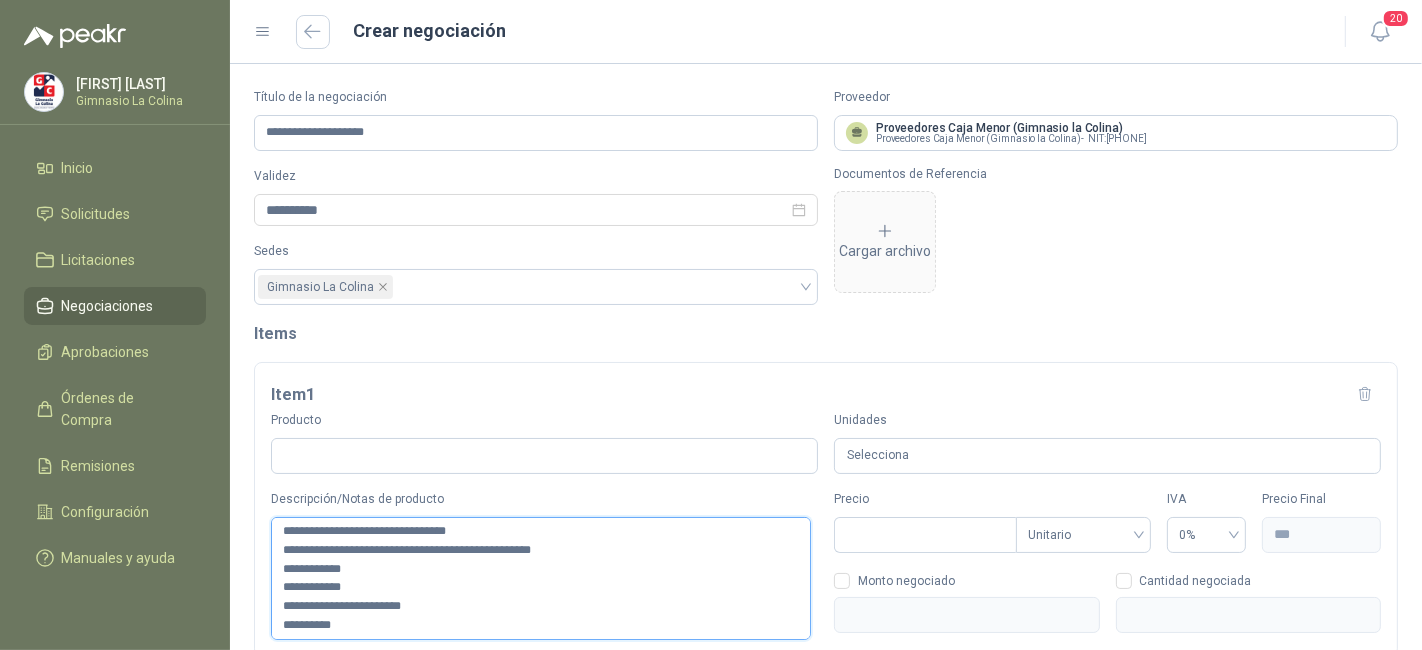 type 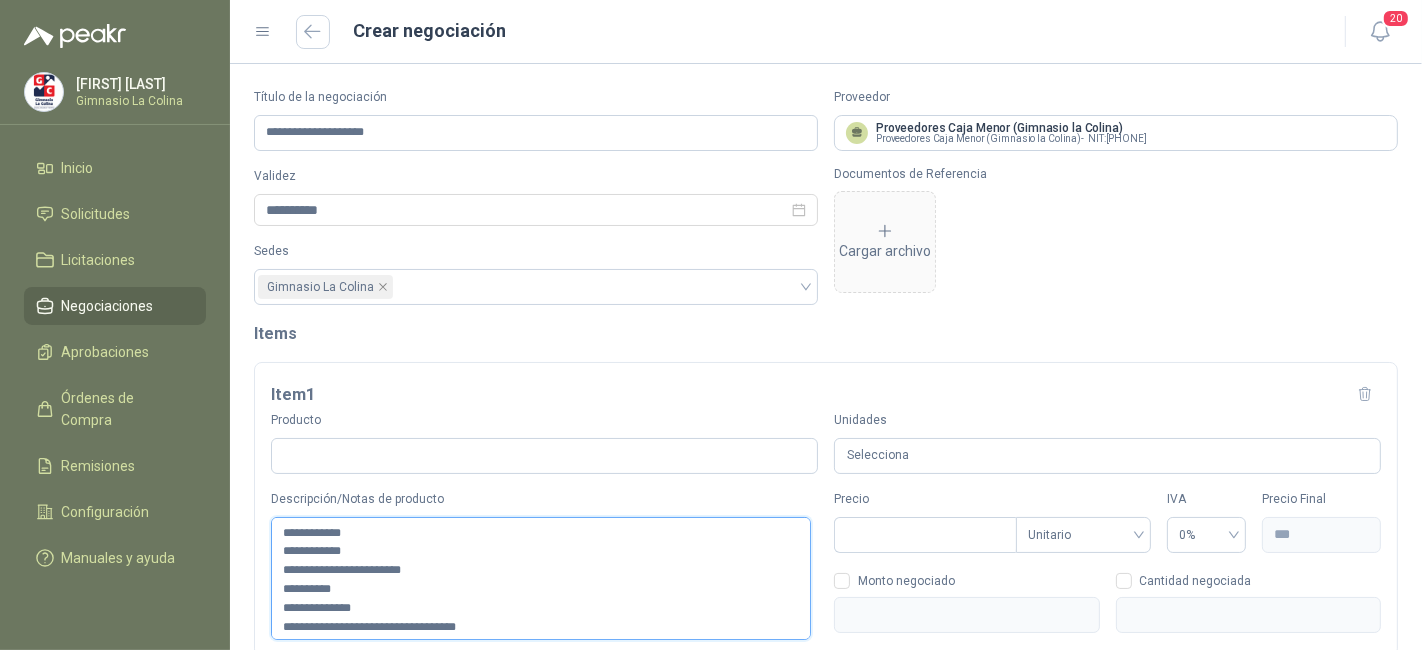 scroll, scrollTop: 0, scrollLeft: 0, axis: both 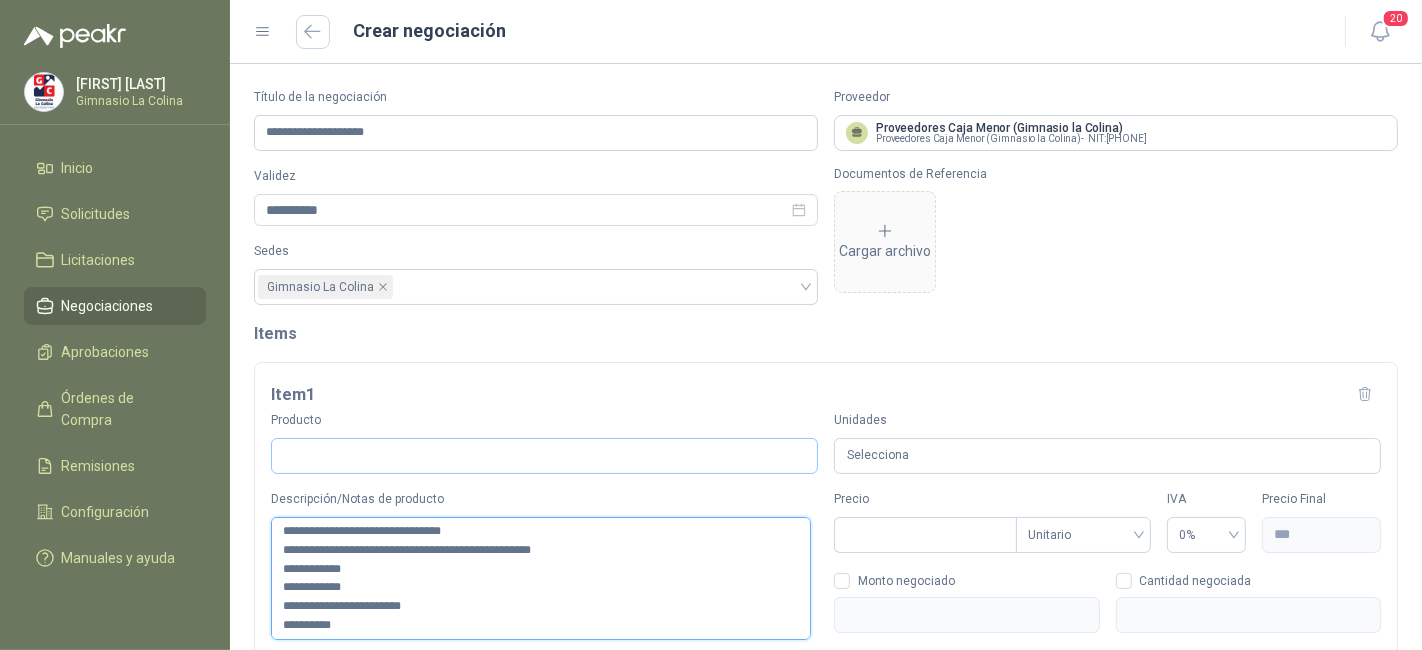 type on "**********" 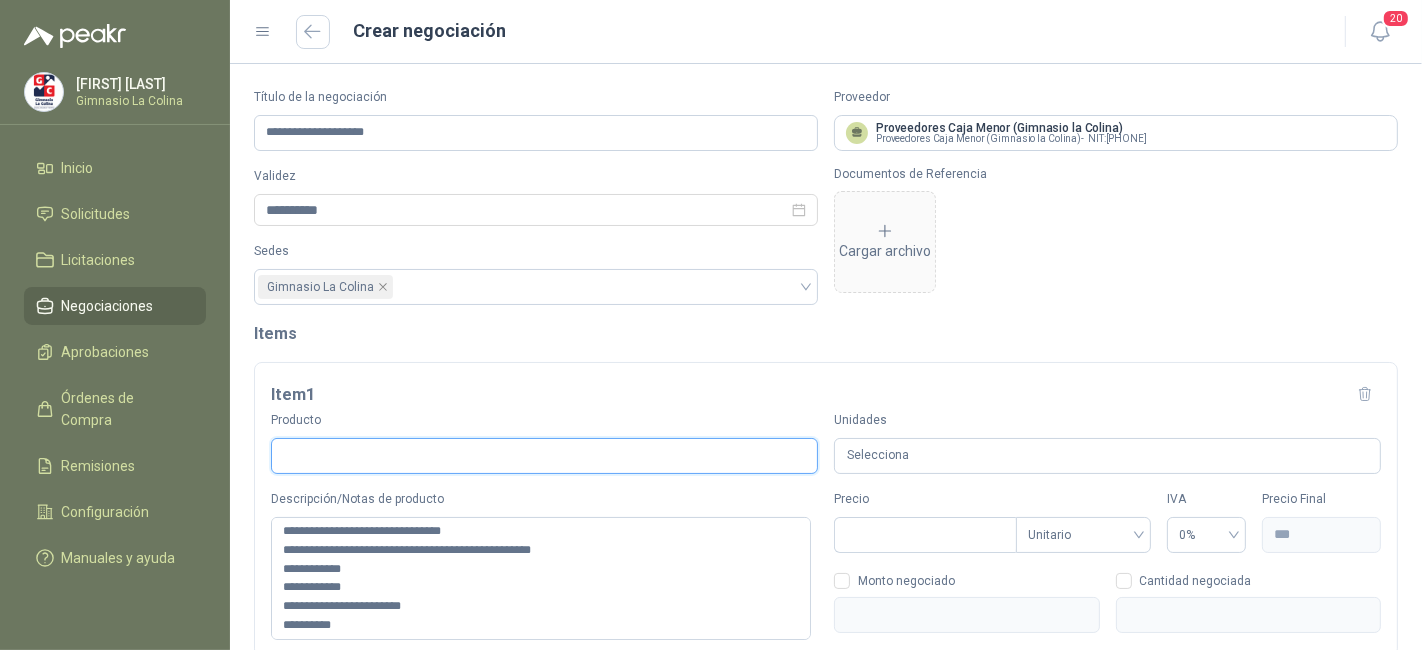 click on "Producto" at bounding box center [544, 456] 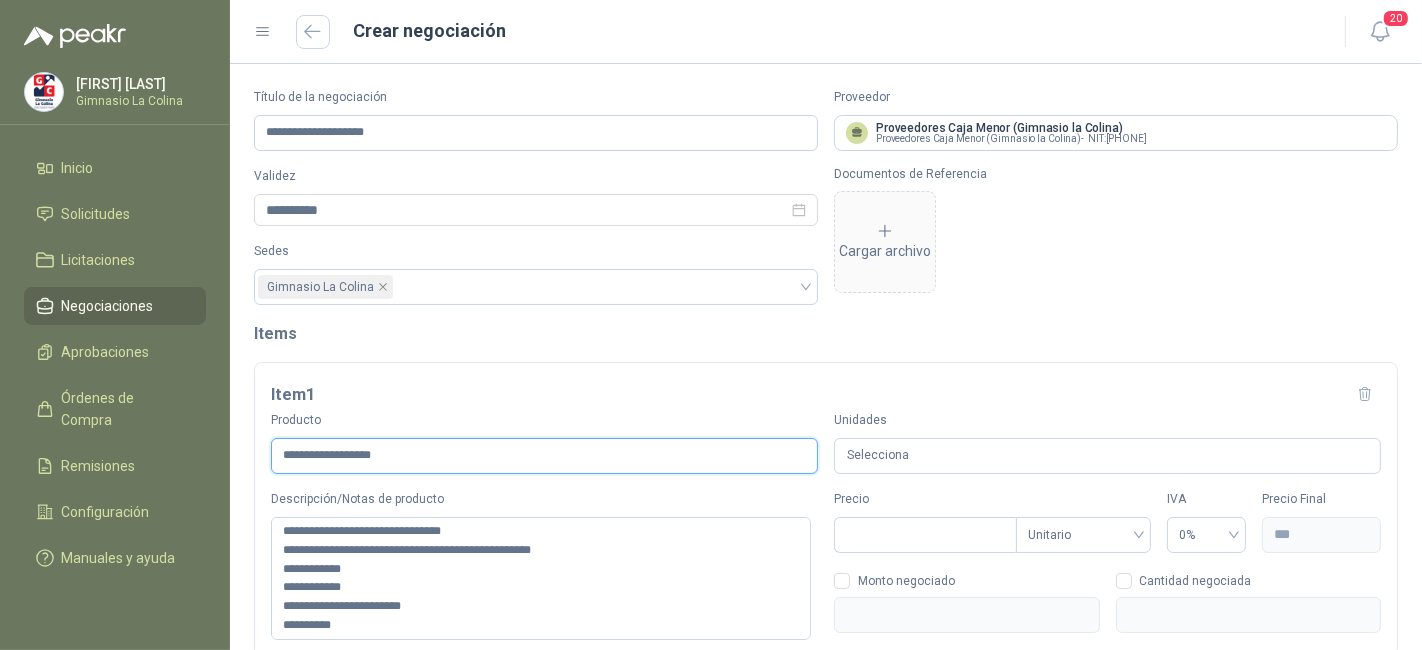 type on "**********" 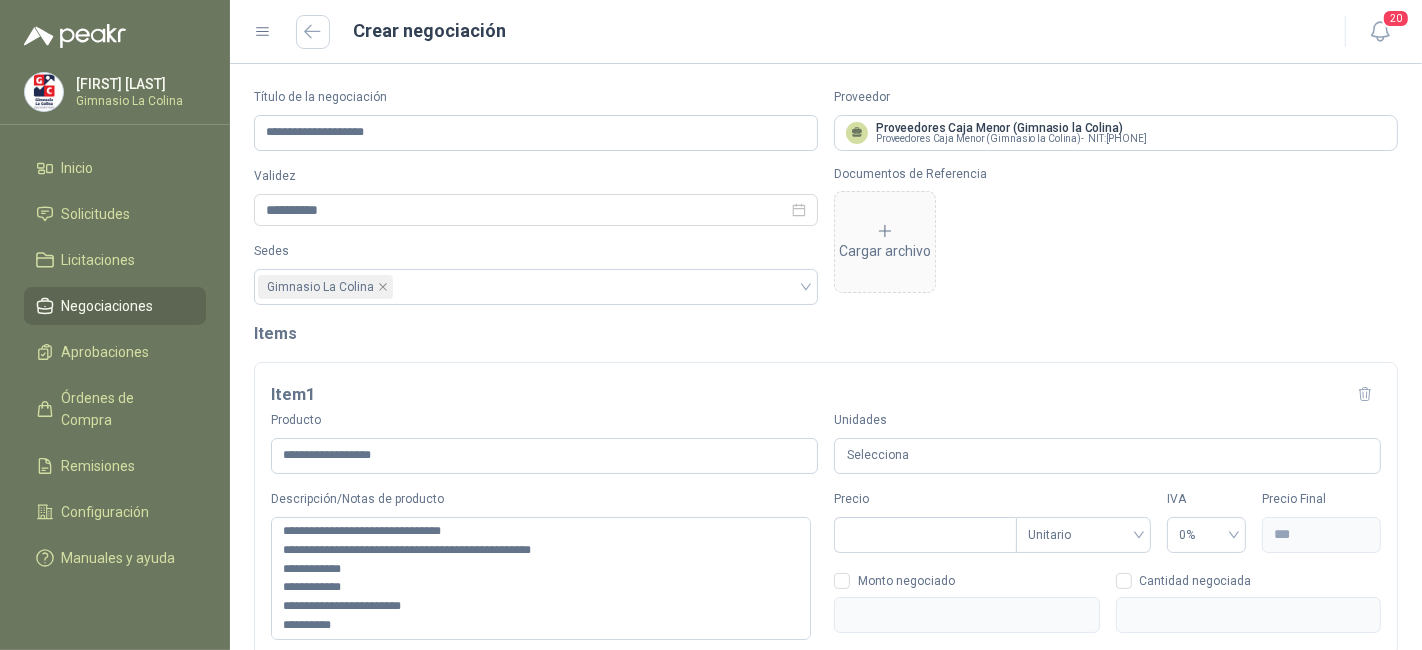click on "Selecciona" at bounding box center [1107, 456] 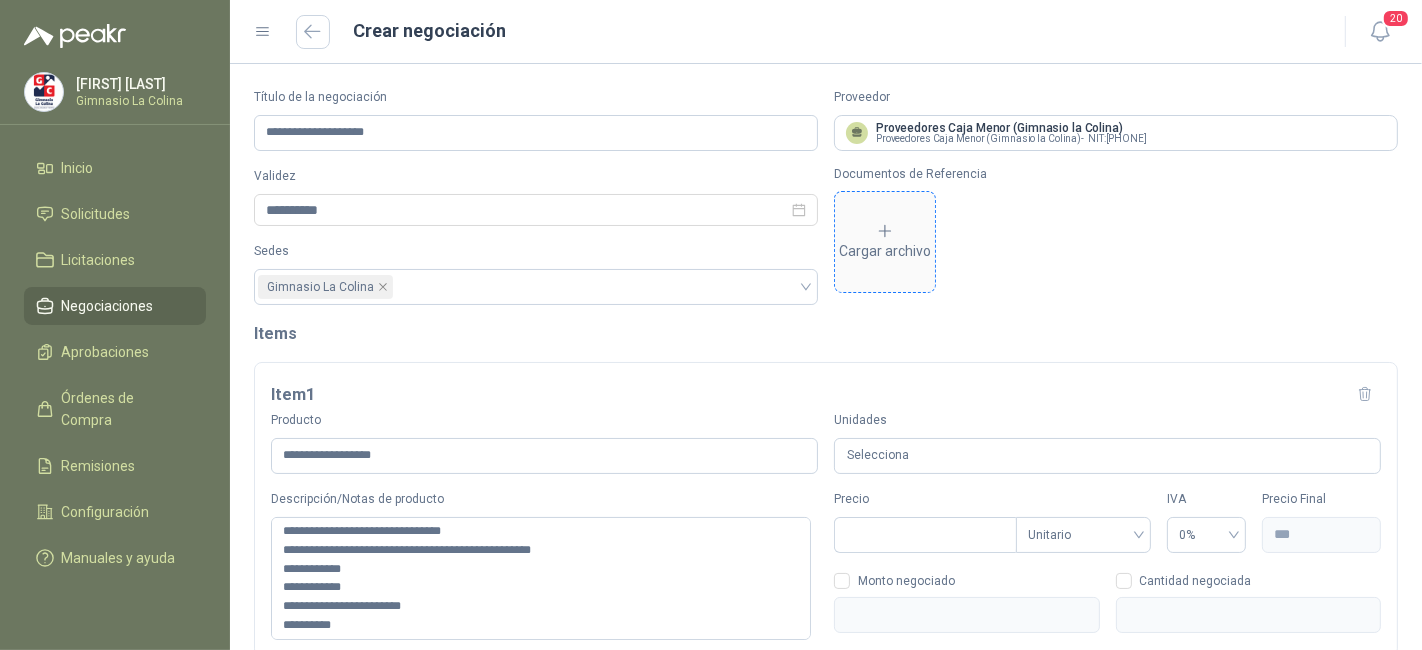 click on "Cargar archivo" at bounding box center [885, 242] 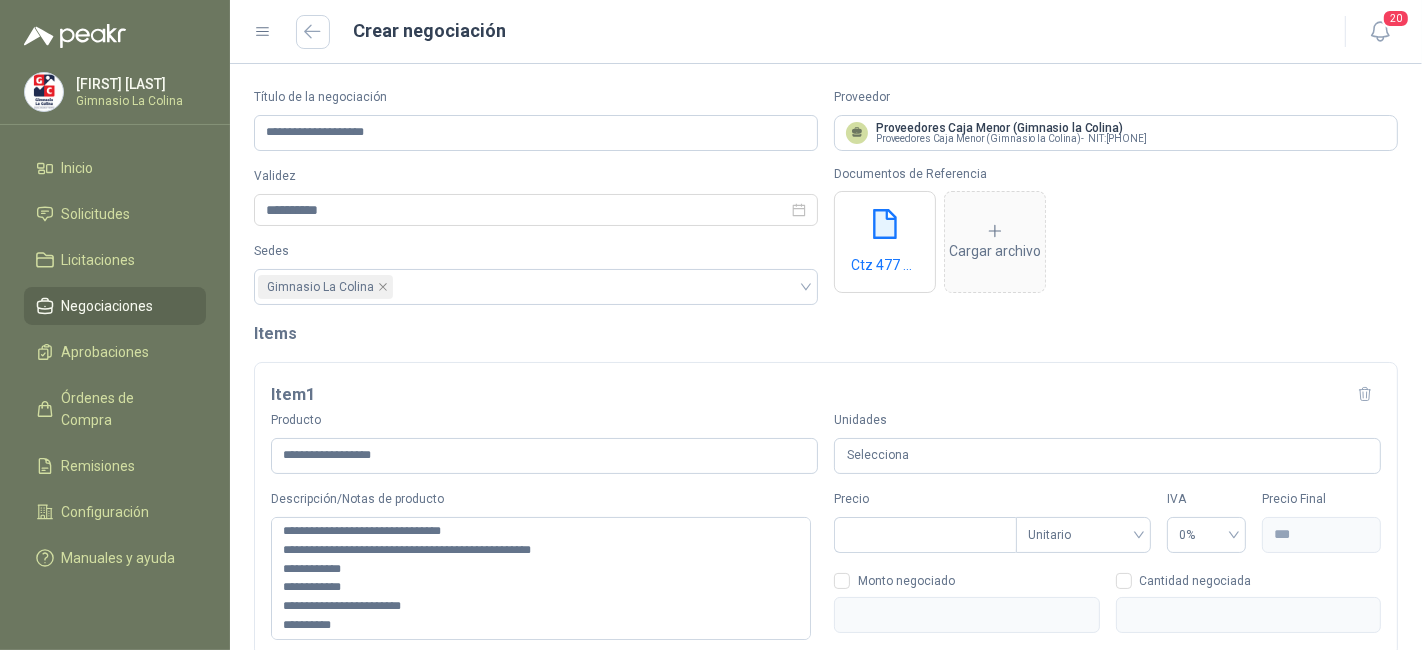 click on "Selecciona" at bounding box center [1107, 456] 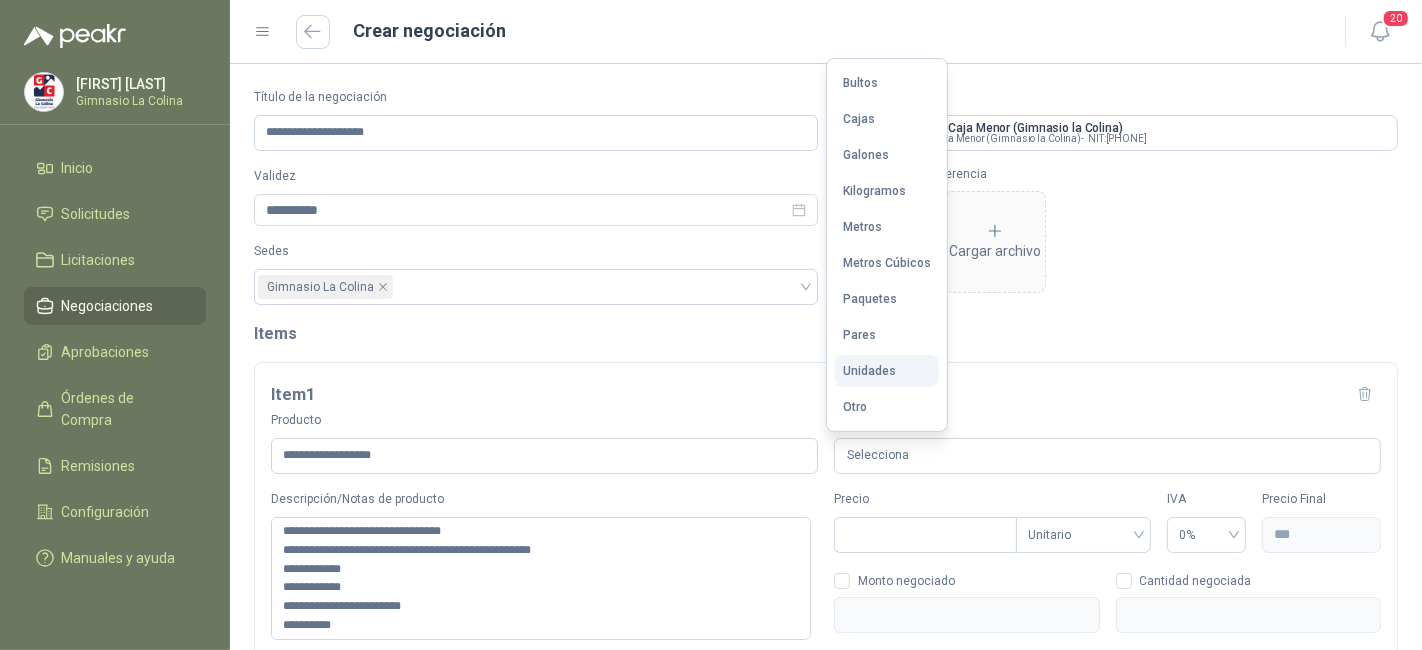 click on "Unidades" at bounding box center [869, 371] 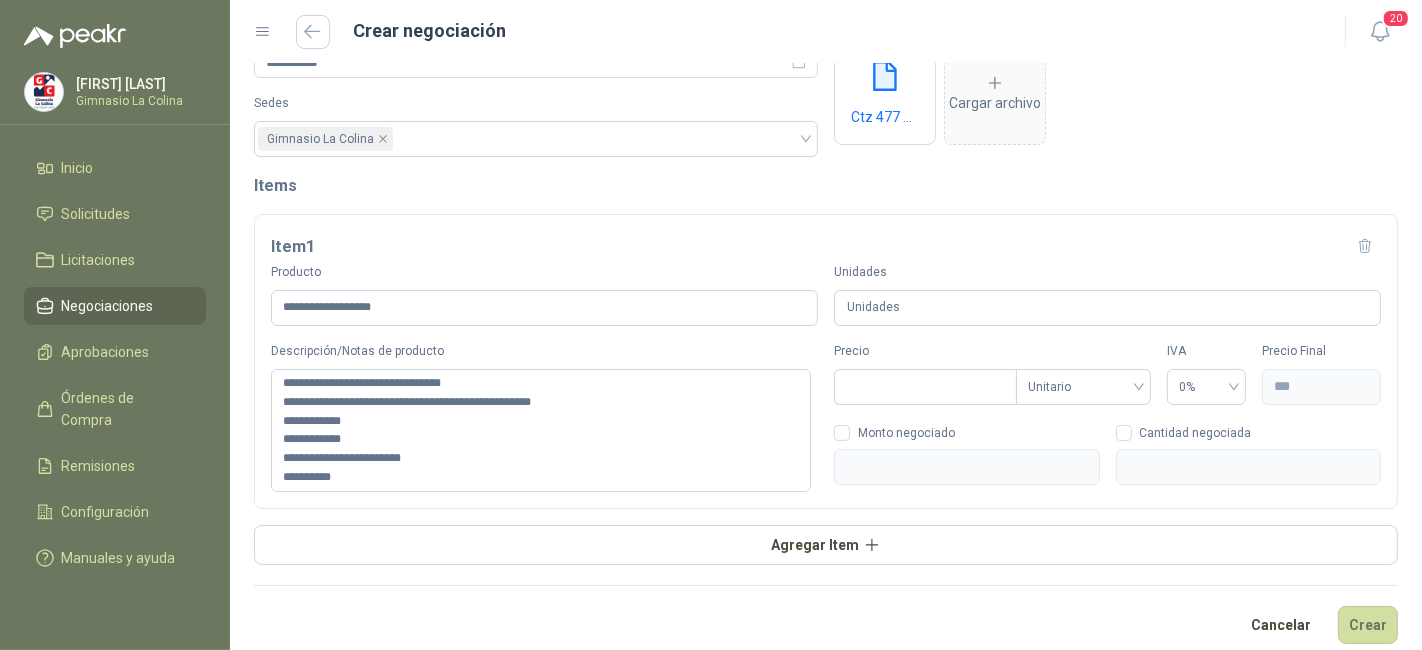 scroll, scrollTop: 163, scrollLeft: 0, axis: vertical 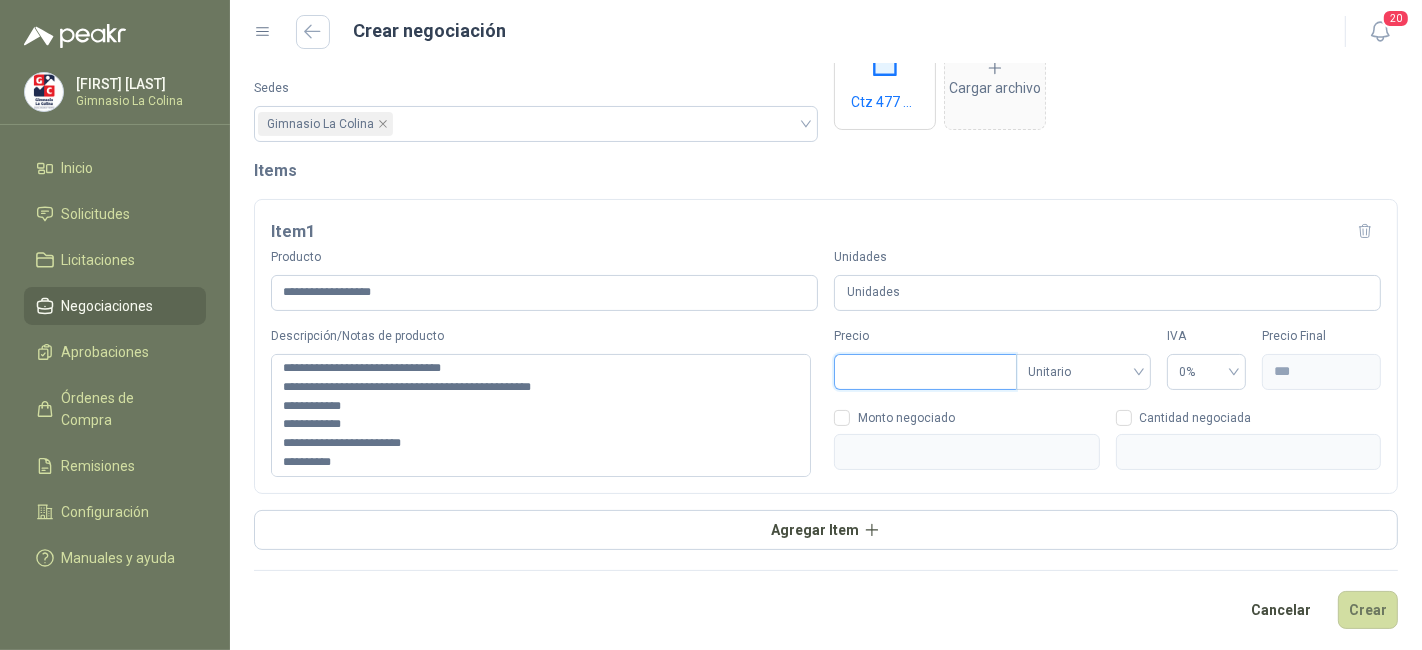 click on "Precio" at bounding box center (925, 372) 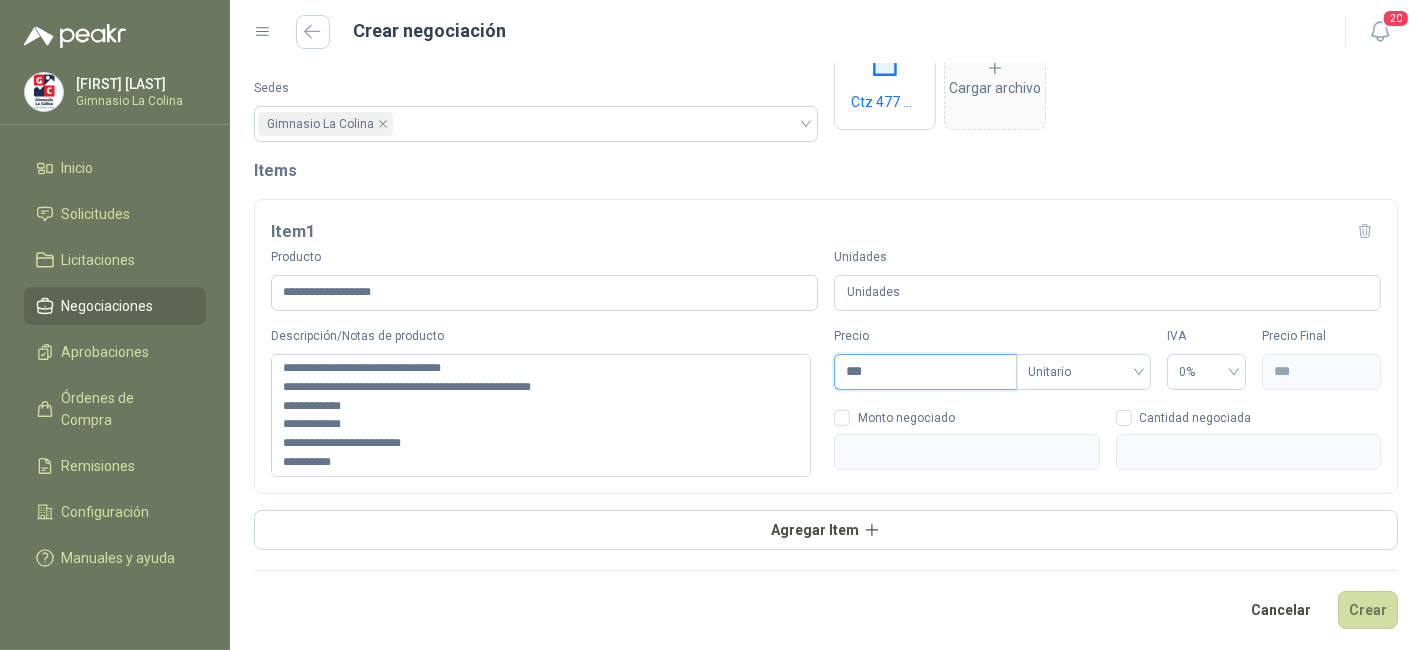 type on "****" 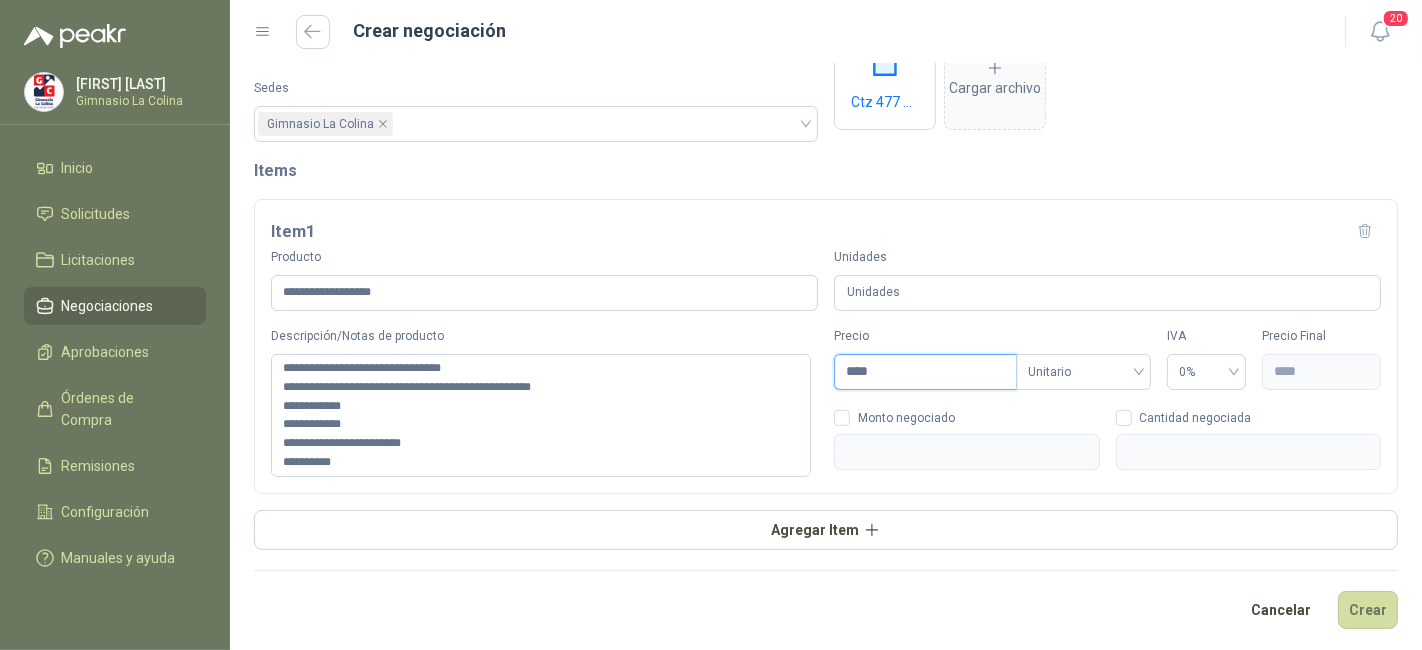type on "*****" 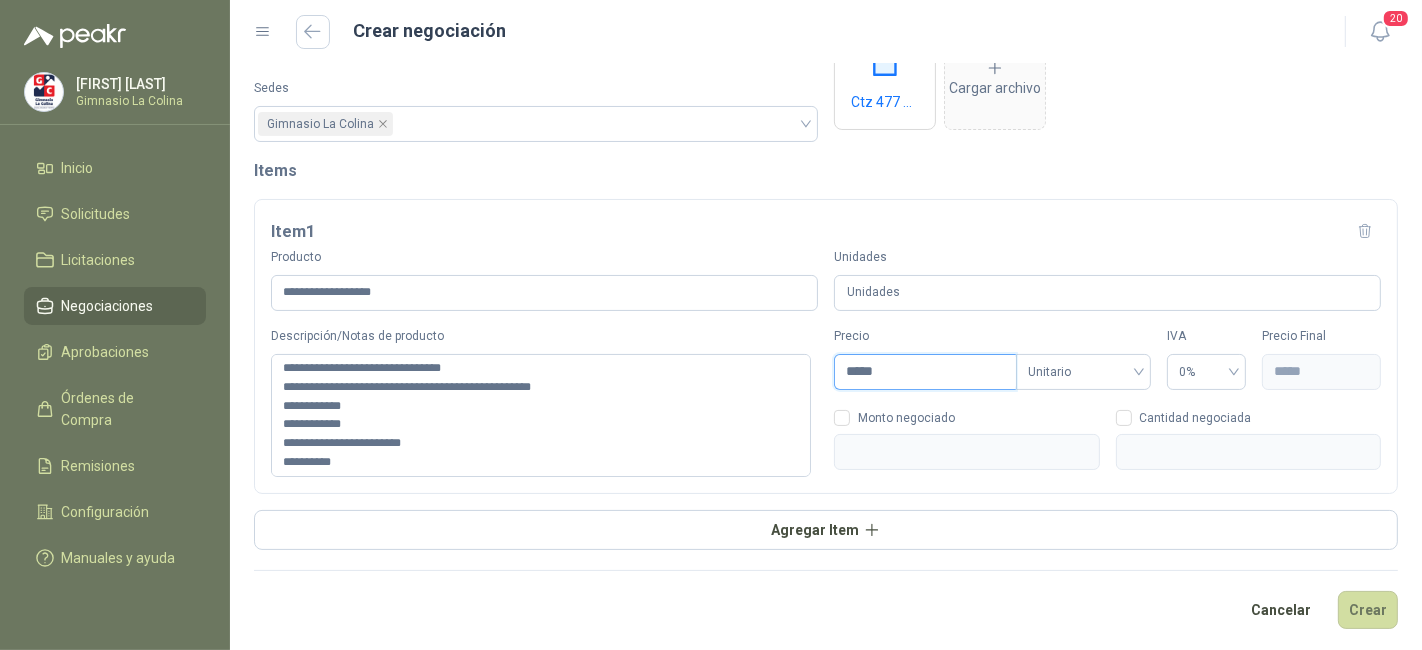 type on "*******" 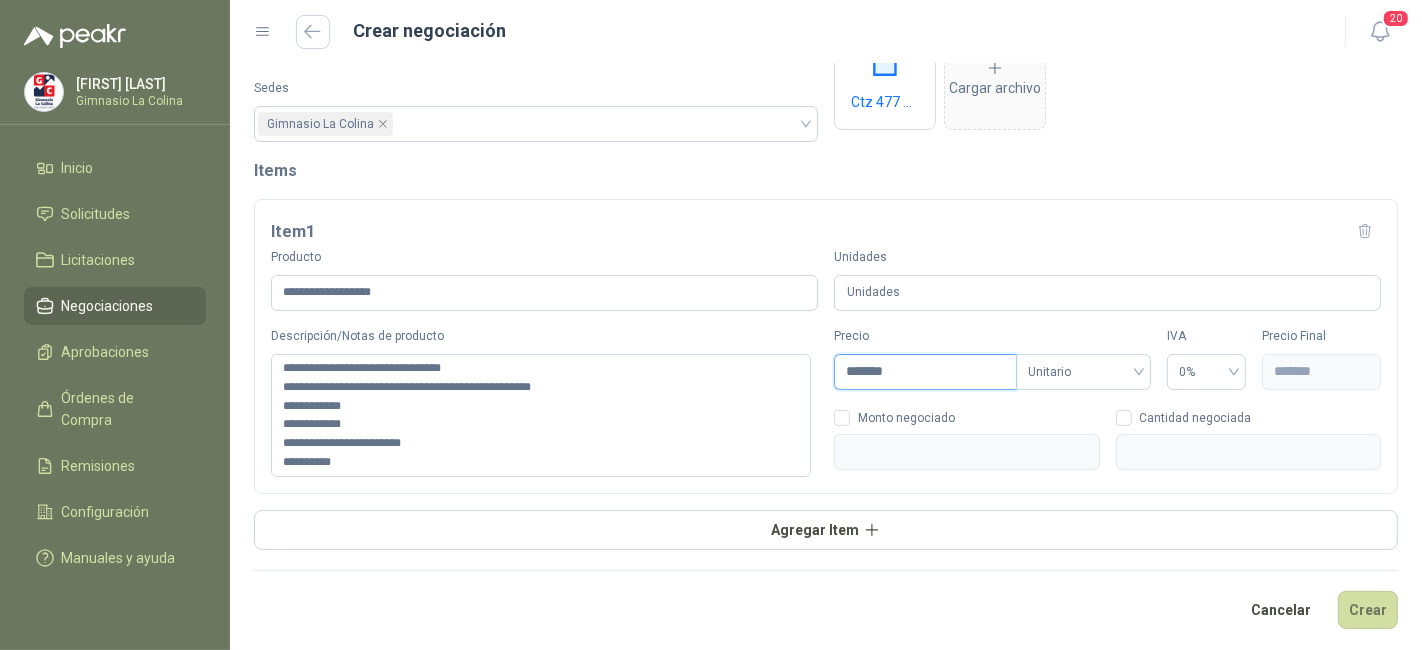 type on "********" 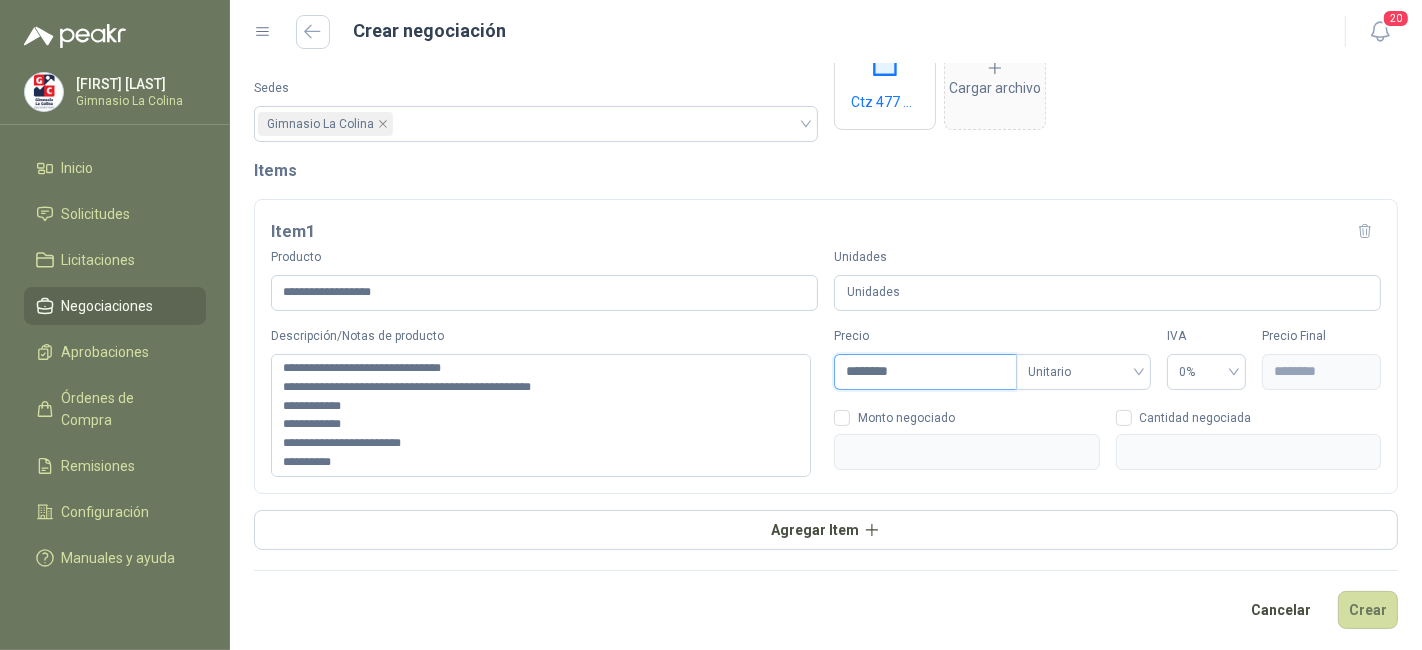 type on "*********" 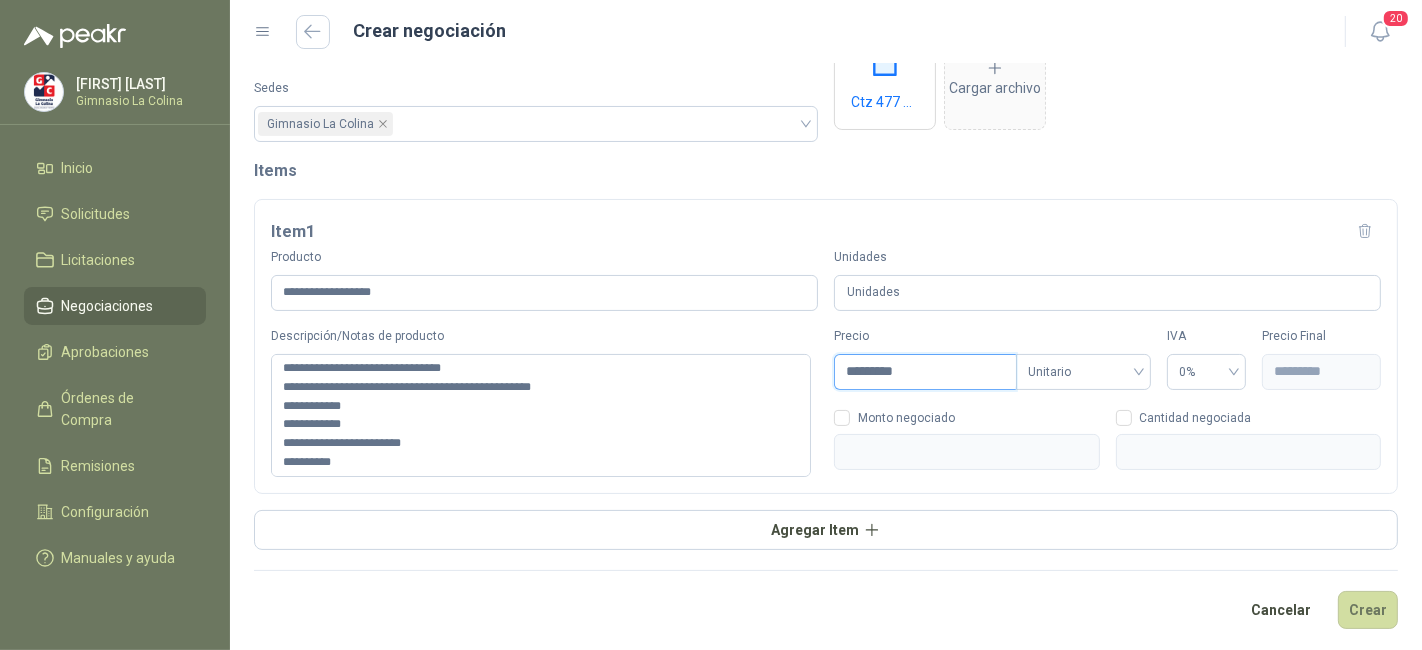 type on "**********" 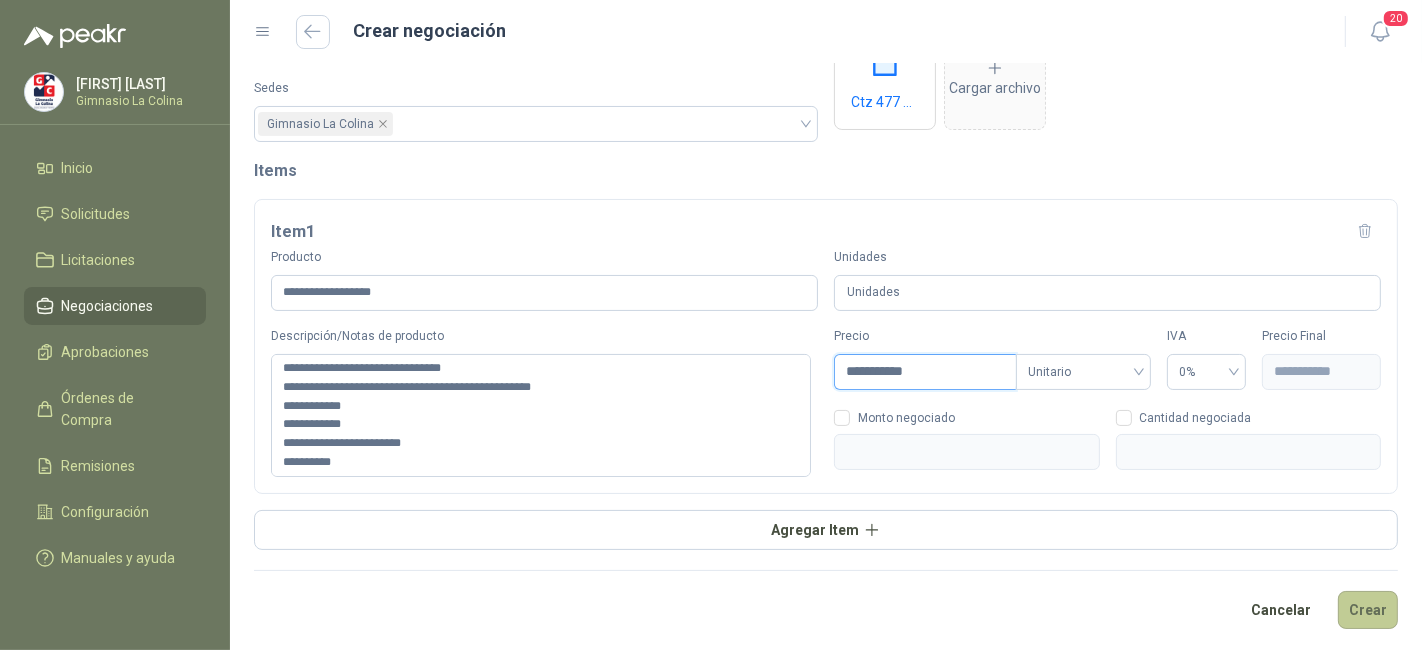 type on "**********" 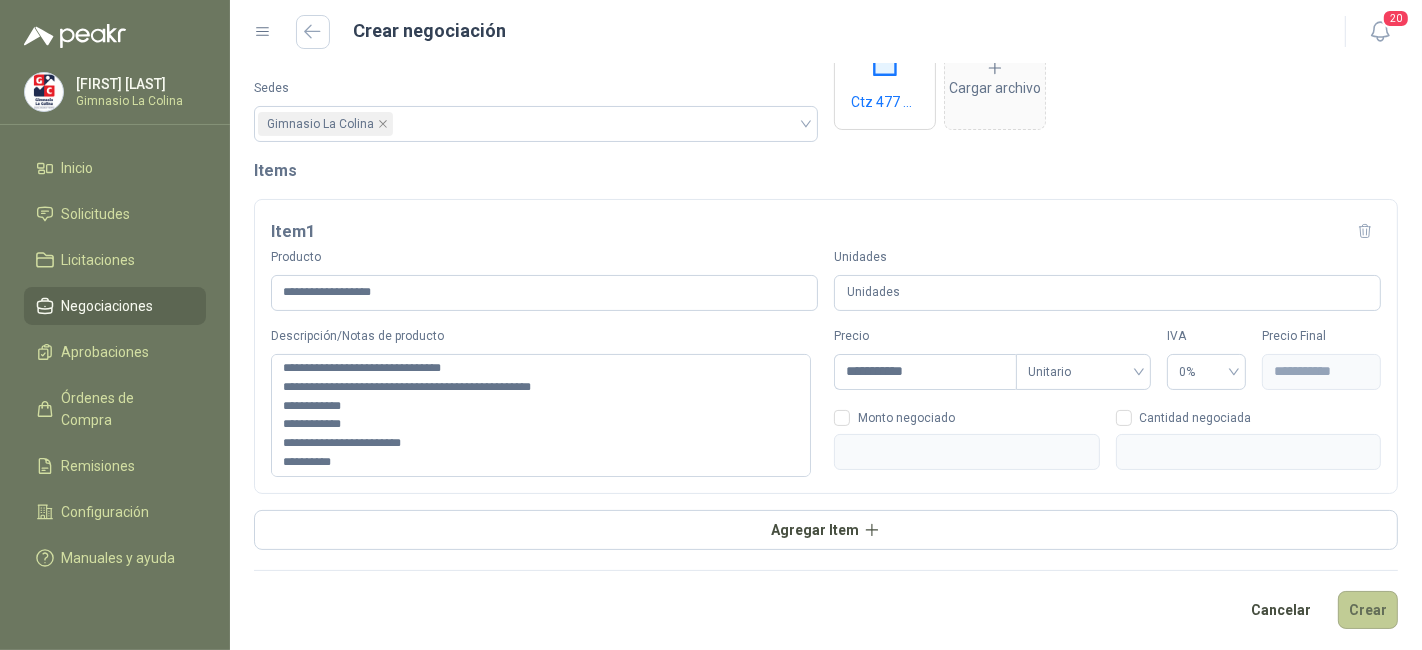 click on "Crear" at bounding box center [1368, 610] 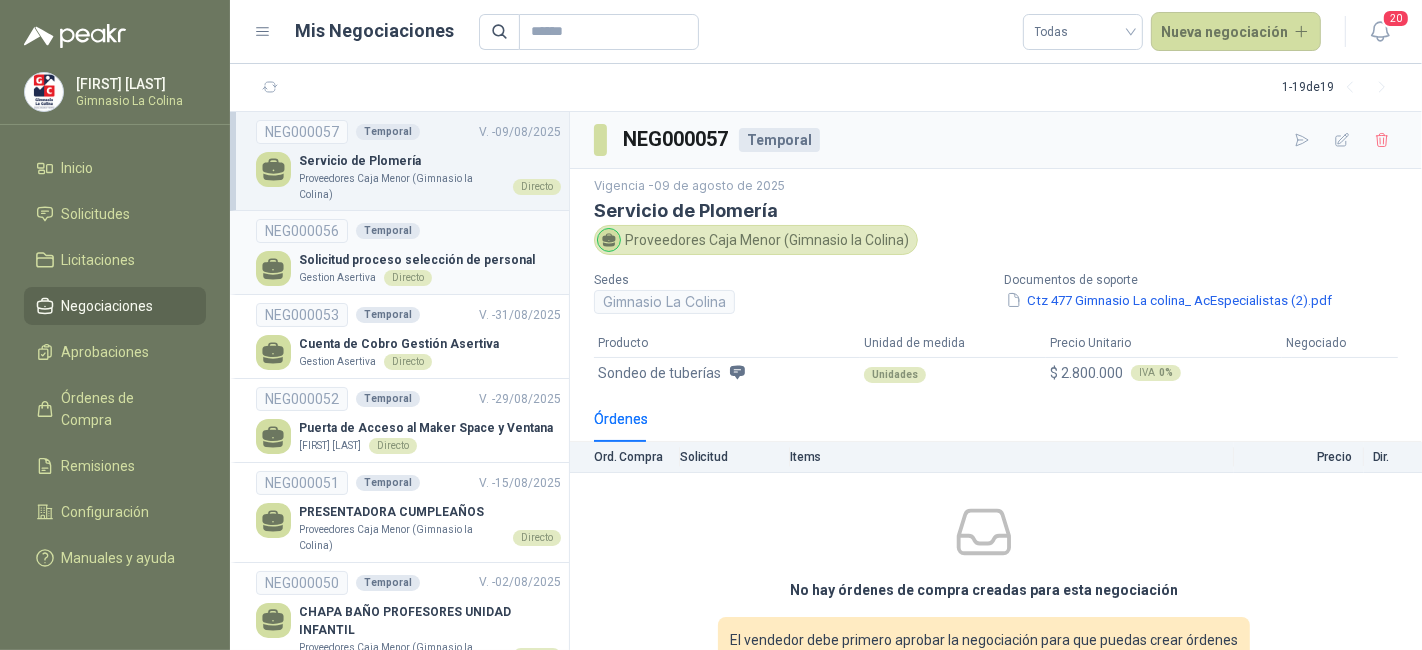 click on "Solicitud proceso selección de personal" at bounding box center (417, 260) 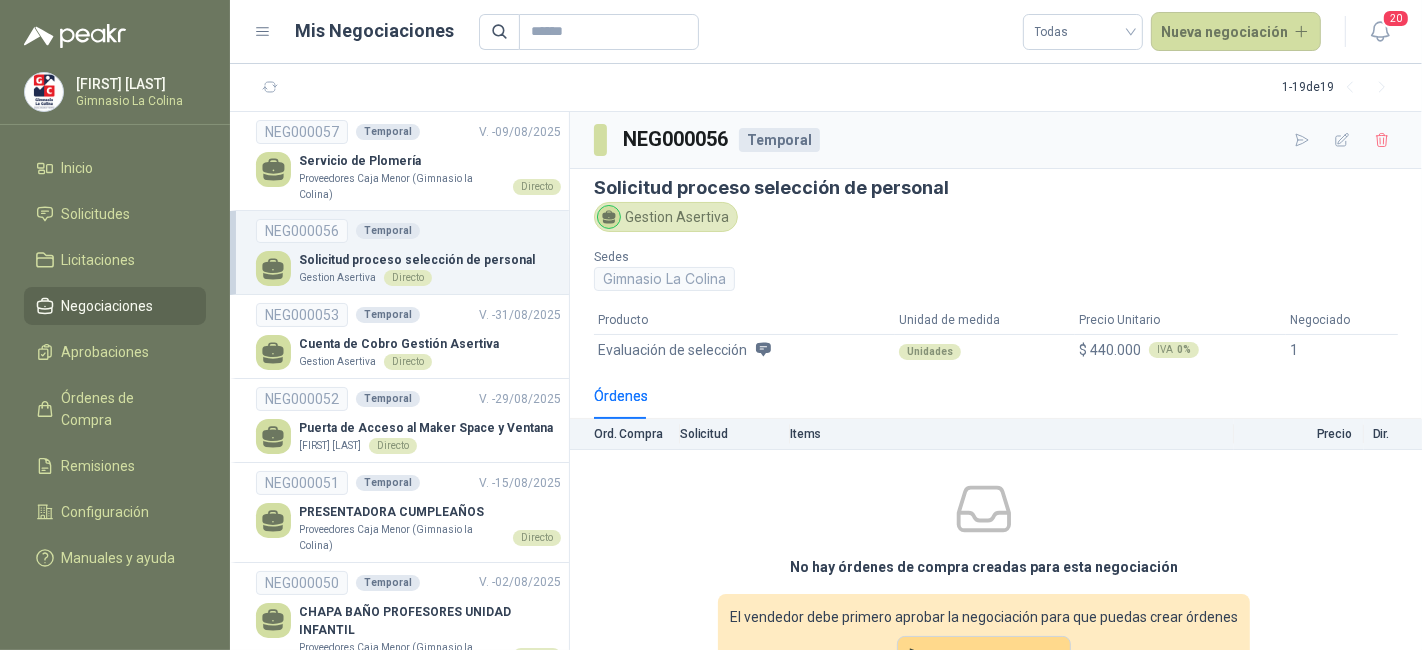 scroll, scrollTop: 65, scrollLeft: 0, axis: vertical 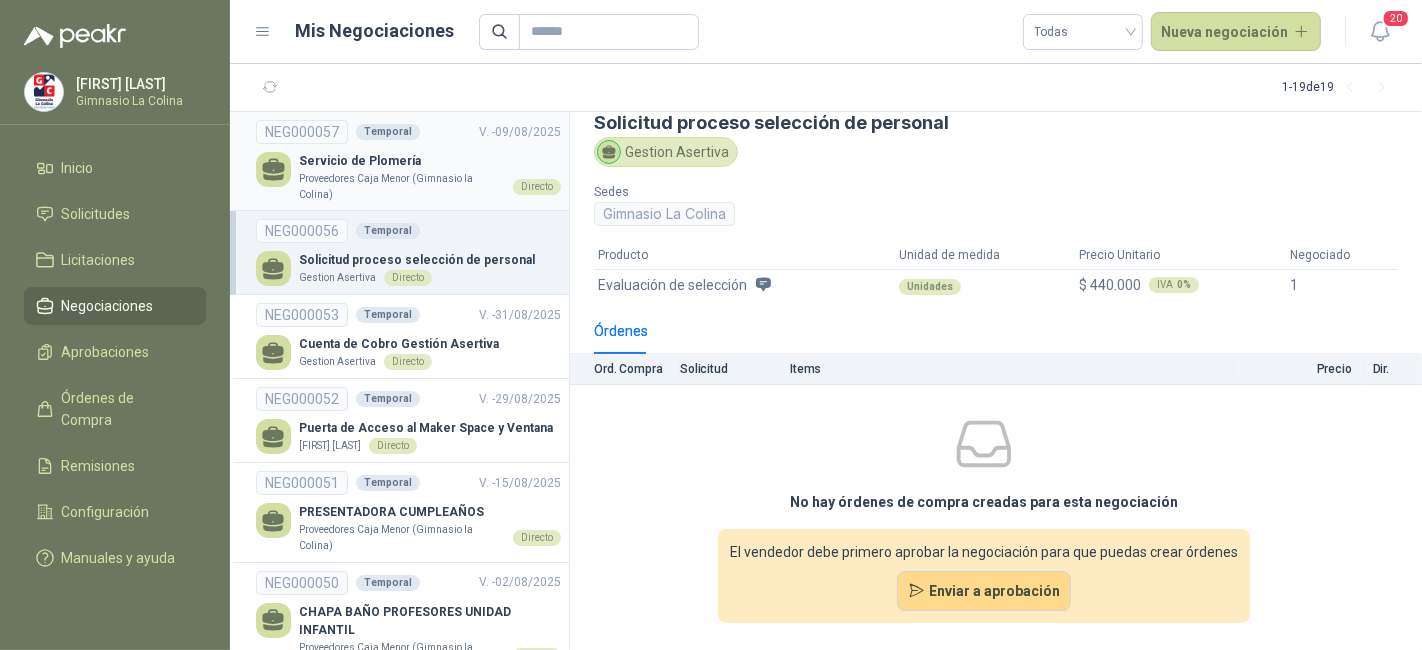 click on "Proveedores Caja Menor (Gimnasio la Colina)" at bounding box center (402, 186) 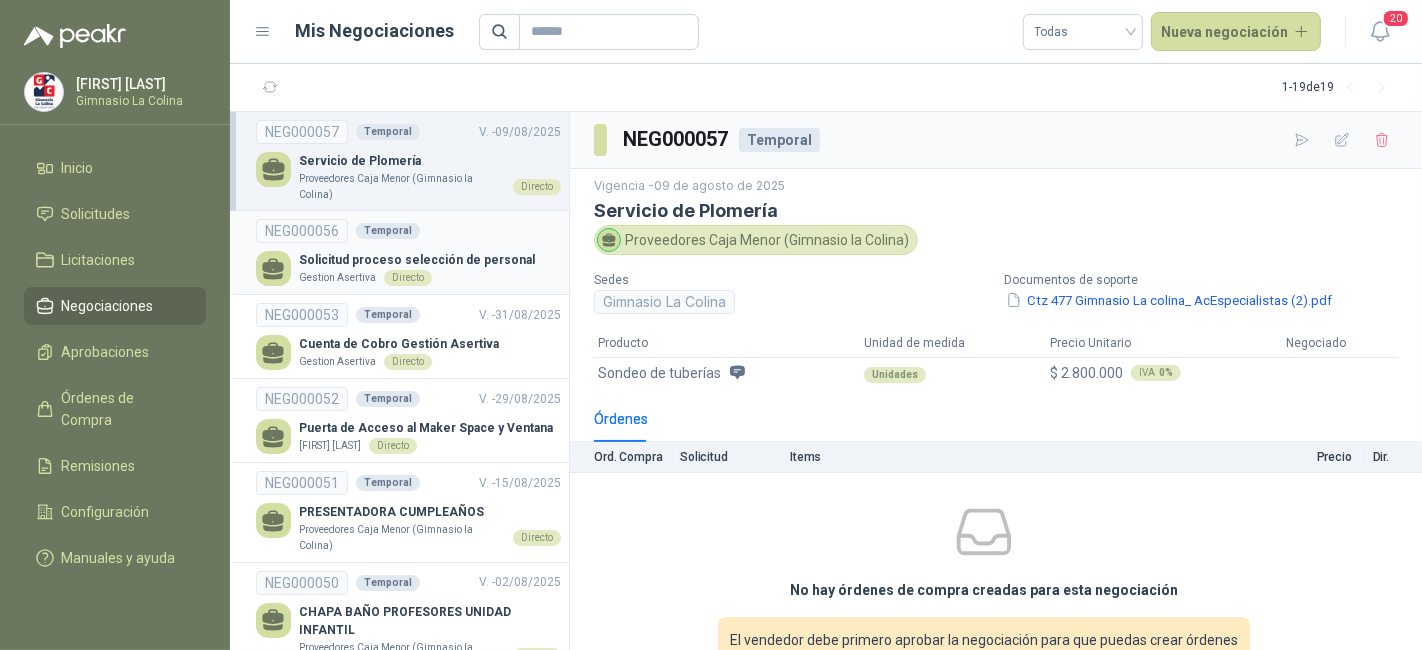 click on "NEG000056 Temporal" at bounding box center [408, 231] 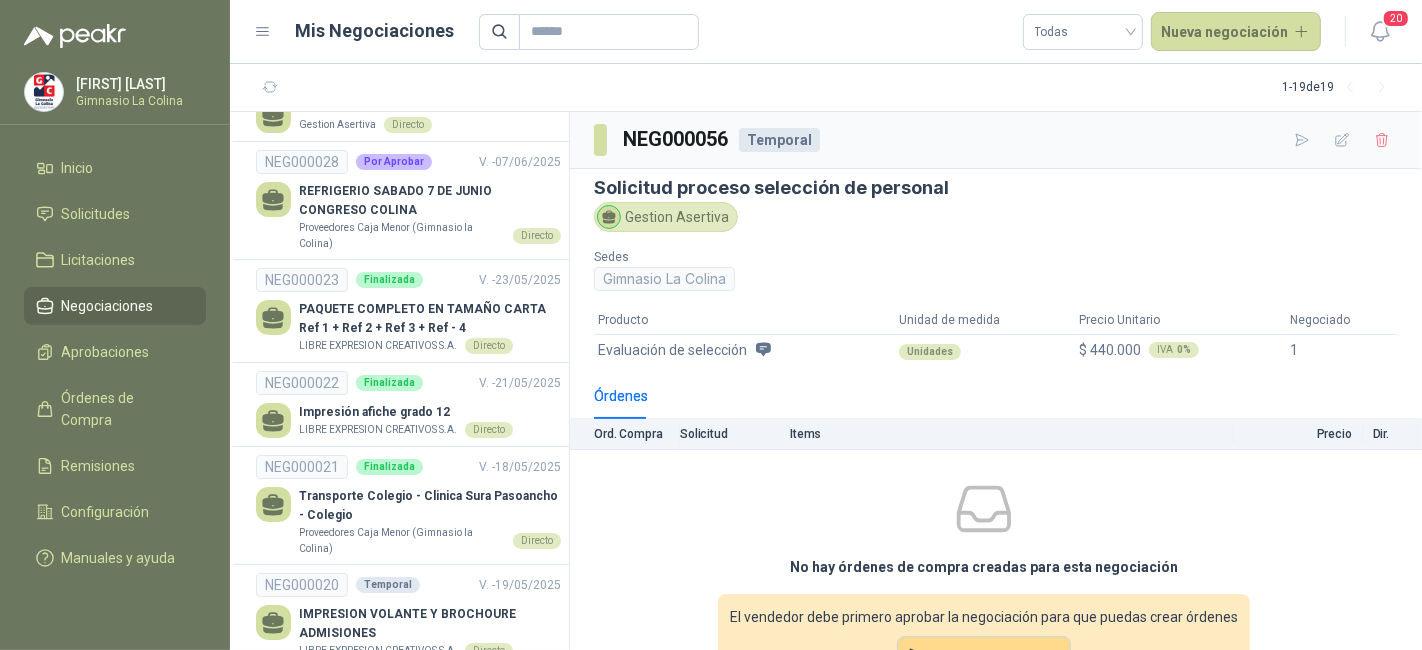 scroll, scrollTop: 1348, scrollLeft: 0, axis: vertical 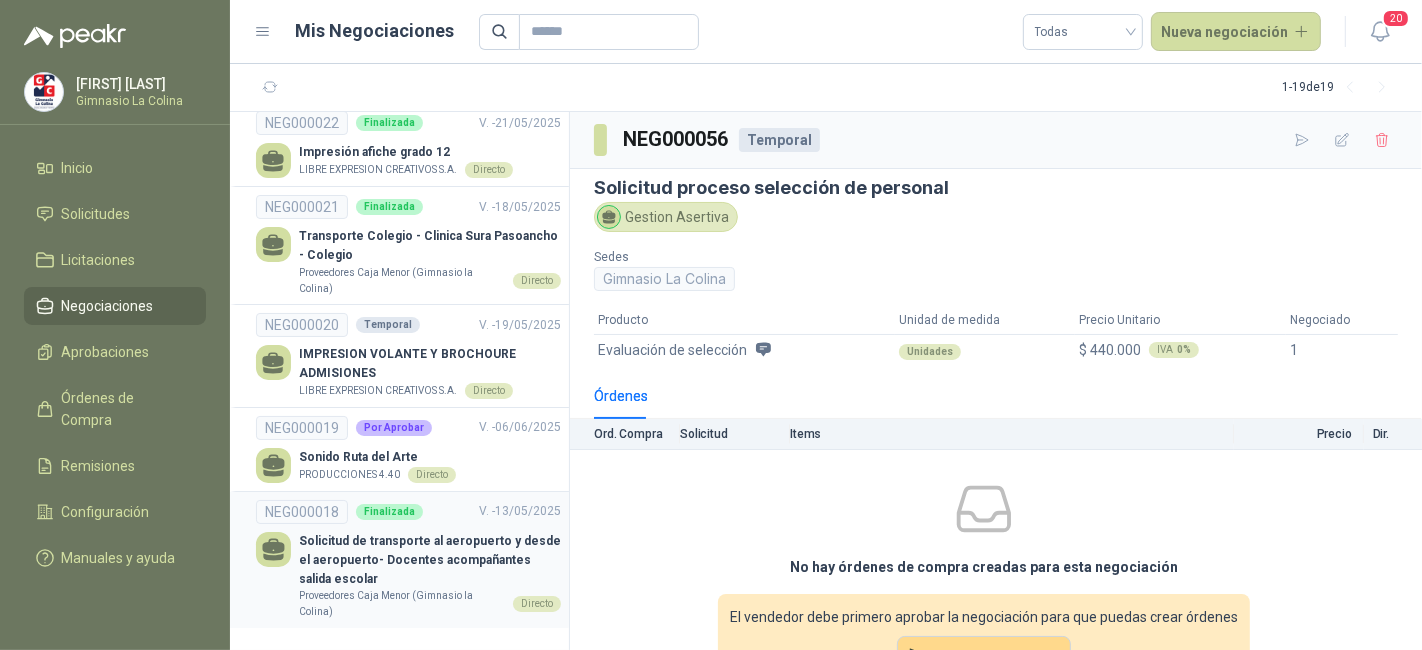 click on "Solicitud de transporte al aeropuerto y desde el aeropuerto- Docentes acompañantes salida escolar" at bounding box center (430, 560) 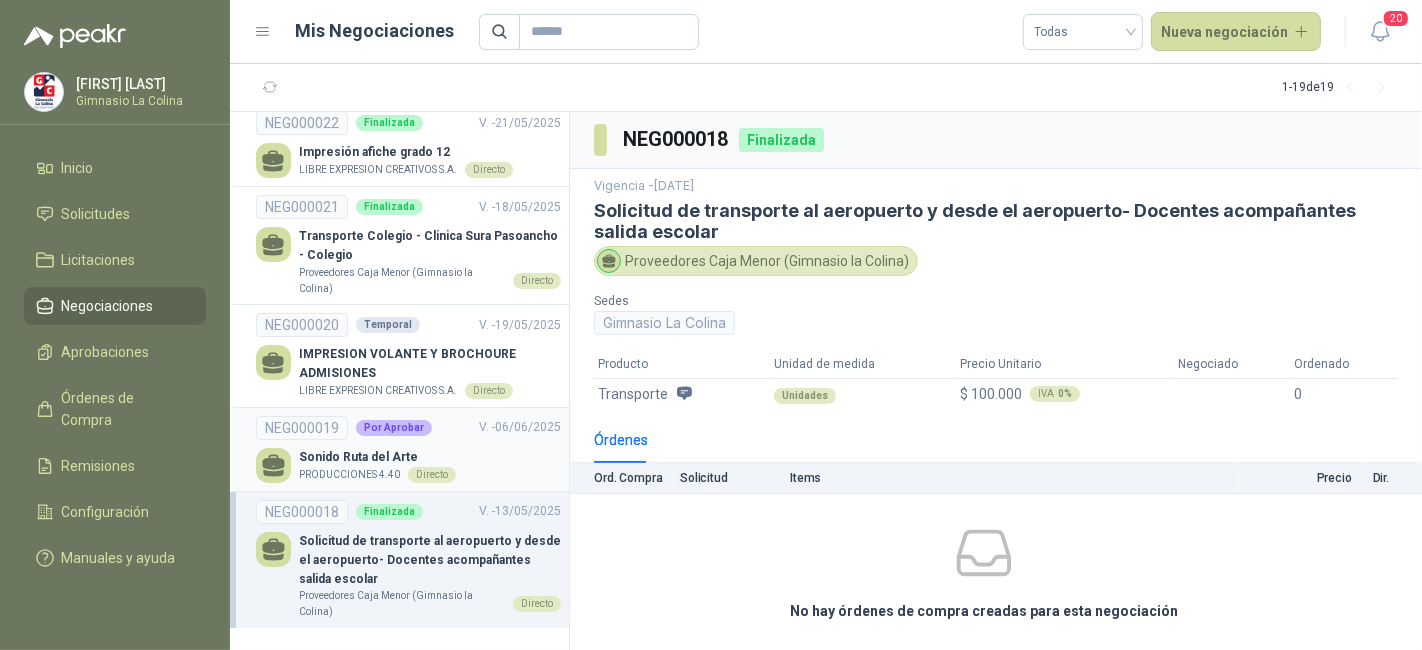 click on "Directo" at bounding box center [432, 475] 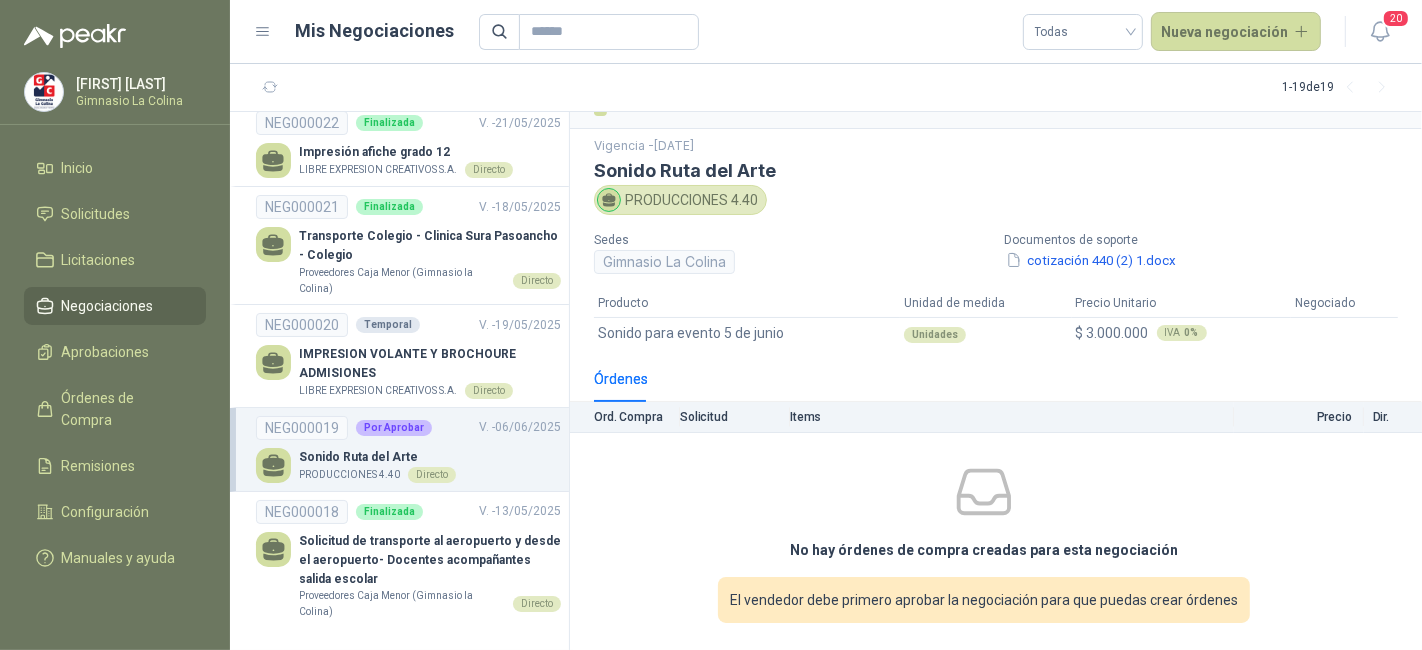 scroll, scrollTop: 0, scrollLeft: 0, axis: both 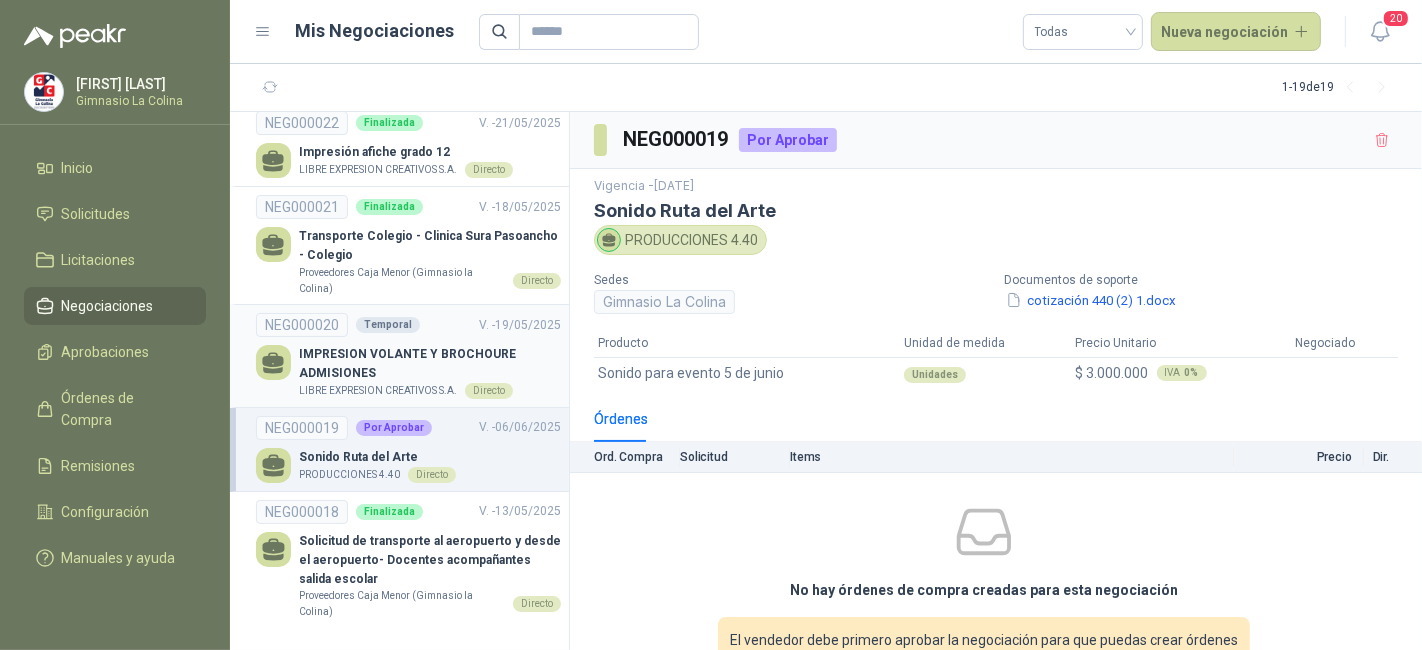 click on "IMPRESION VOLANTE Y BROCHOURE ADMISIONES" at bounding box center (430, 364) 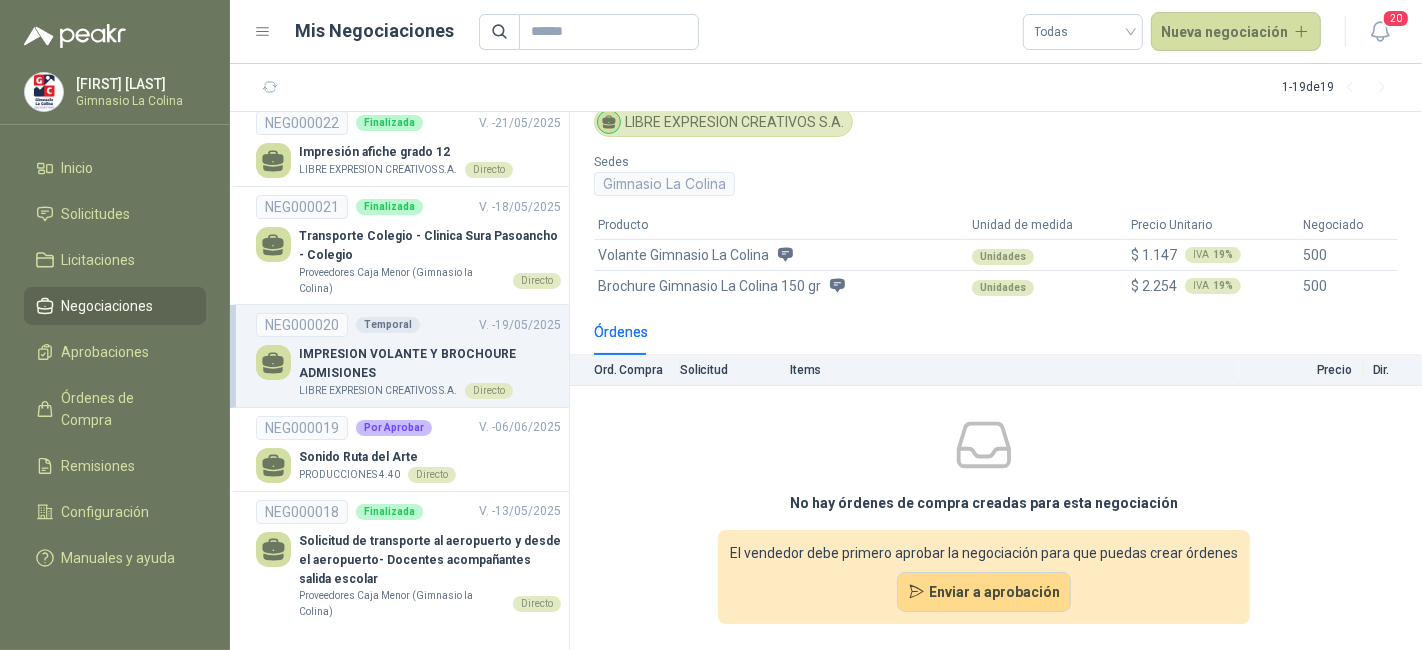 scroll, scrollTop: 0, scrollLeft: 0, axis: both 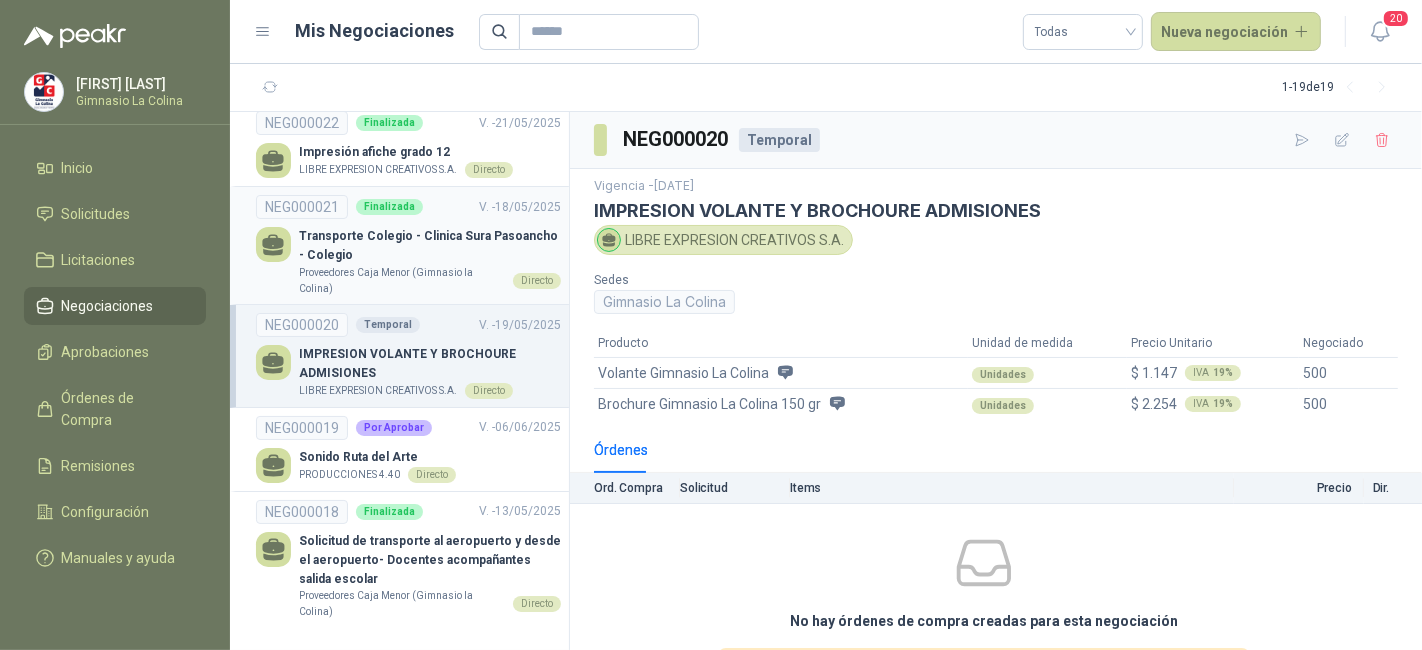 click on "Transporte Colegio - Clinica Sura Pasoancho - Colegio" at bounding box center (430, 246) 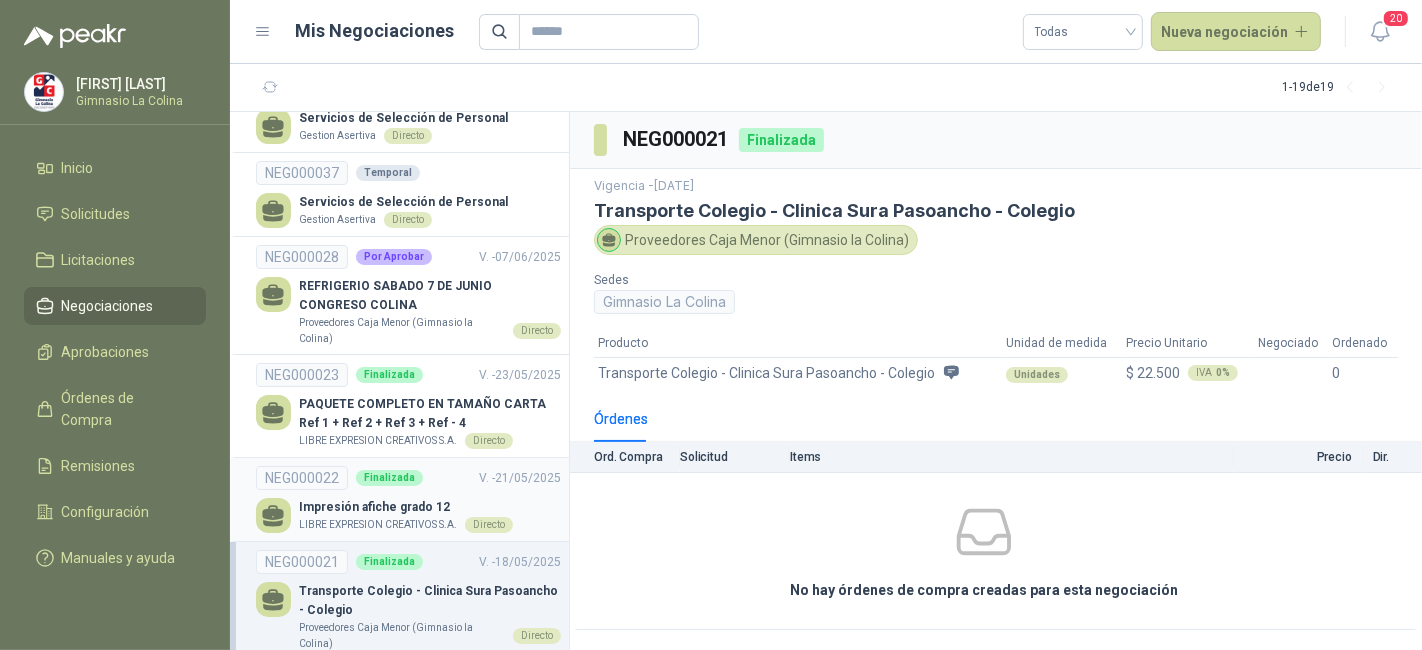 scroll, scrollTop: 971, scrollLeft: 0, axis: vertical 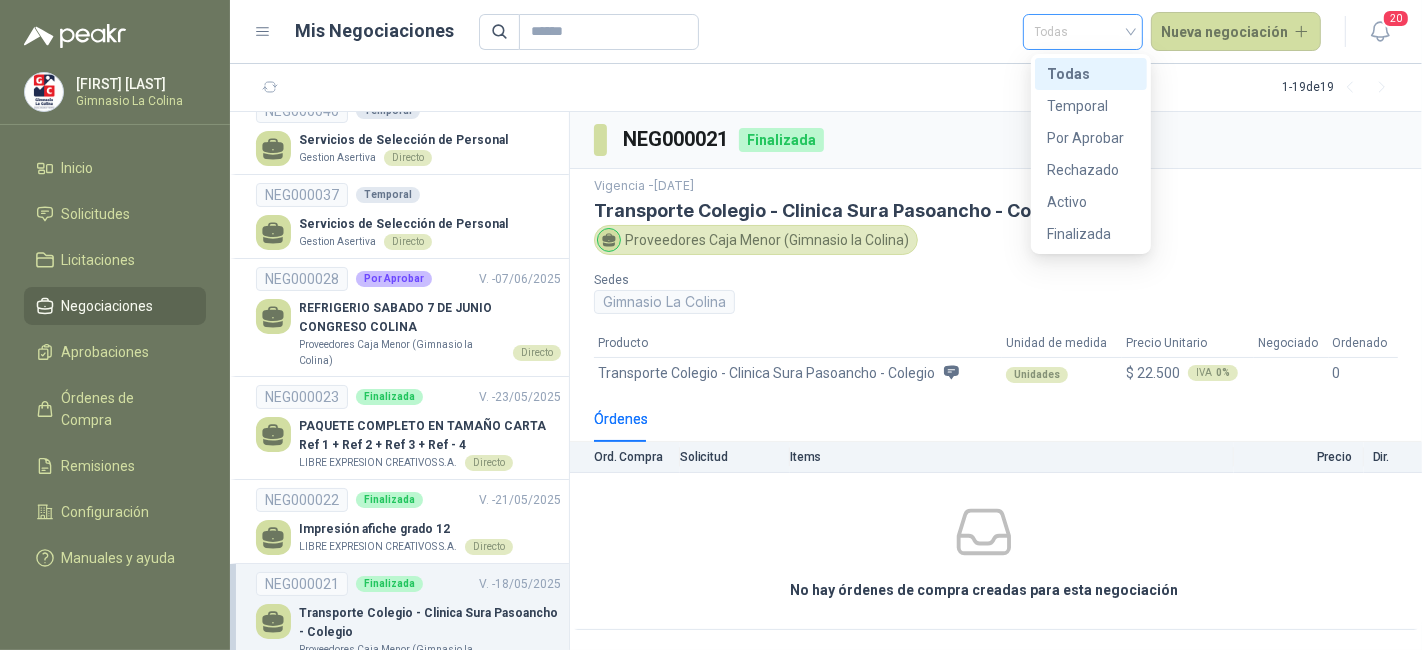 click on "Todas" at bounding box center [1083, 32] 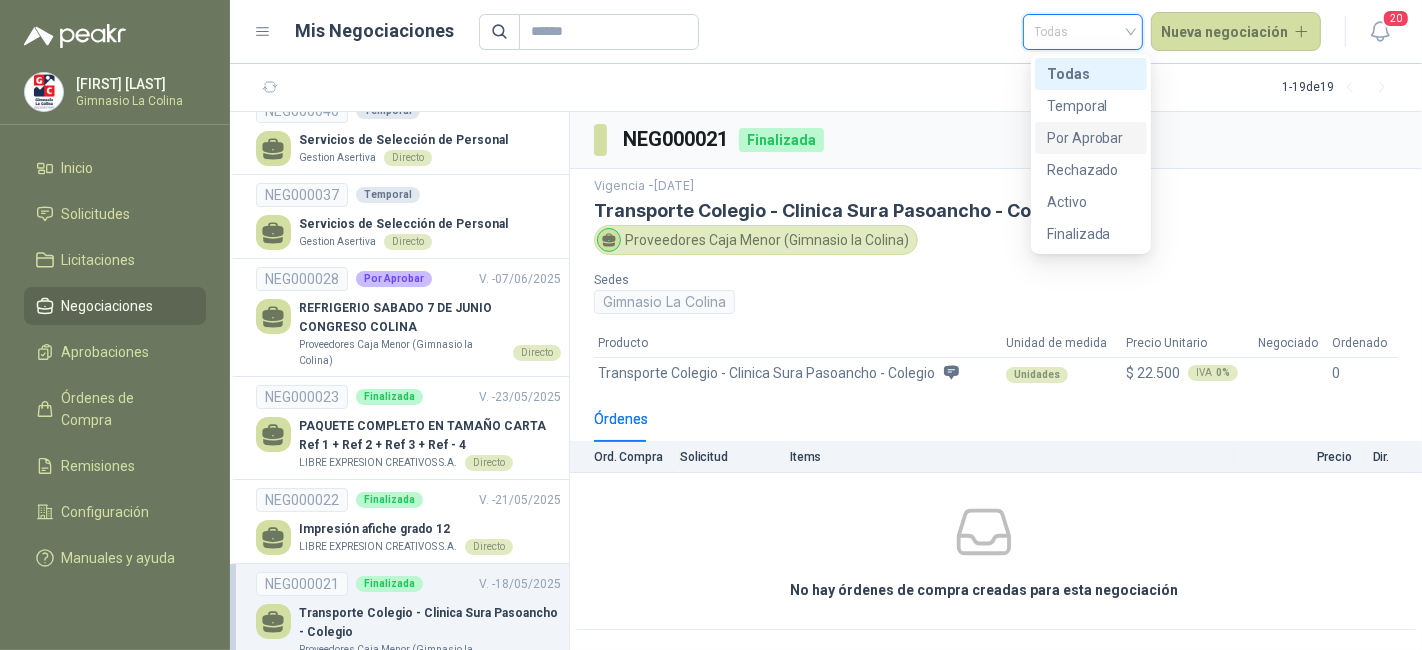 click on "Por Aprobar" at bounding box center (1091, 138) 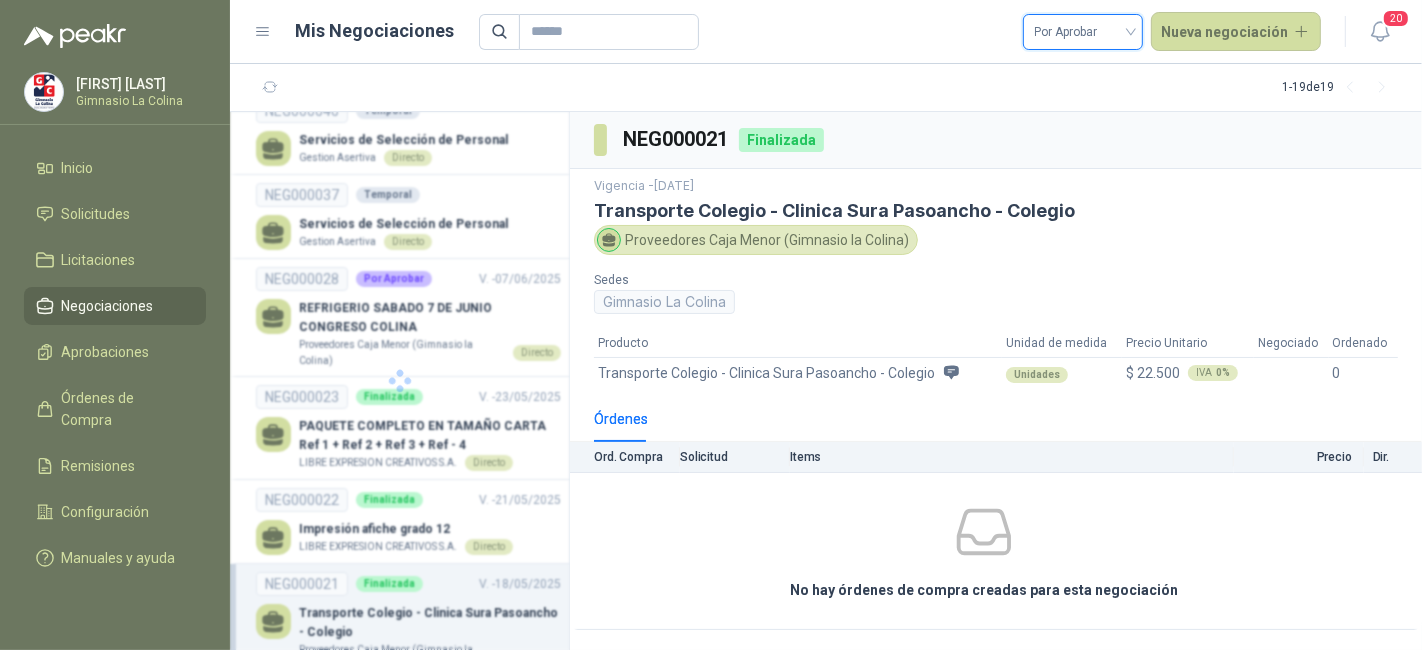 scroll, scrollTop: 0, scrollLeft: 0, axis: both 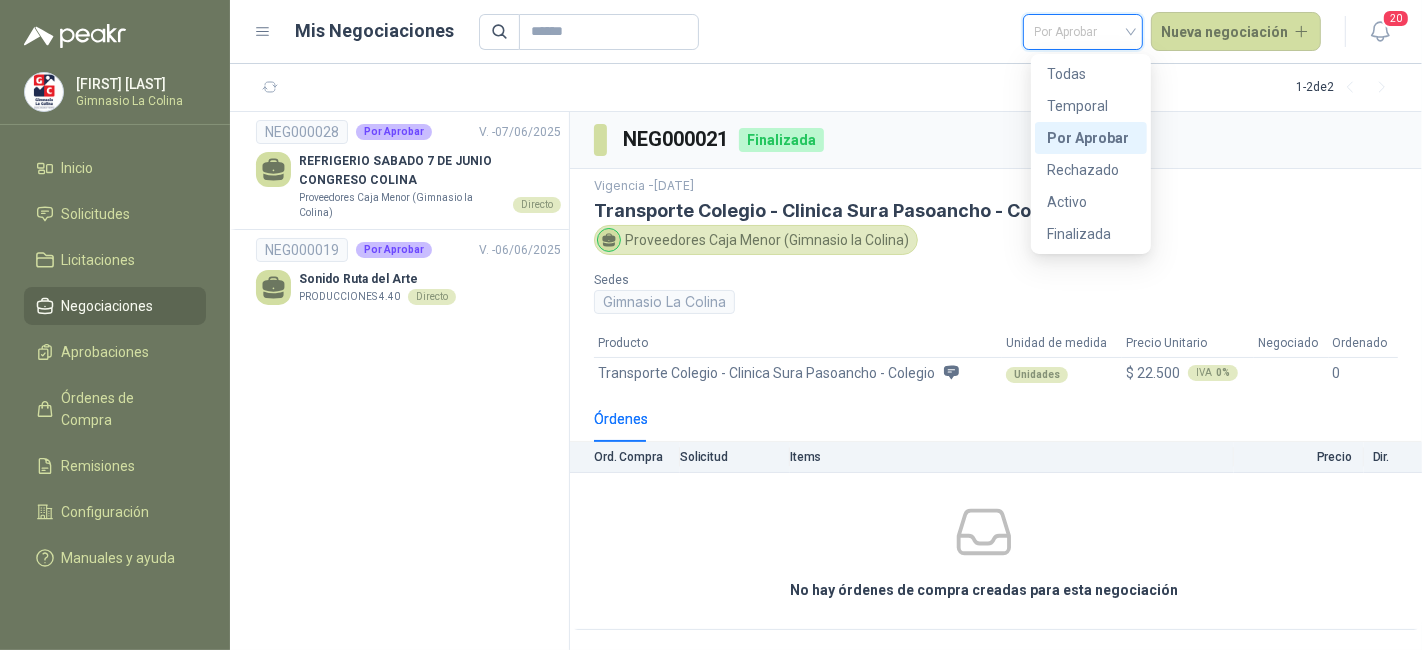 click on "Por Aprobar" at bounding box center (1083, 32) 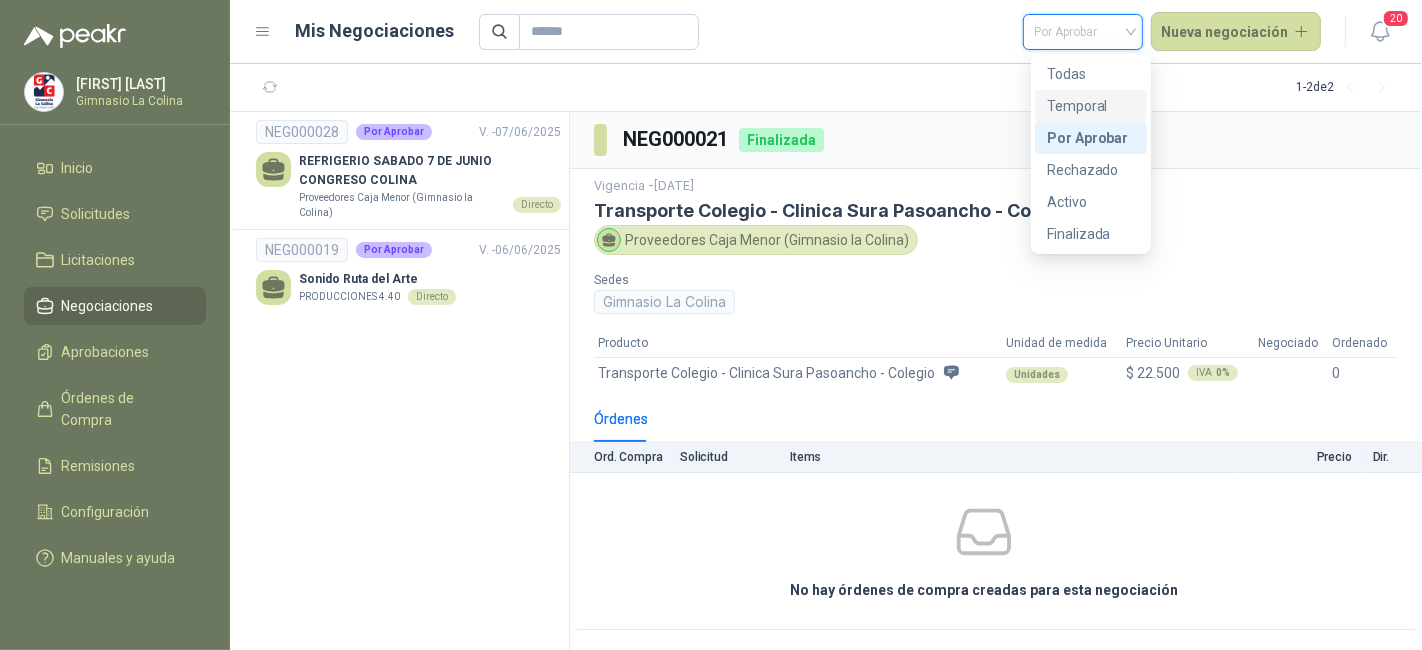 click on "Temporal" at bounding box center (1091, 106) 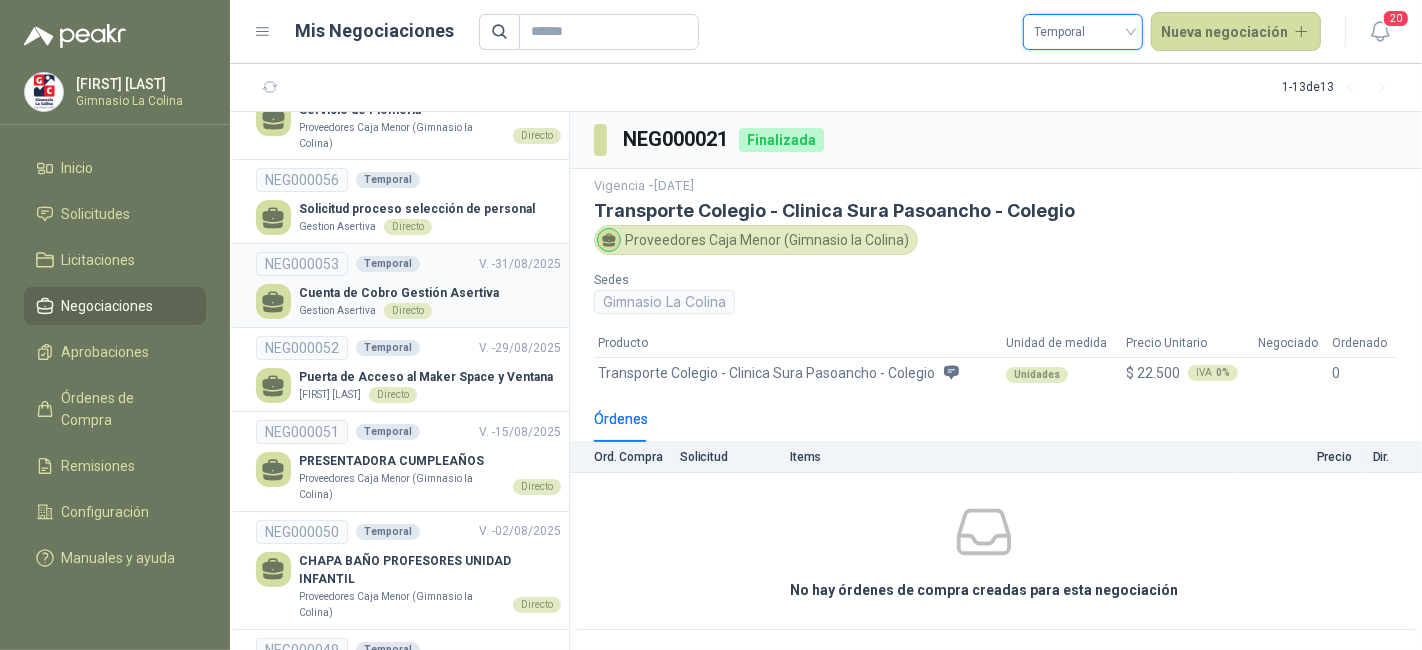 scroll, scrollTop: 0, scrollLeft: 0, axis: both 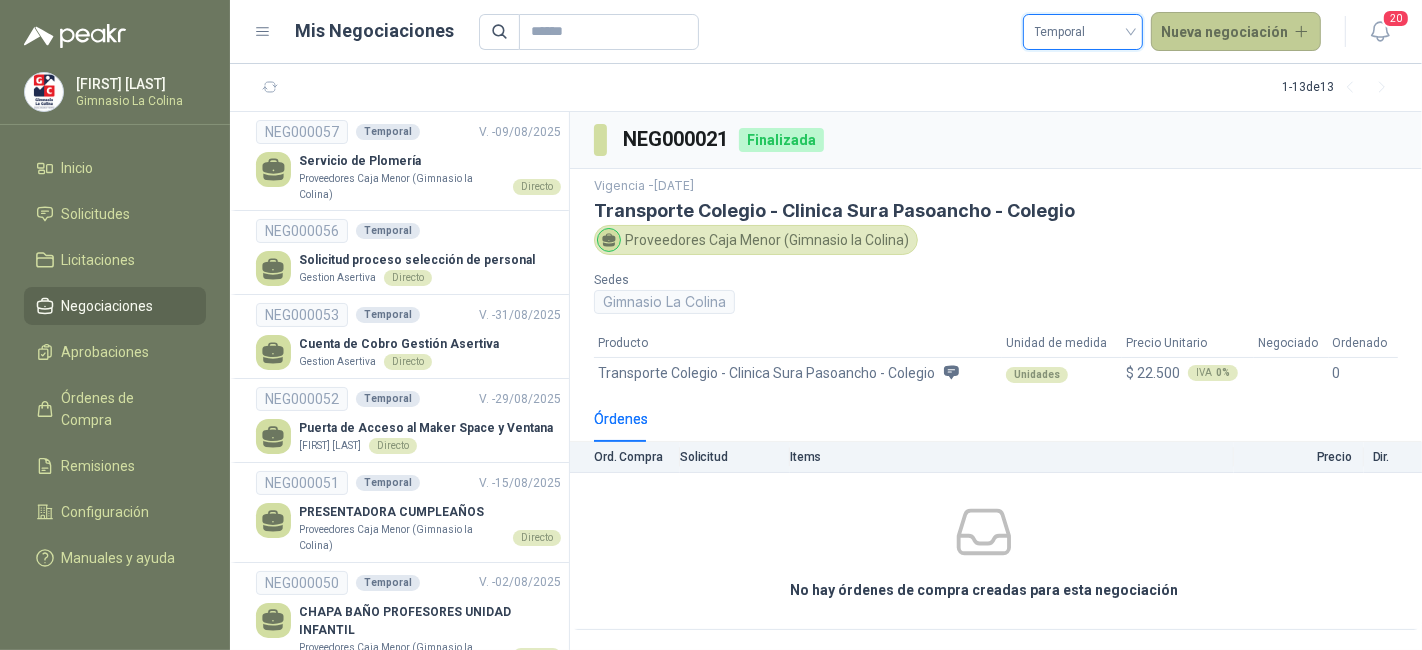 click on "Nueva negociación" at bounding box center [1236, 32] 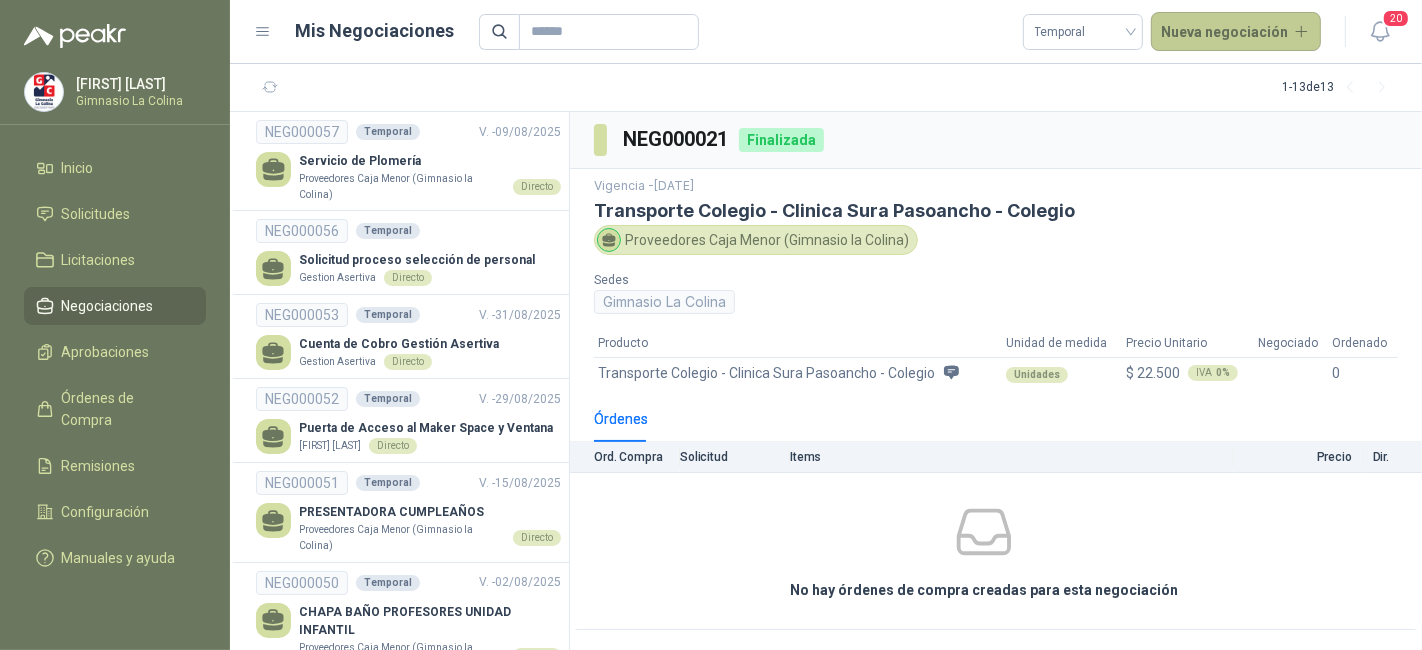 type 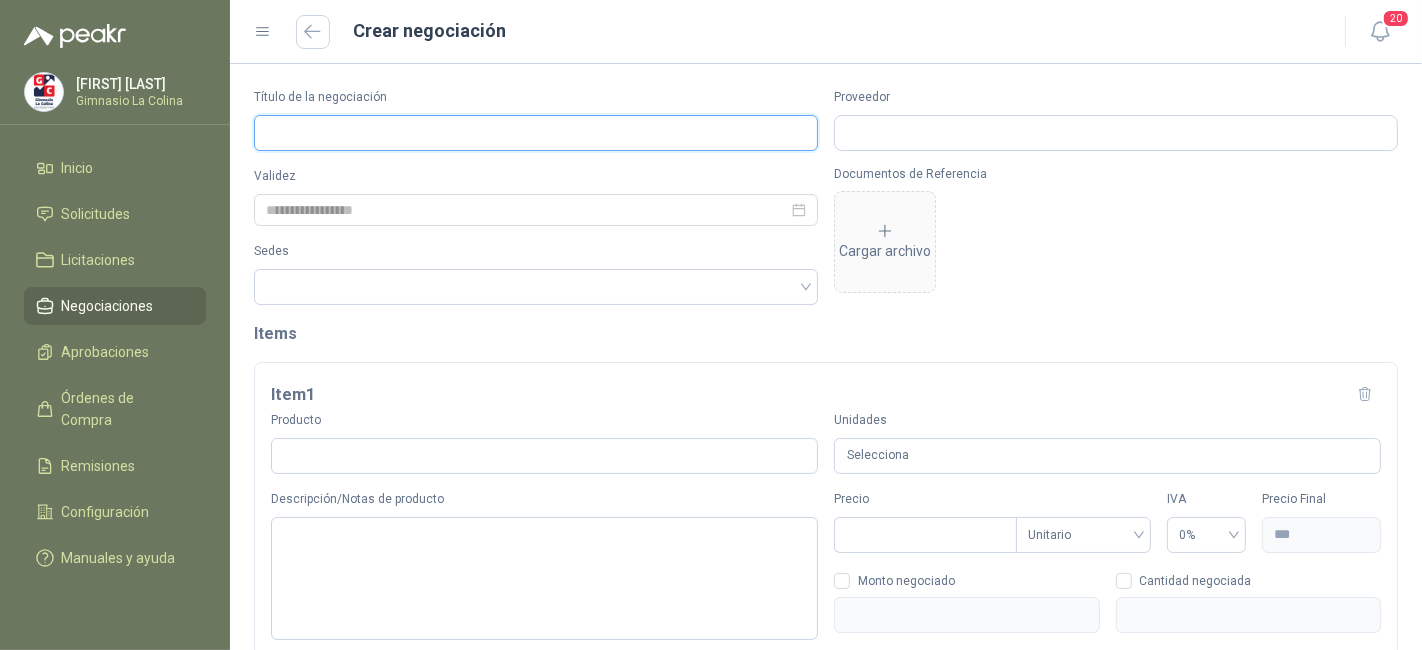 click on "Título de la negociación" at bounding box center [536, 133] 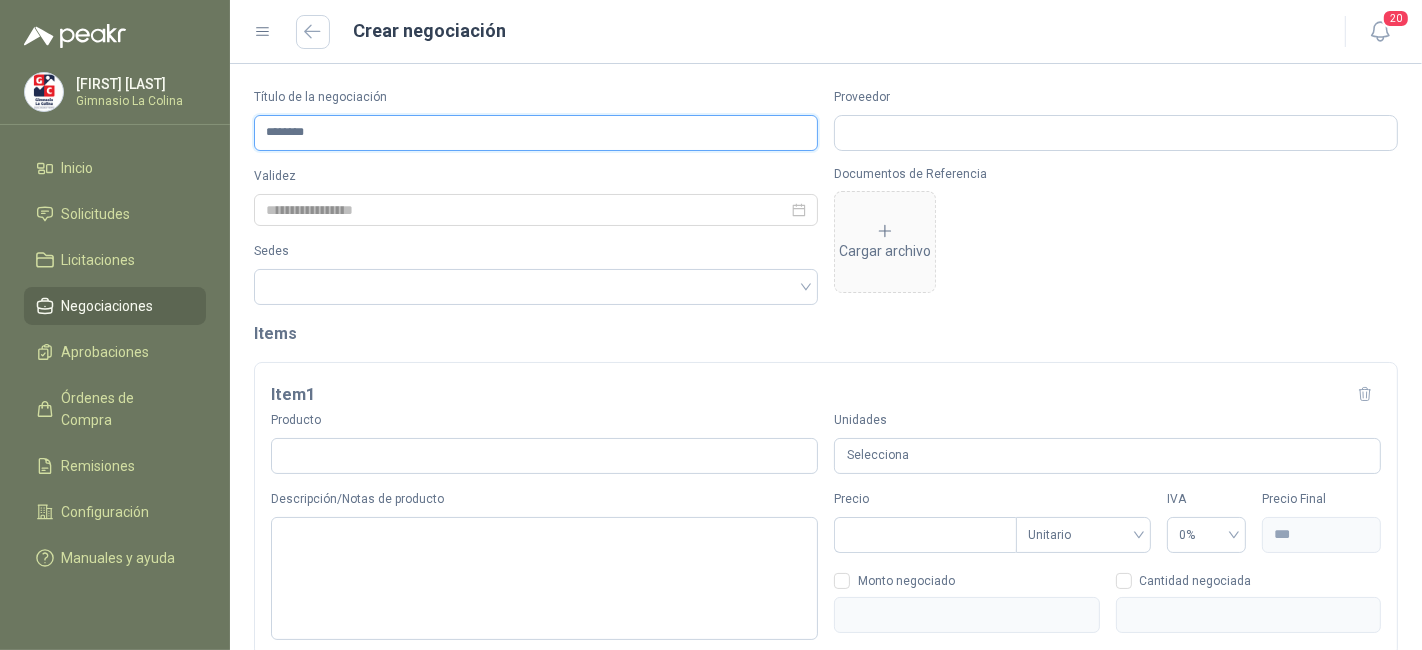 type on "*******" 